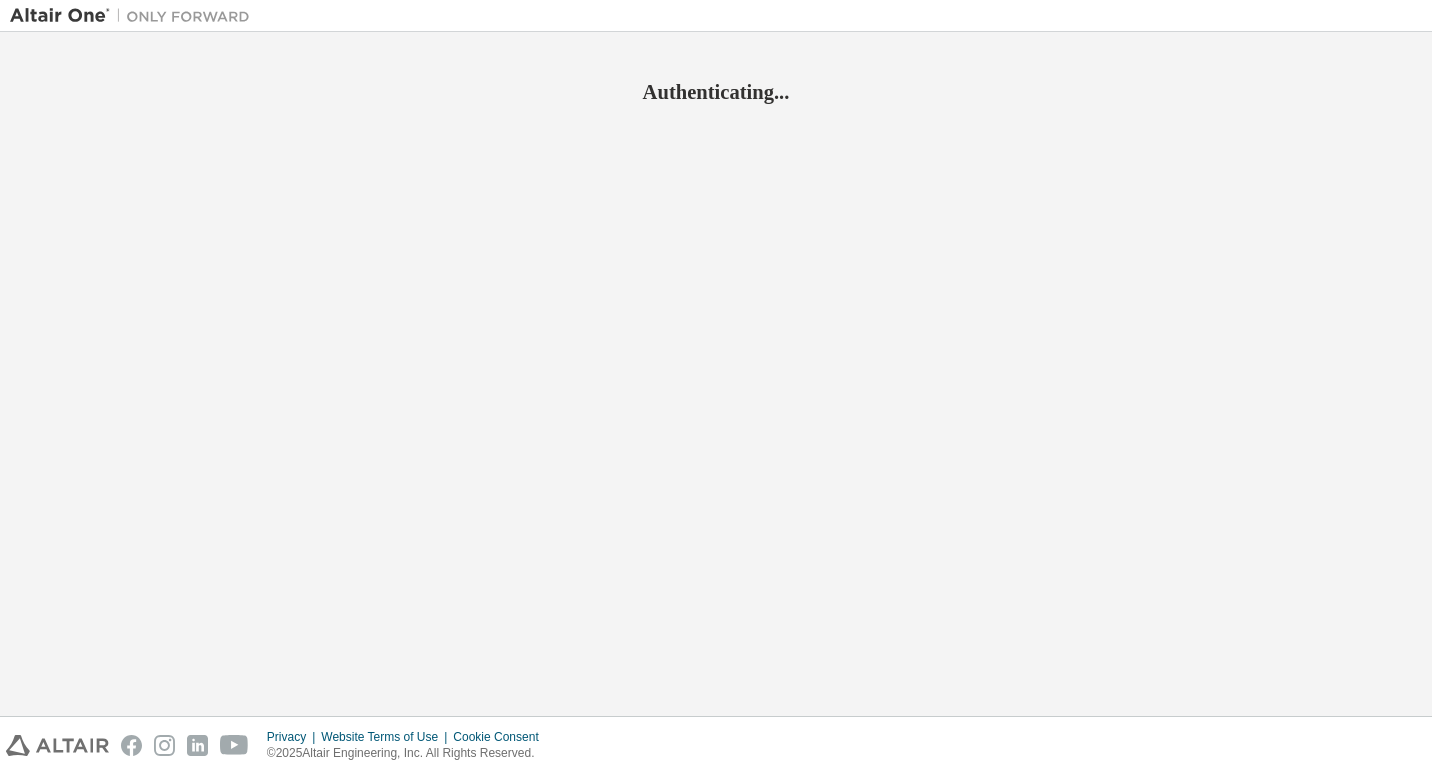 scroll, scrollTop: 0, scrollLeft: 0, axis: both 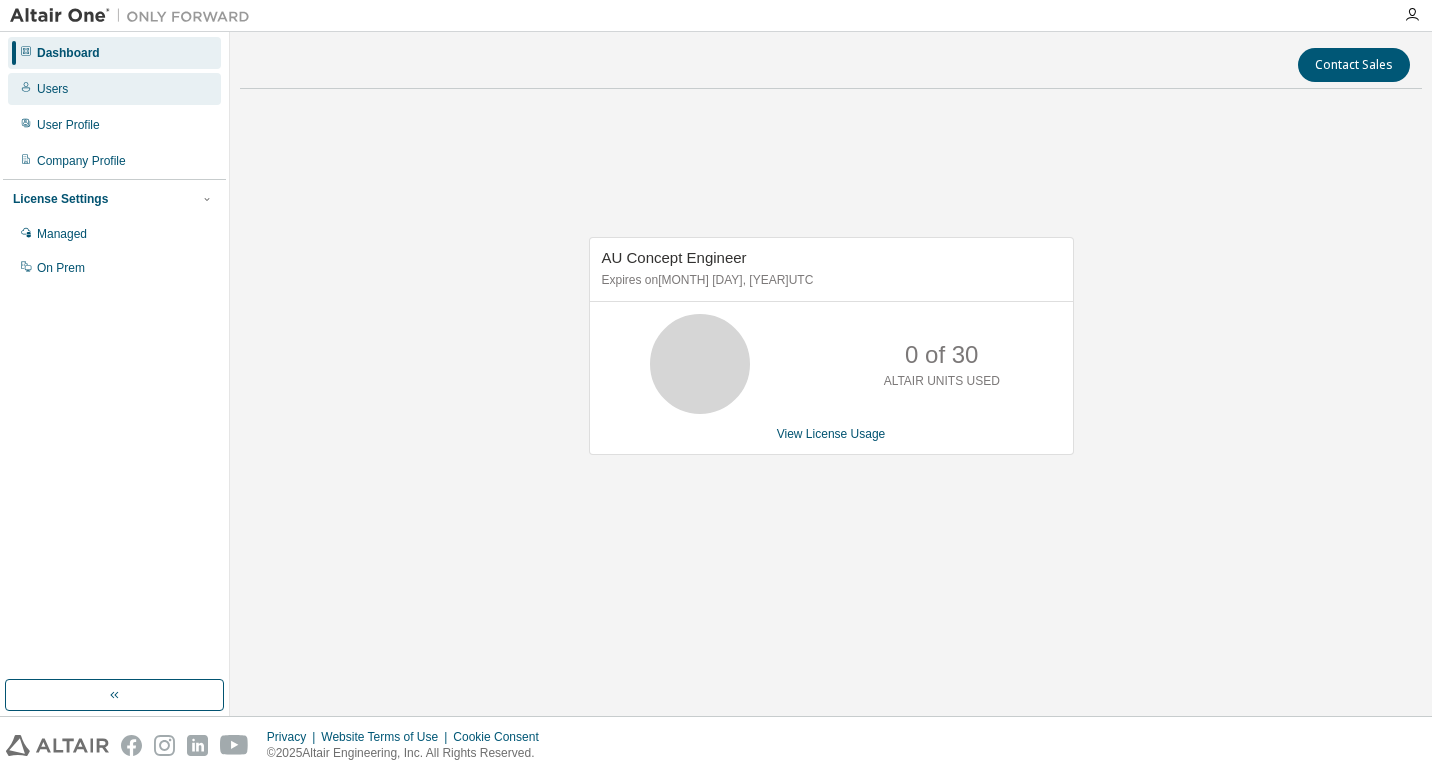 click on "Users" at bounding box center [114, 89] 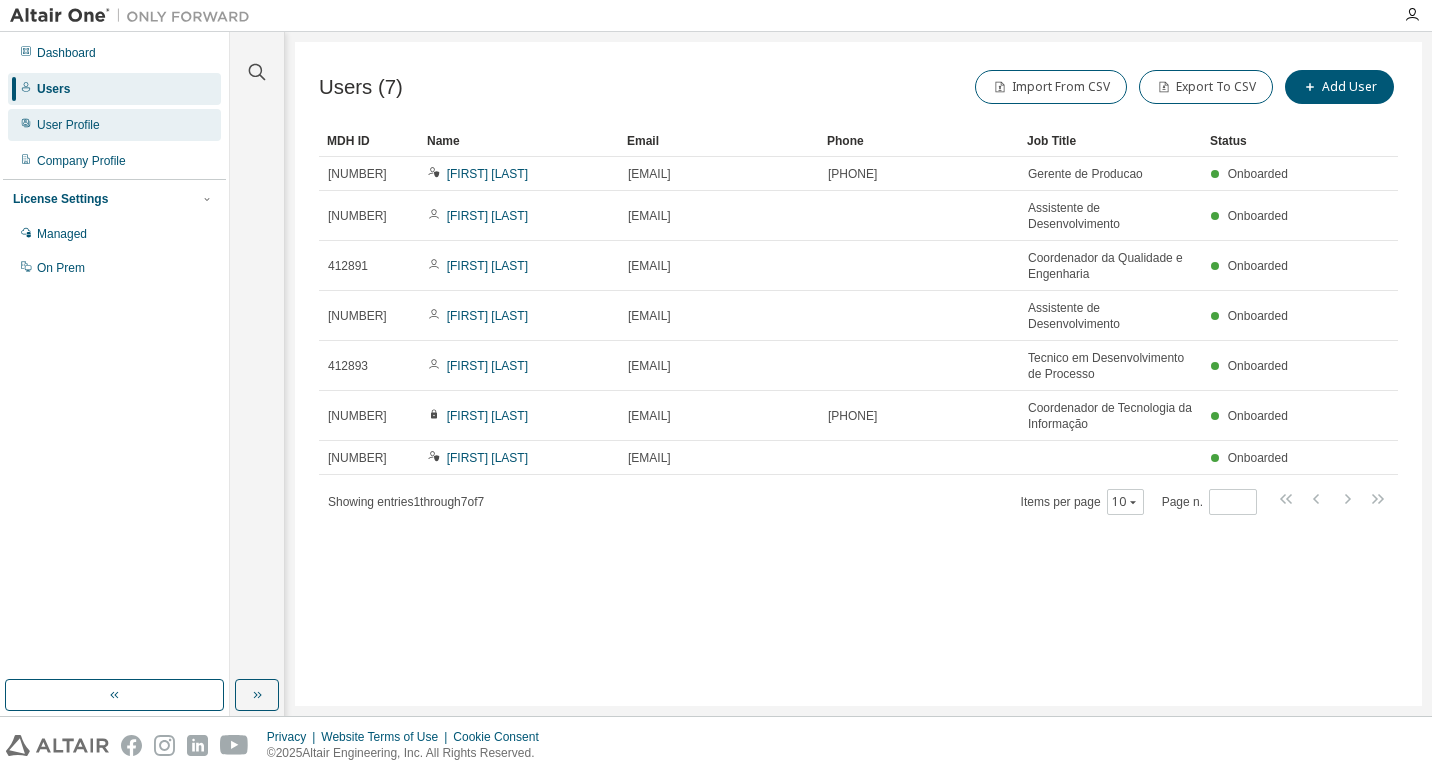 click on "User Profile" at bounding box center [114, 125] 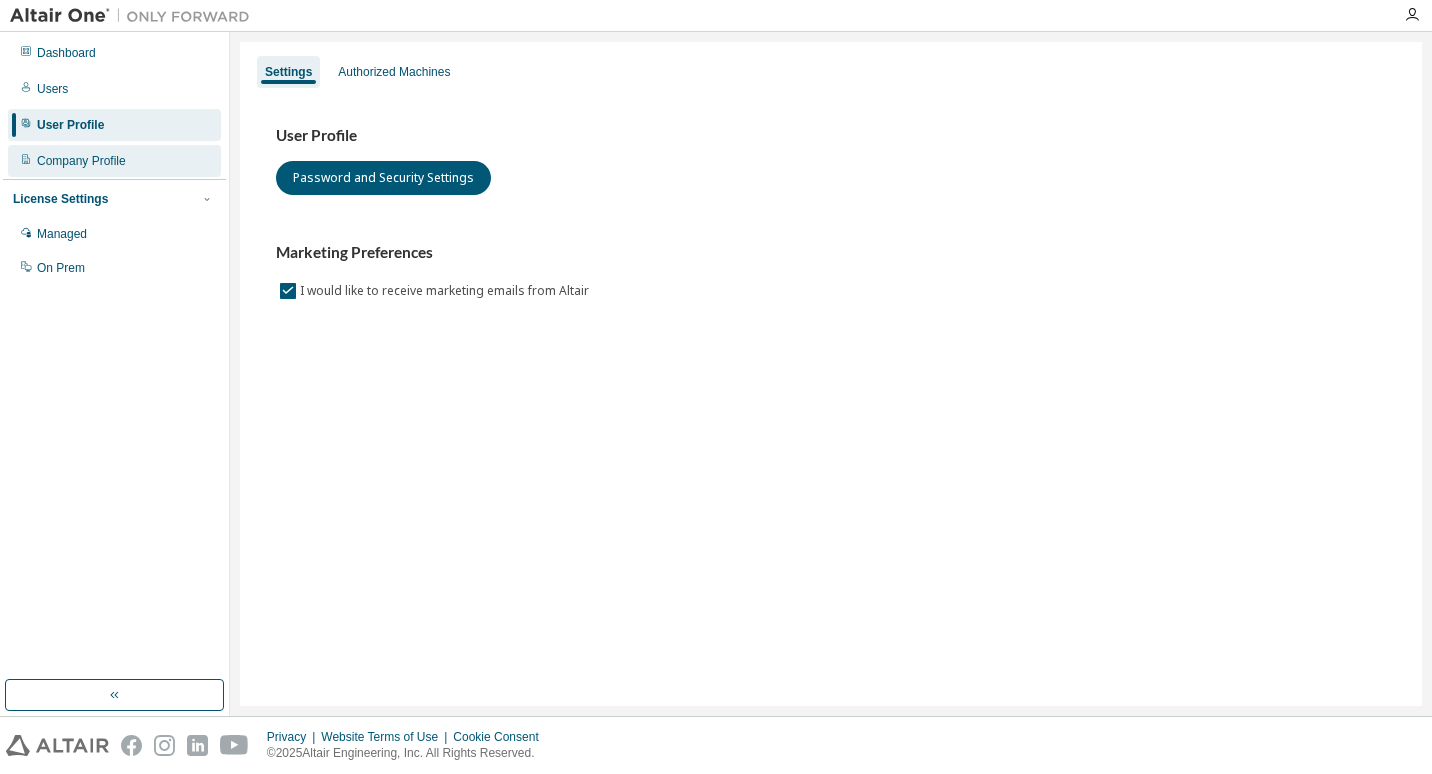 click on "Company Profile" at bounding box center [81, 161] 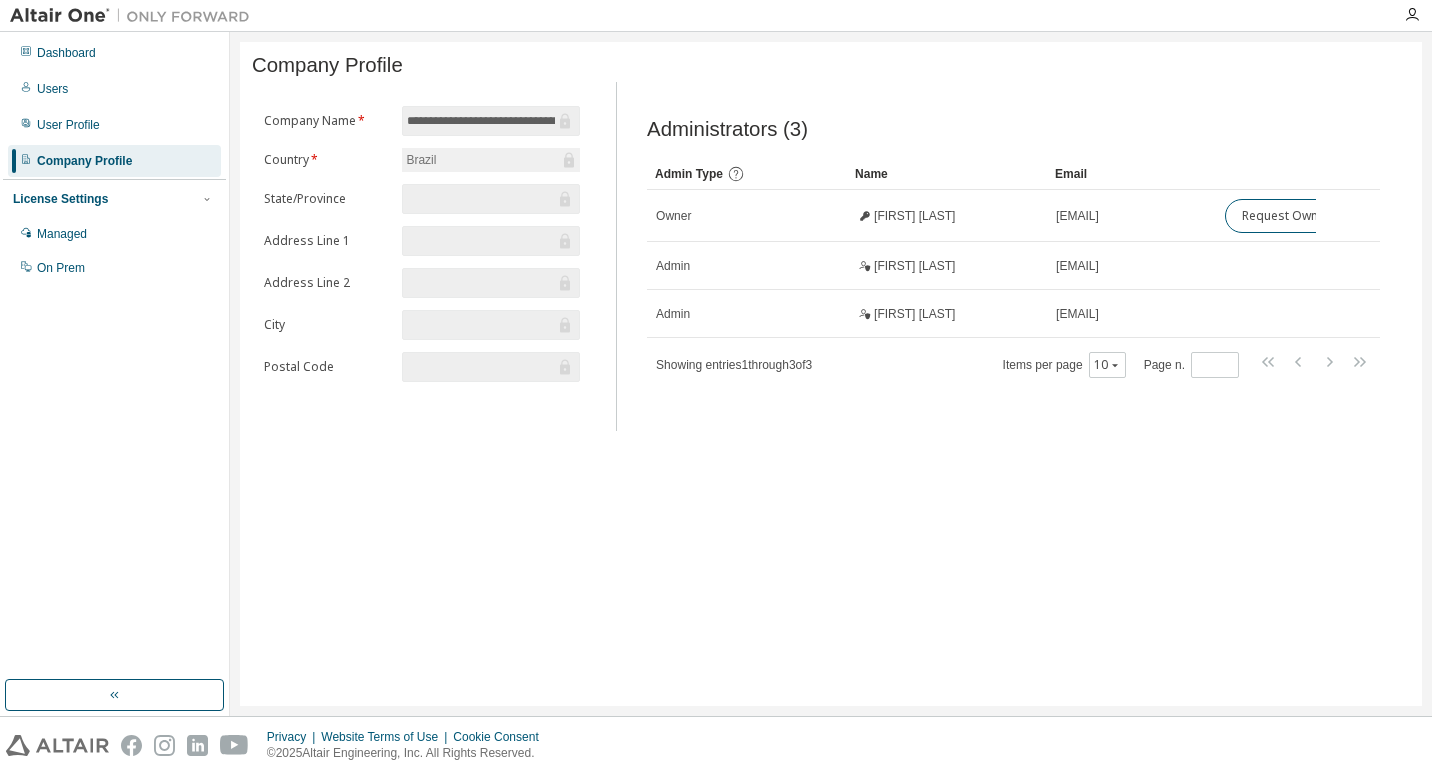click on "License Settings Managed On Prem" at bounding box center [114, 232] 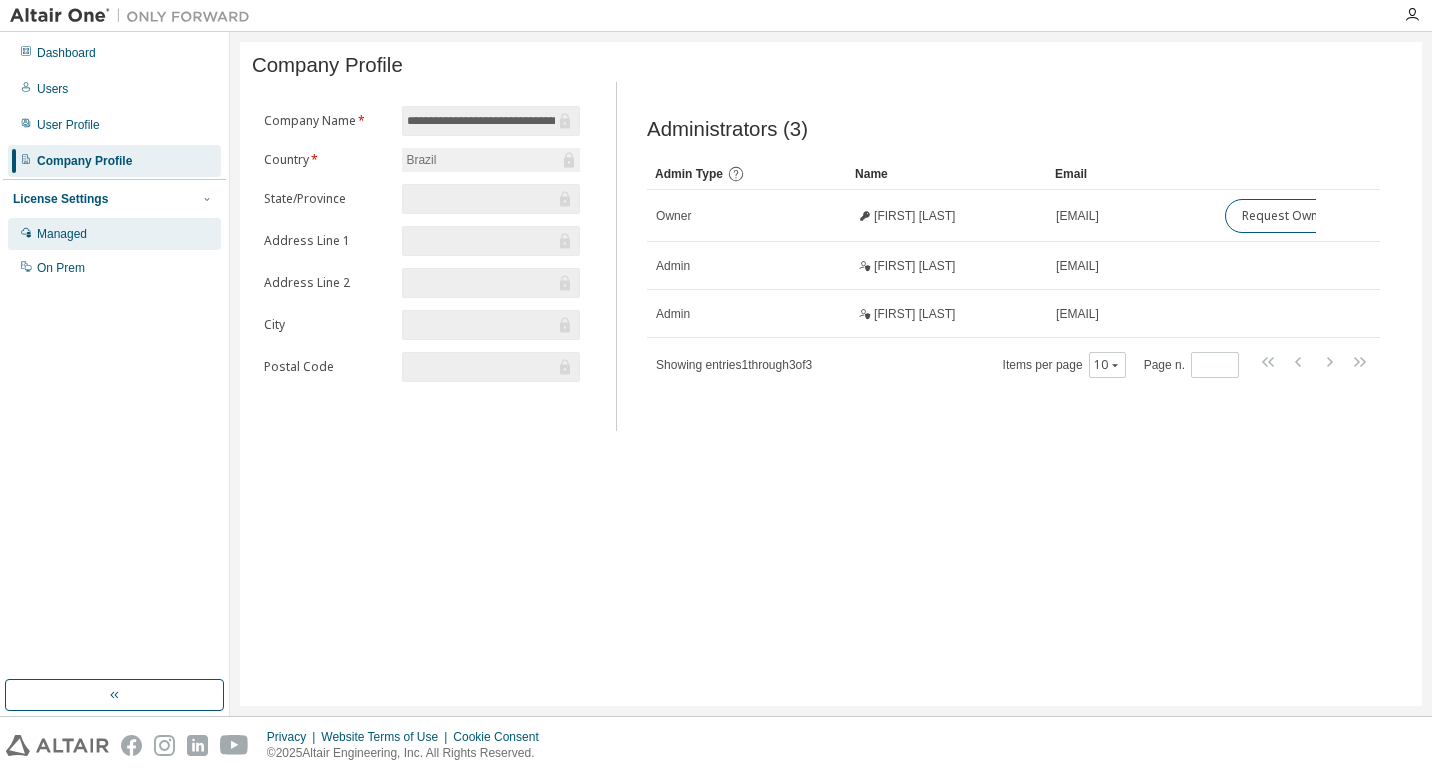 click on "Managed" at bounding box center (62, 234) 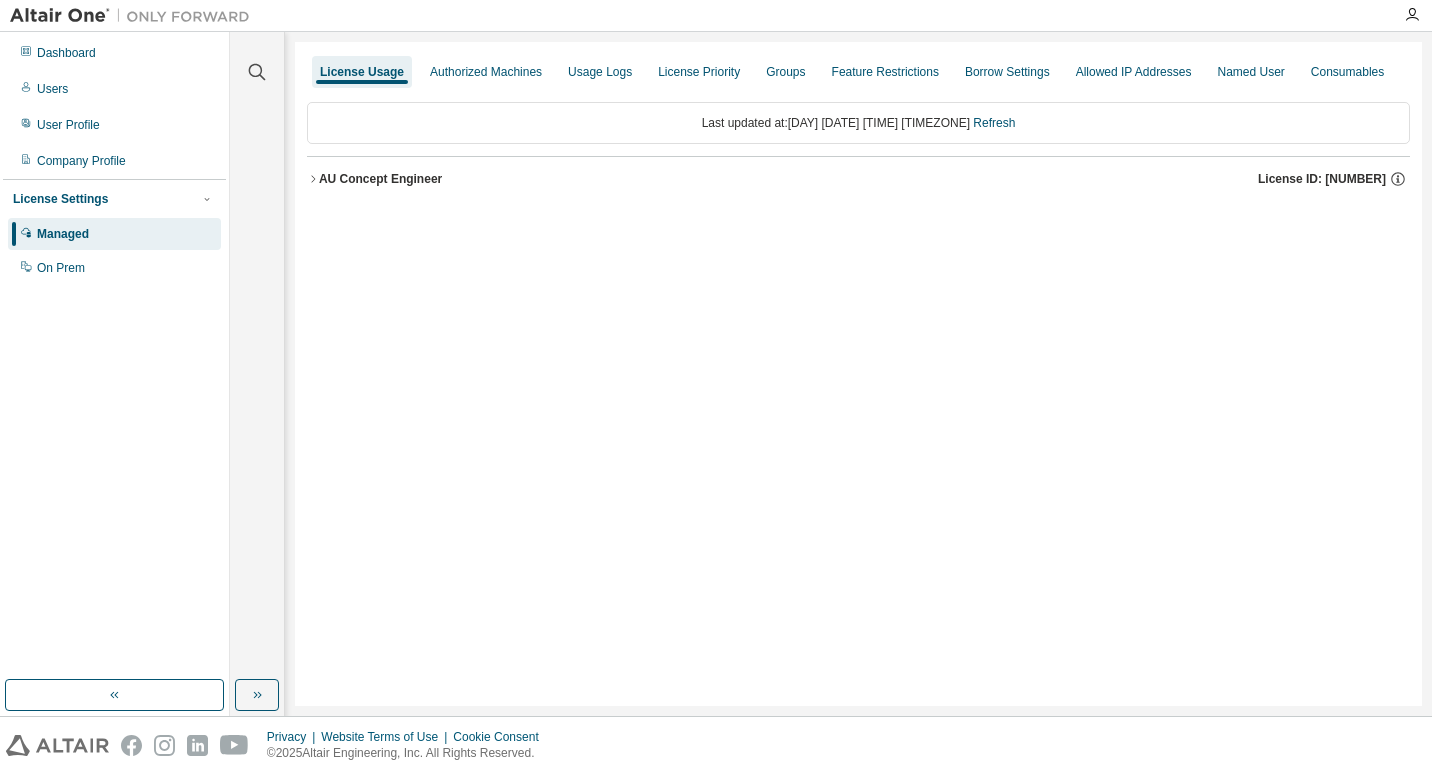 click on "AU Concept Engineer" at bounding box center (380, 179) 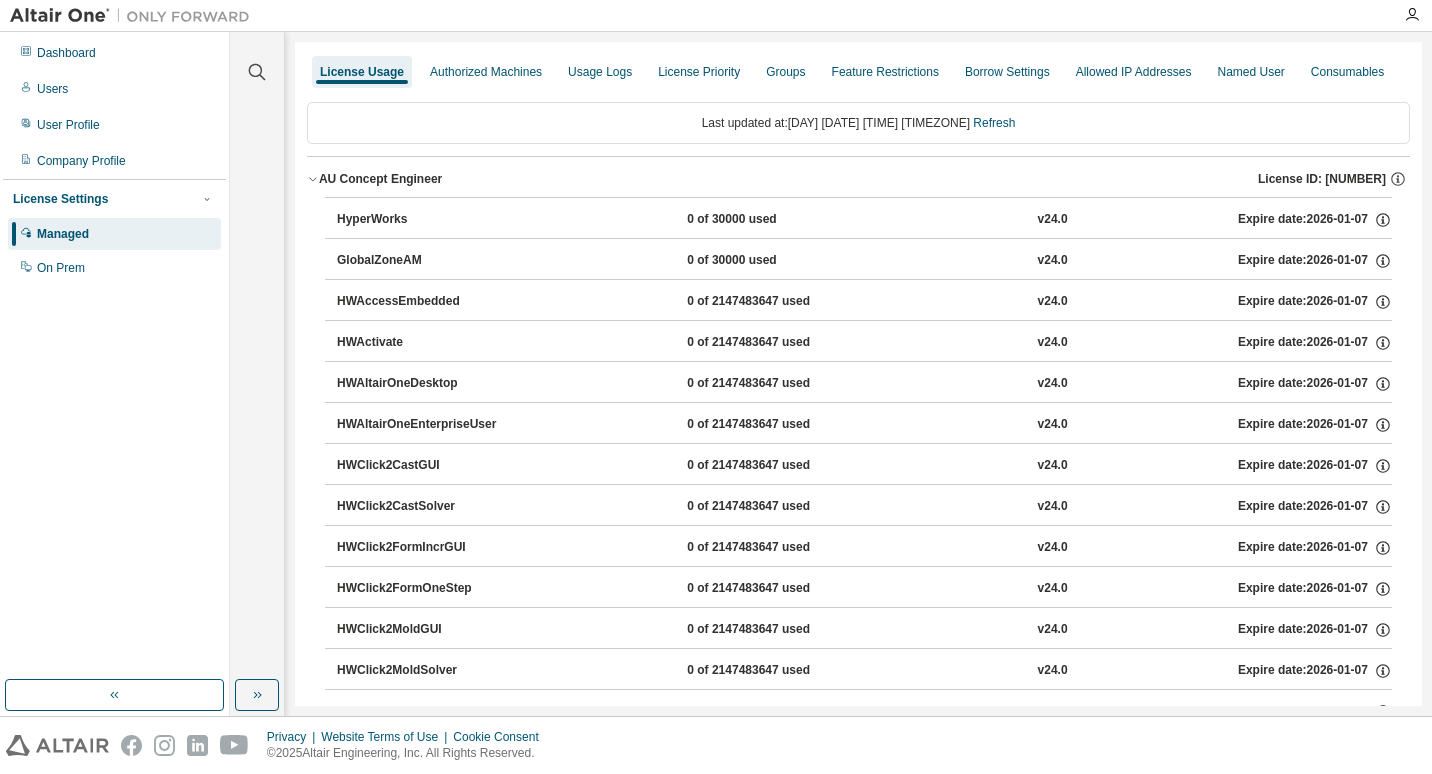click on "HyperWorks" at bounding box center (427, 220) 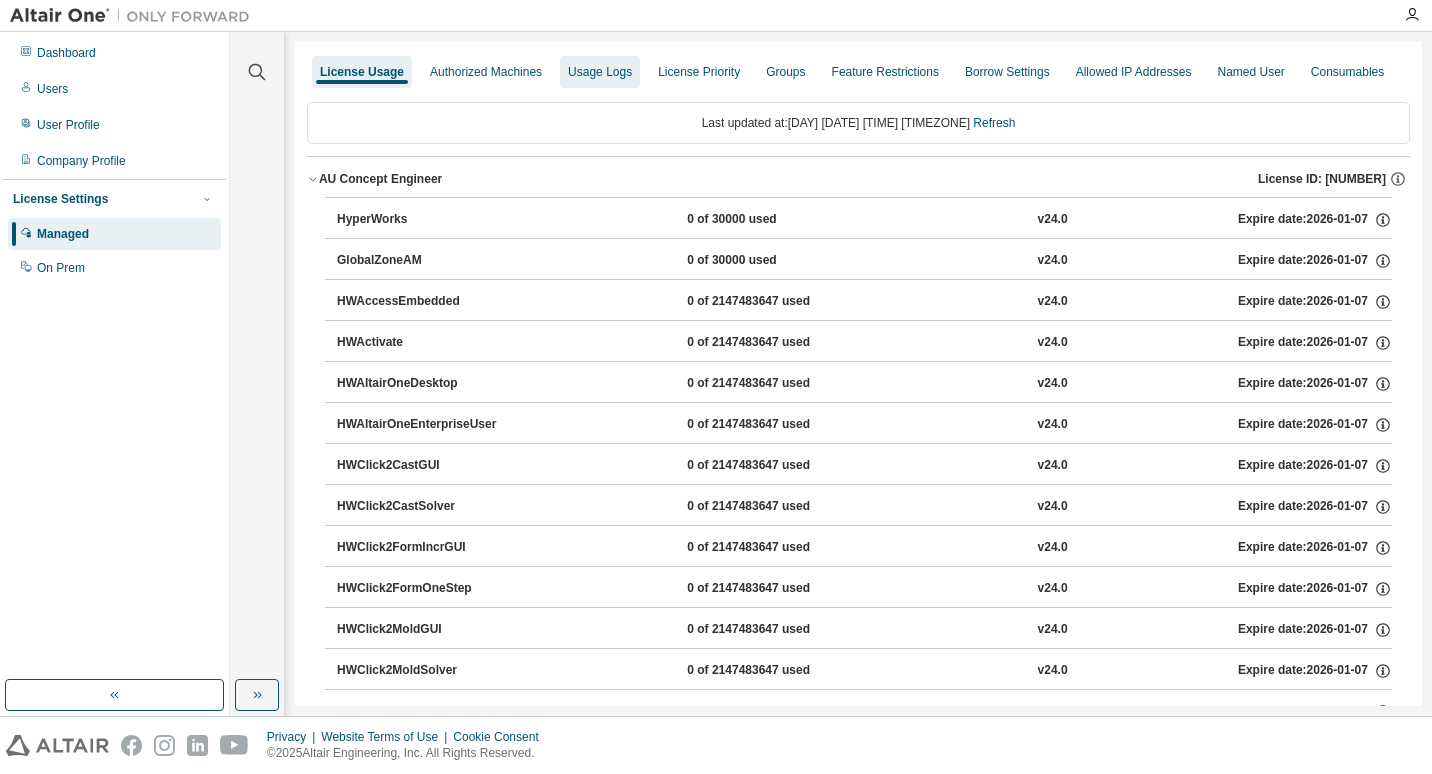 click on "Usage Logs" at bounding box center (600, 72) 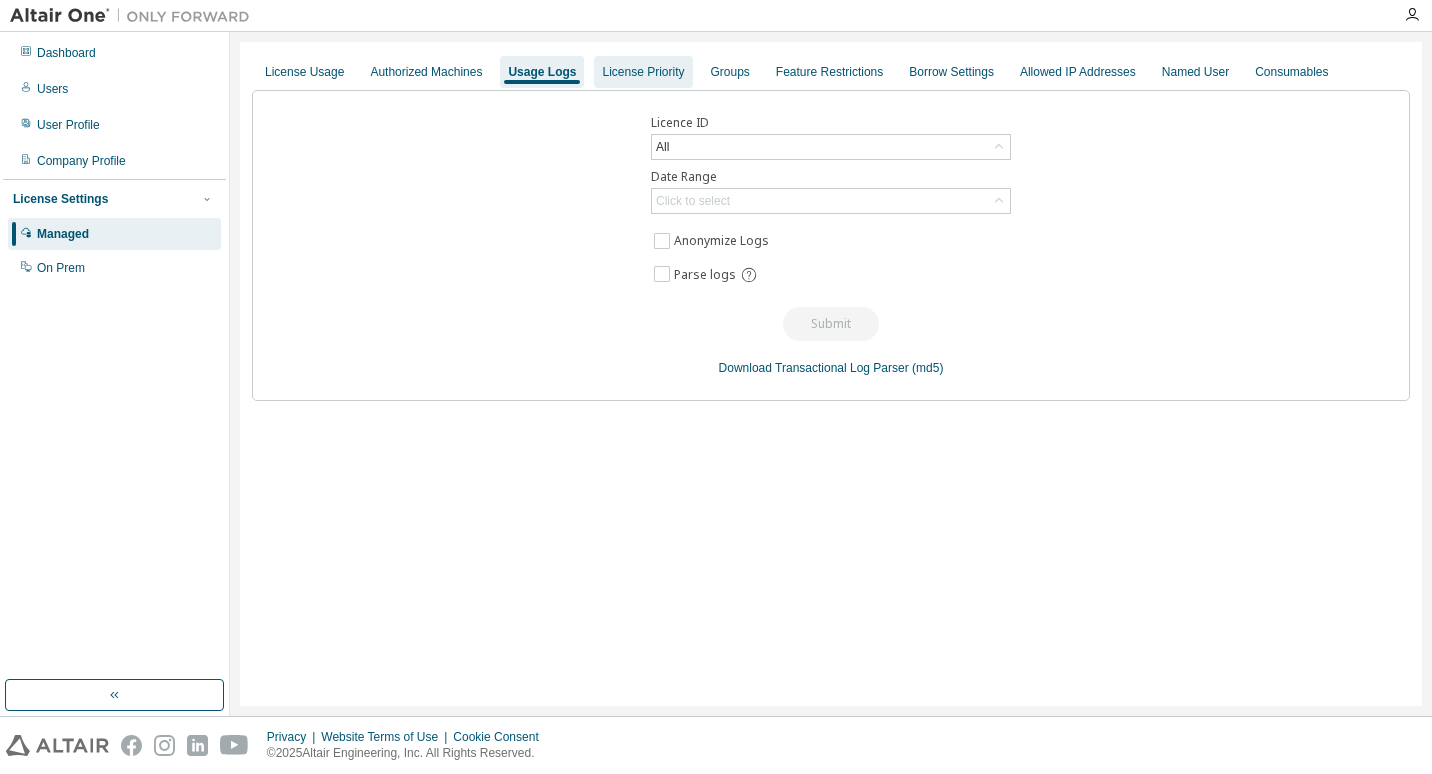 click on "License Priority" at bounding box center (643, 72) 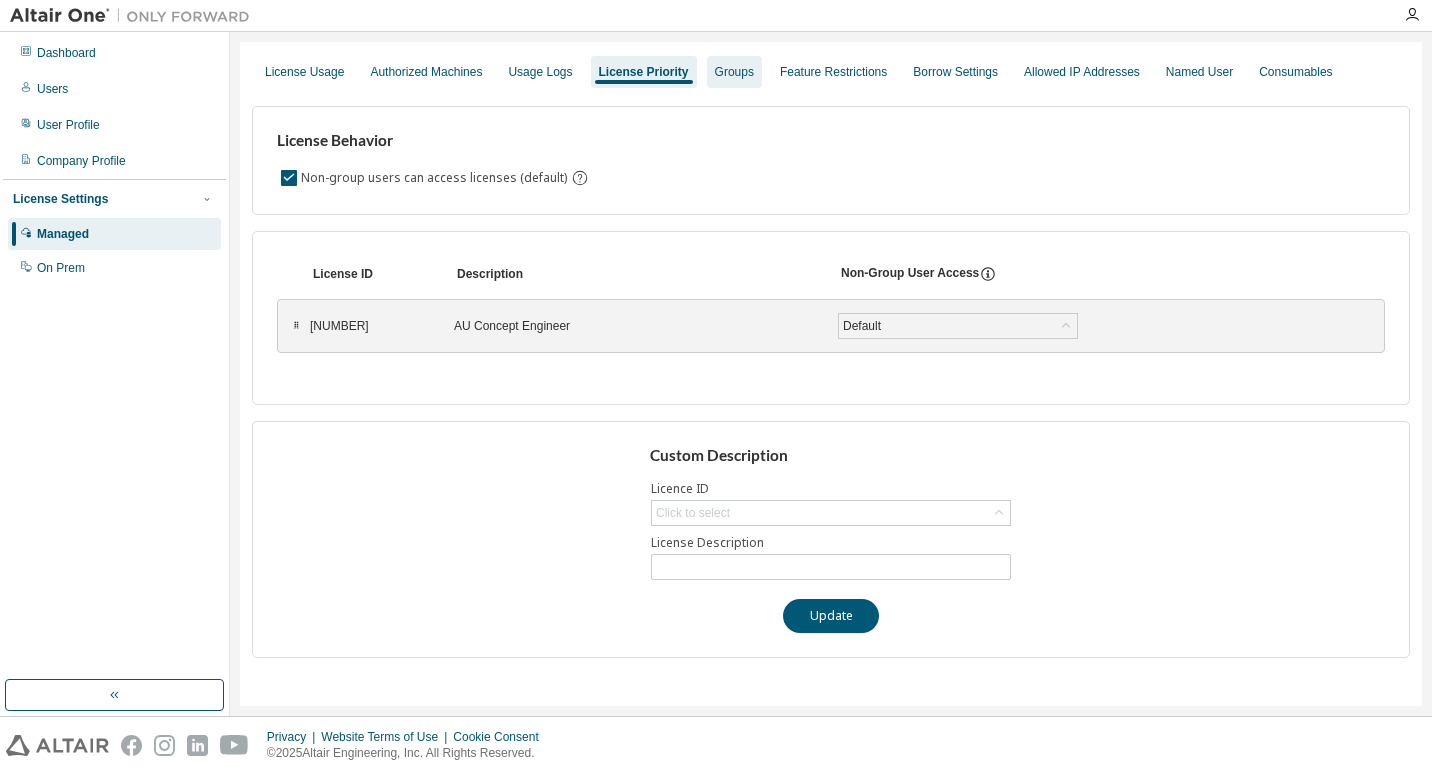 click on "Groups" at bounding box center (734, 72) 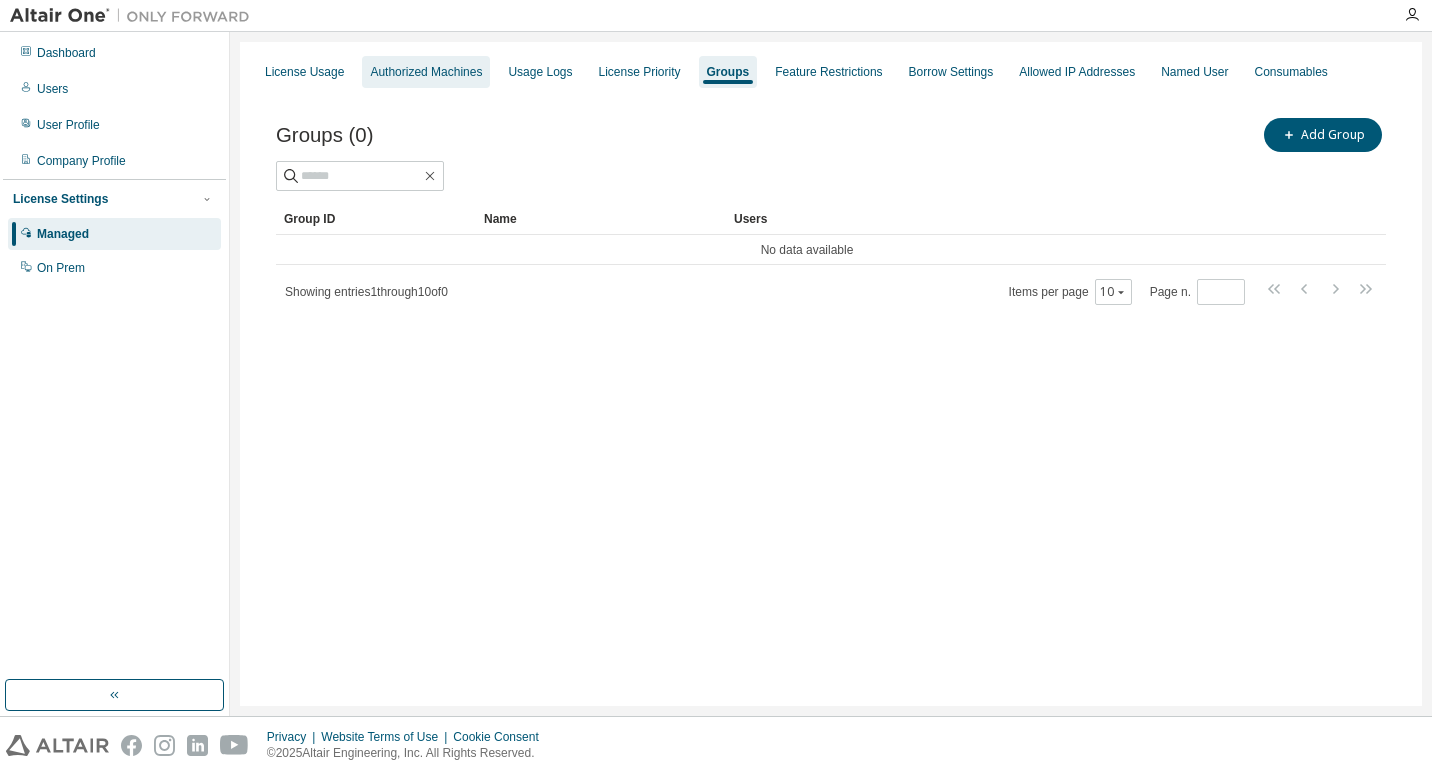 click on "Authorized Machines" at bounding box center [426, 72] 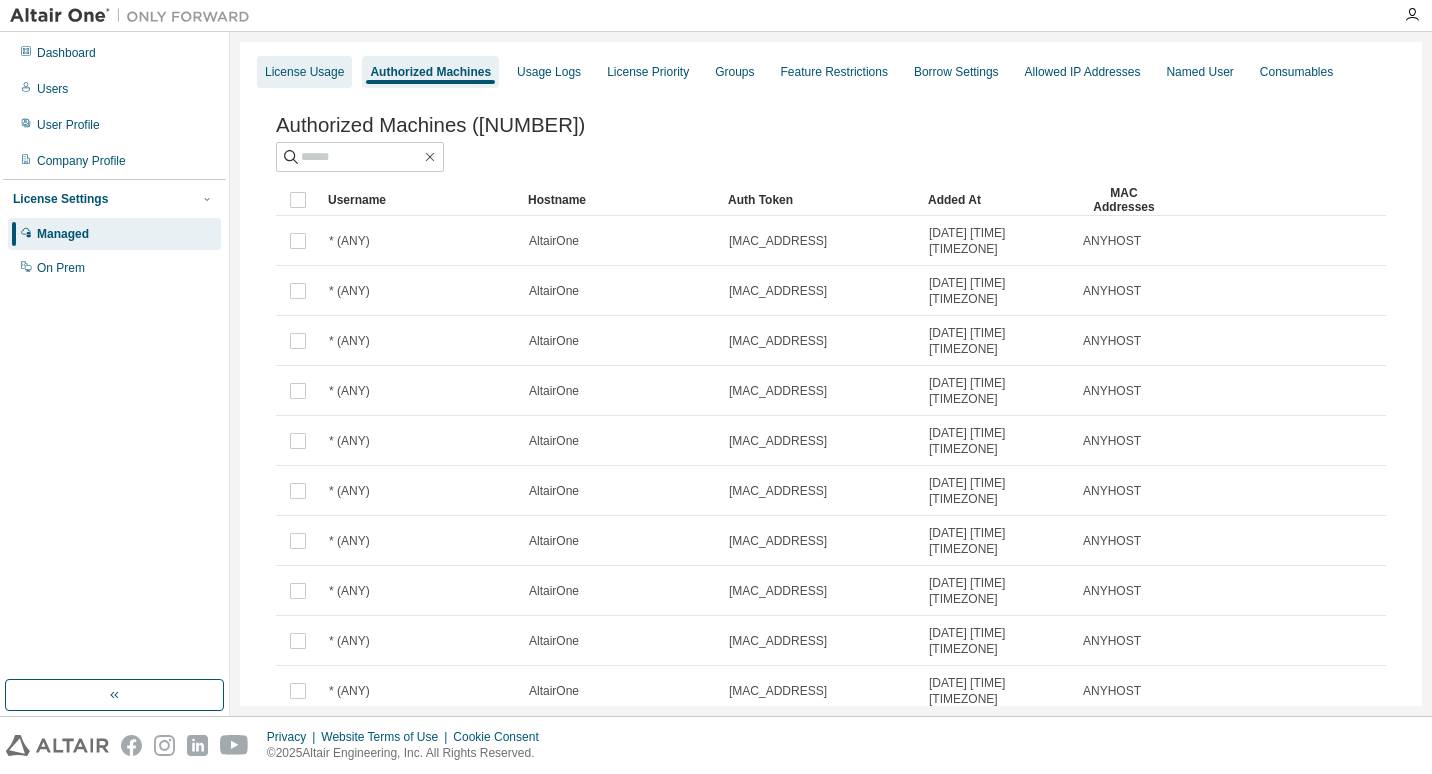 click on "License Usage" at bounding box center [304, 72] 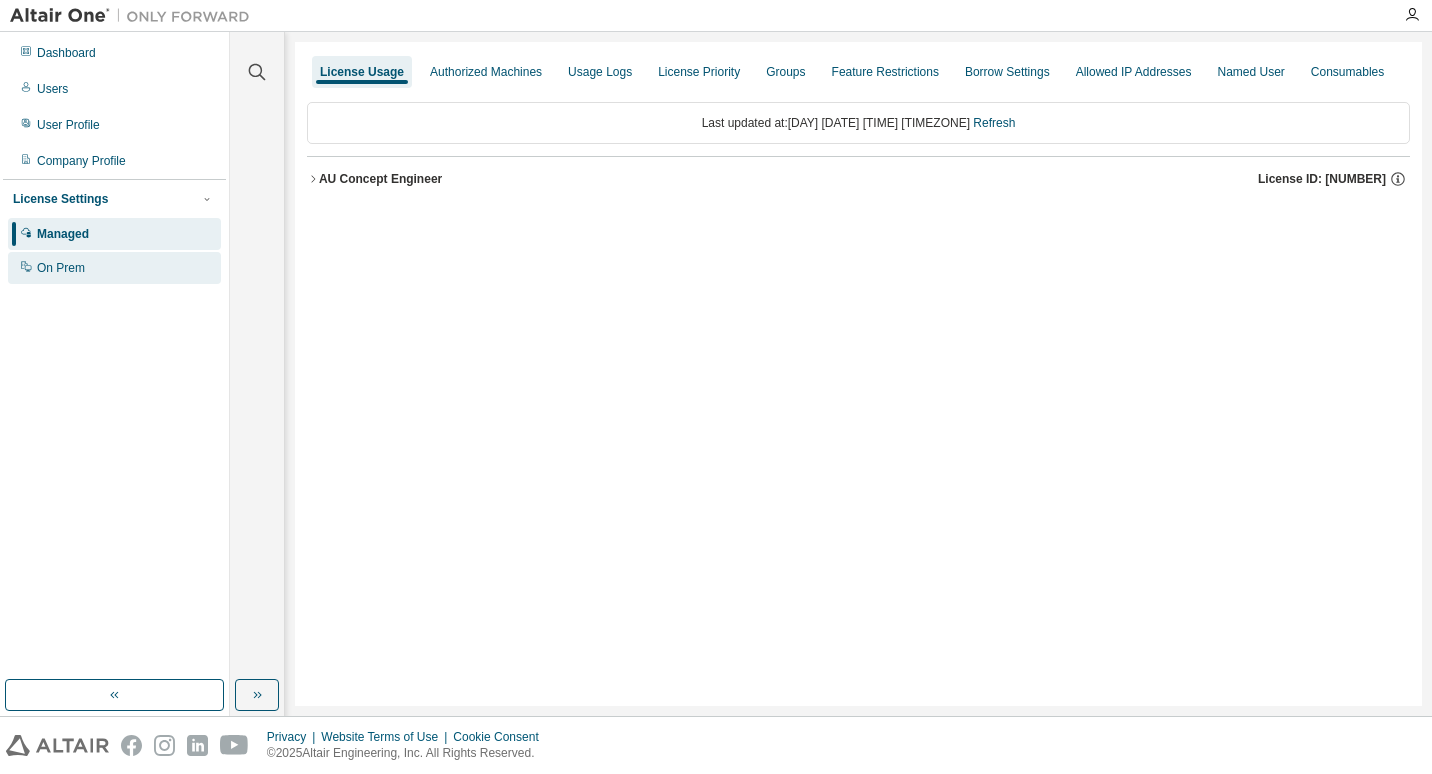 click on "On Prem" at bounding box center [61, 268] 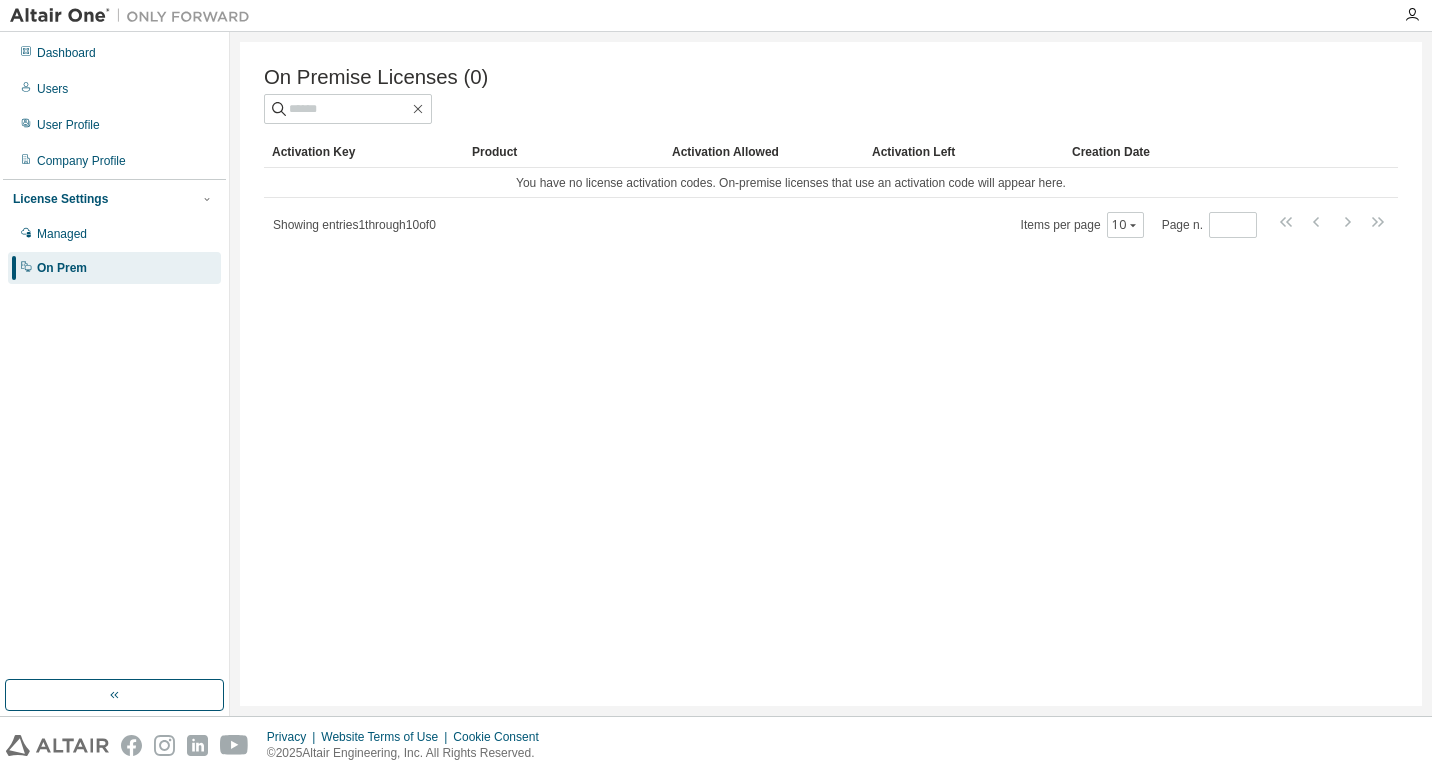 click on "License Settings" at bounding box center (60, 199) 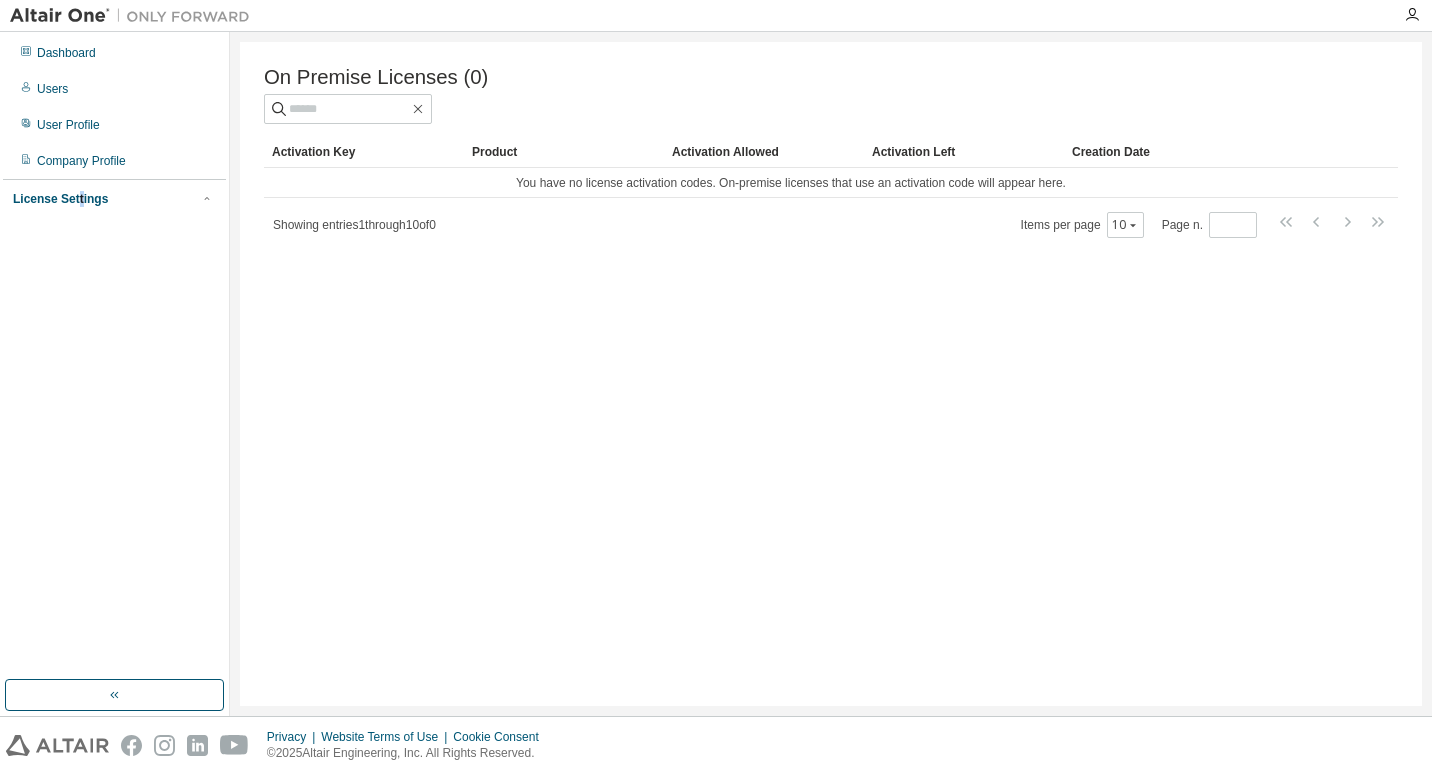 click on "License Settings" at bounding box center (60, 199) 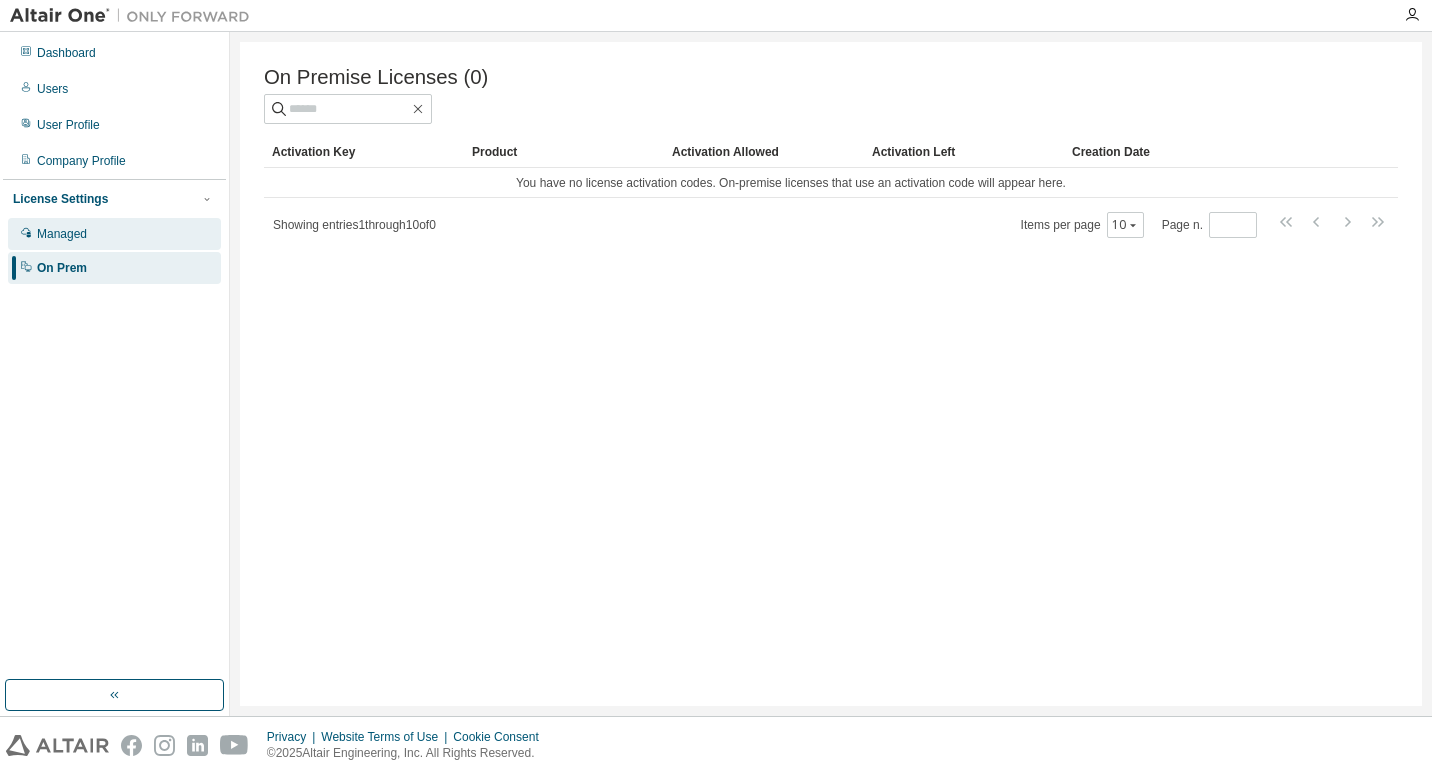 drag, startPoint x: 76, startPoint y: 205, endPoint x: 67, endPoint y: 237, distance: 33.24154 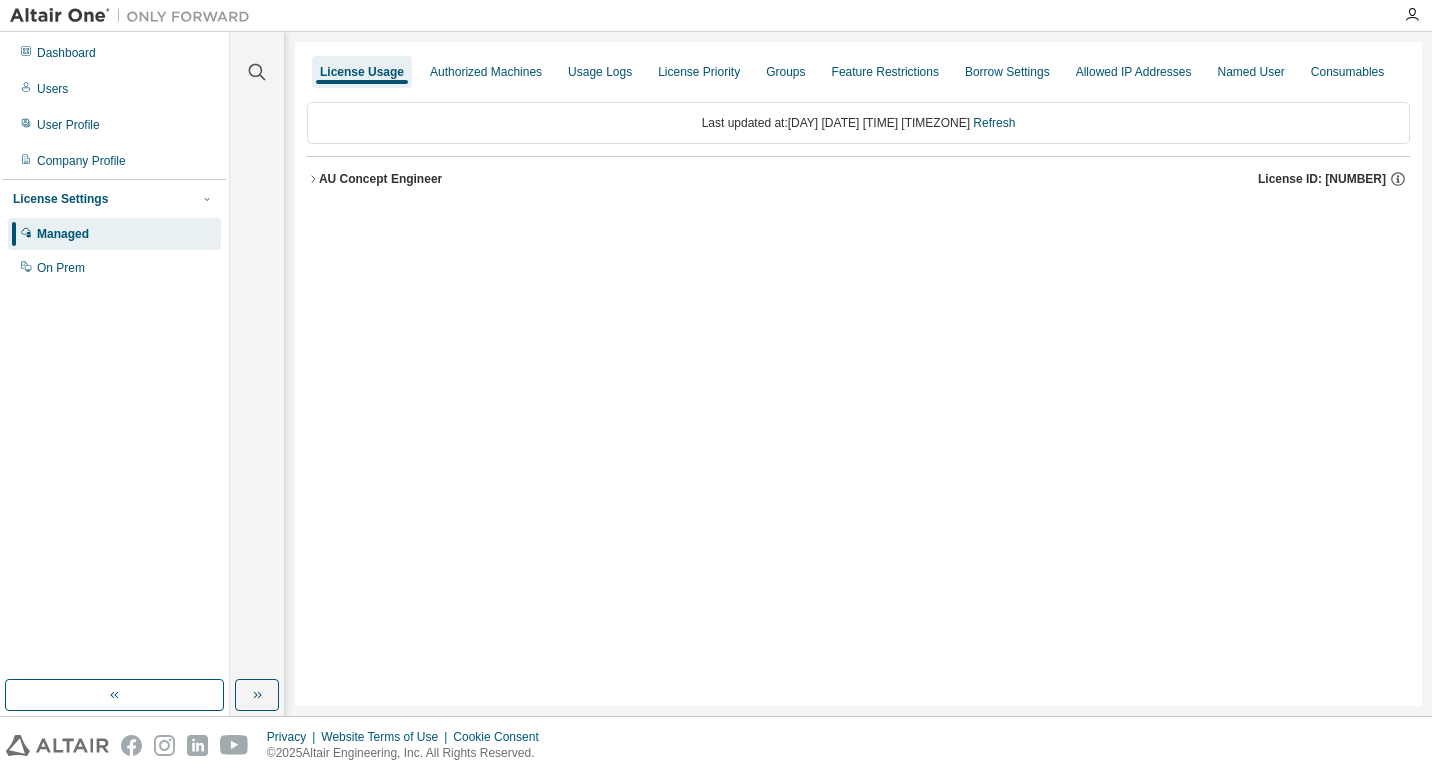 click 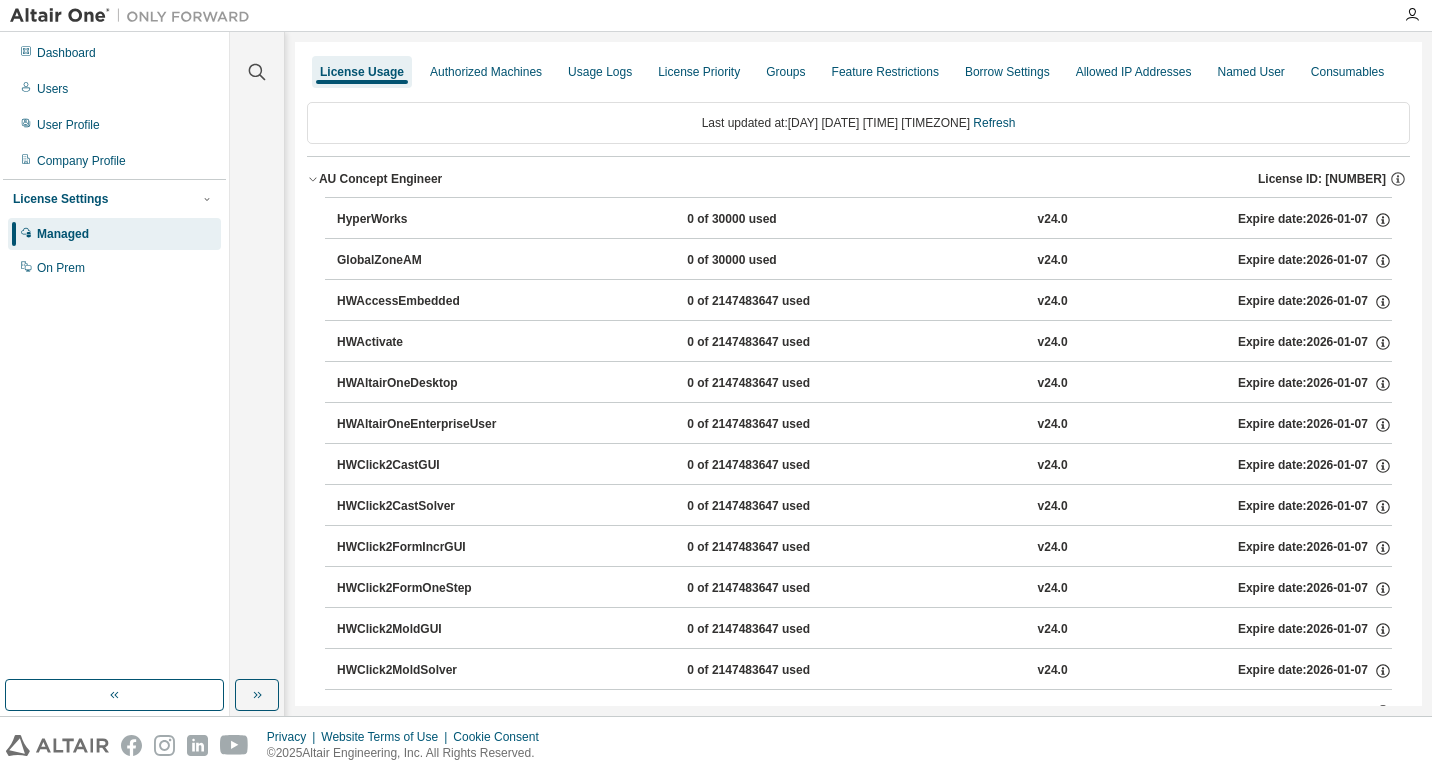 click on "HyperWorks" at bounding box center (427, 220) 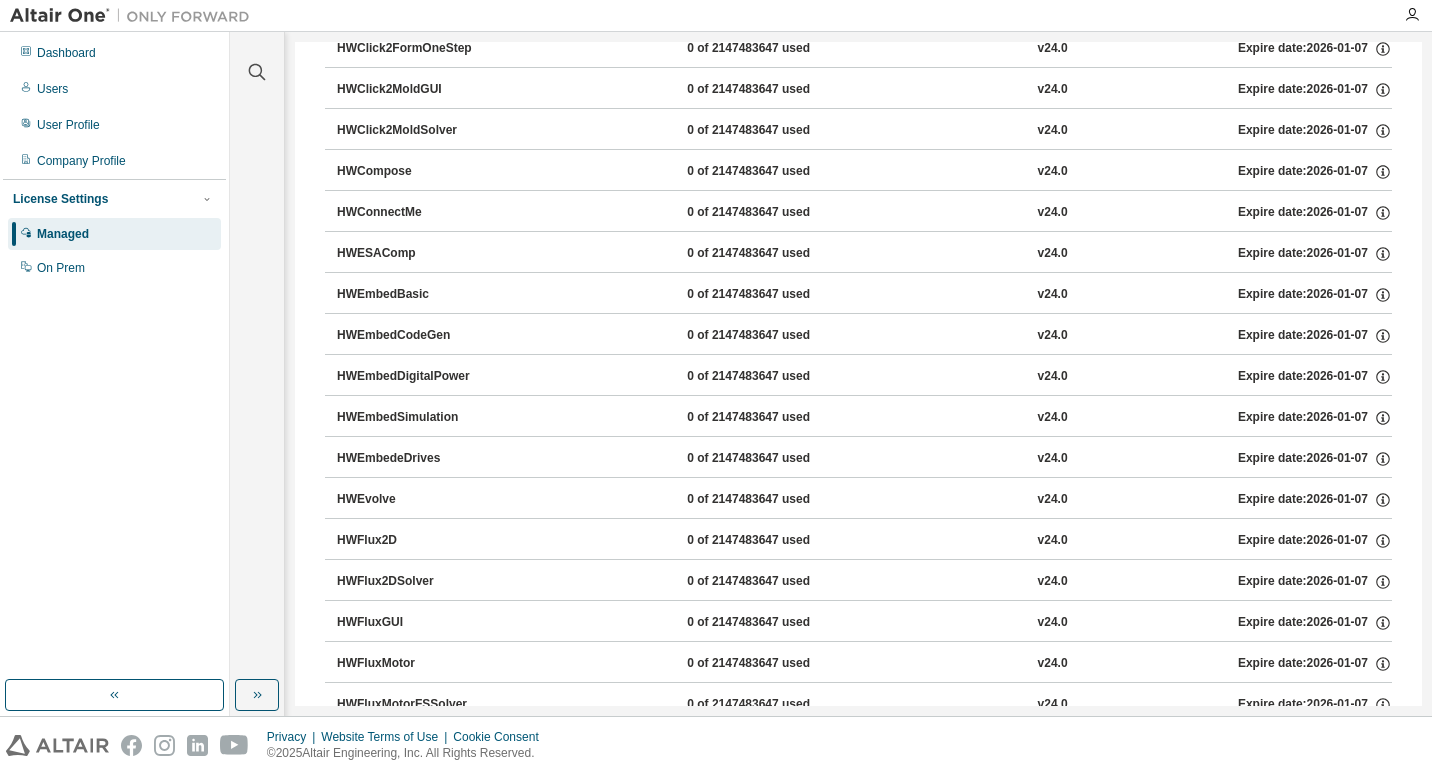 scroll, scrollTop: 0, scrollLeft: 0, axis: both 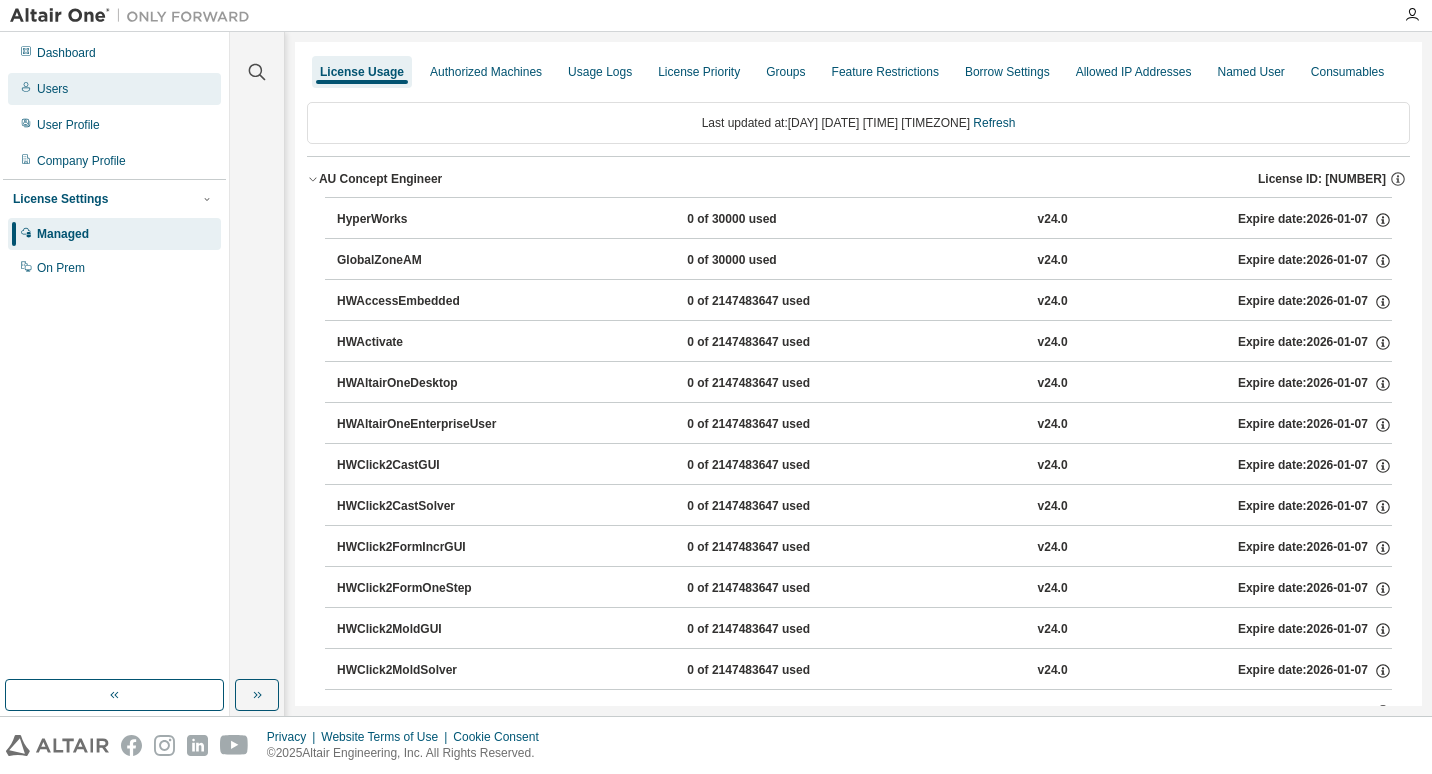 click on "Users" at bounding box center [114, 89] 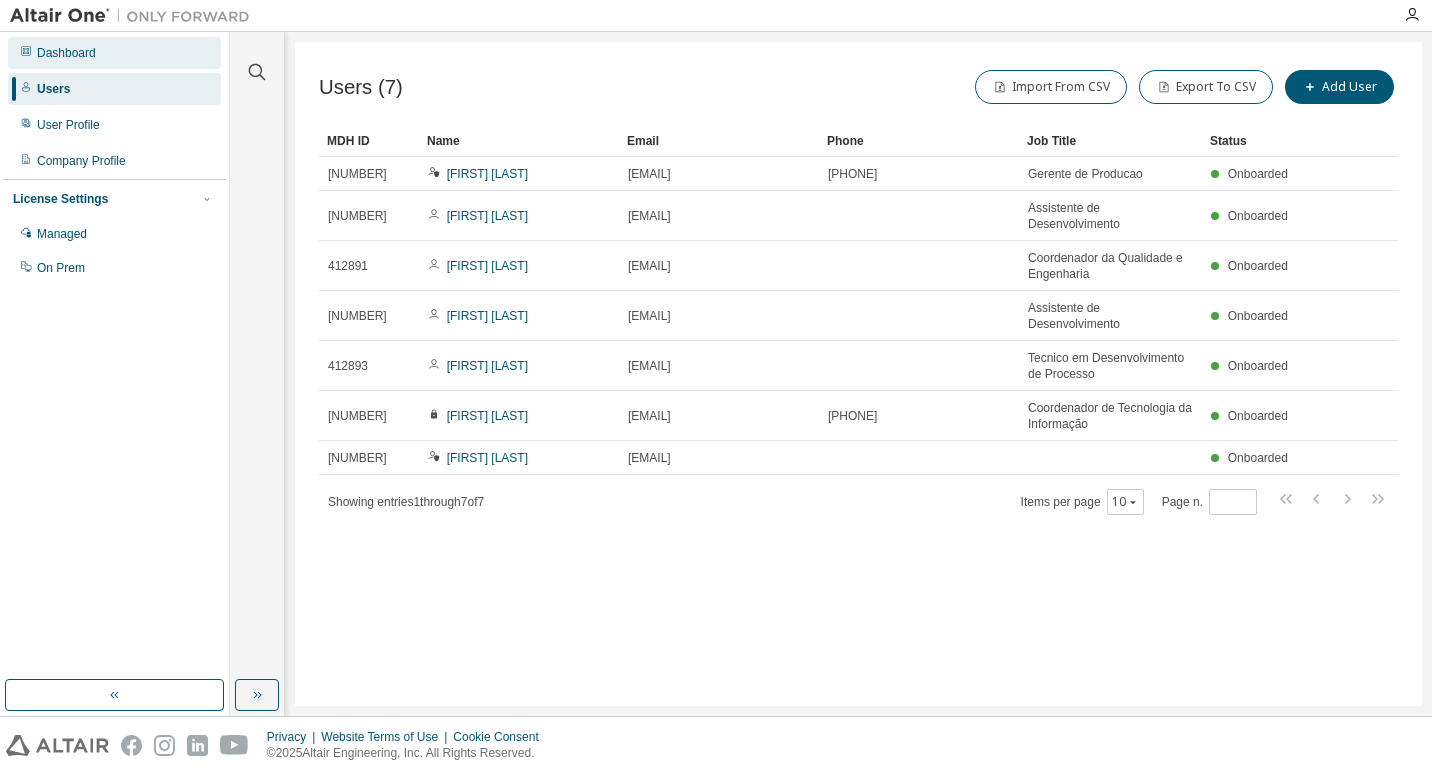 click on "Dashboard" at bounding box center (66, 53) 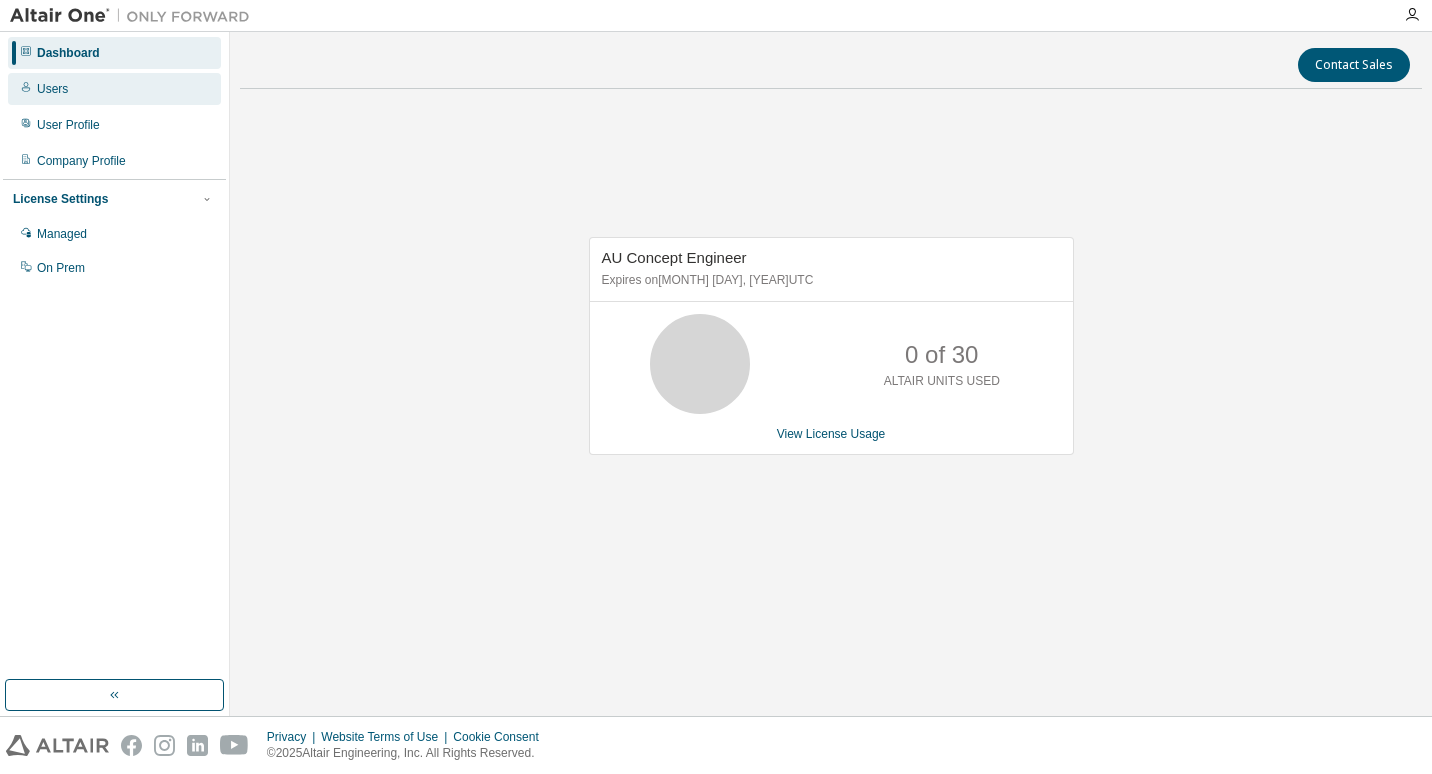 click on "Users" at bounding box center [52, 89] 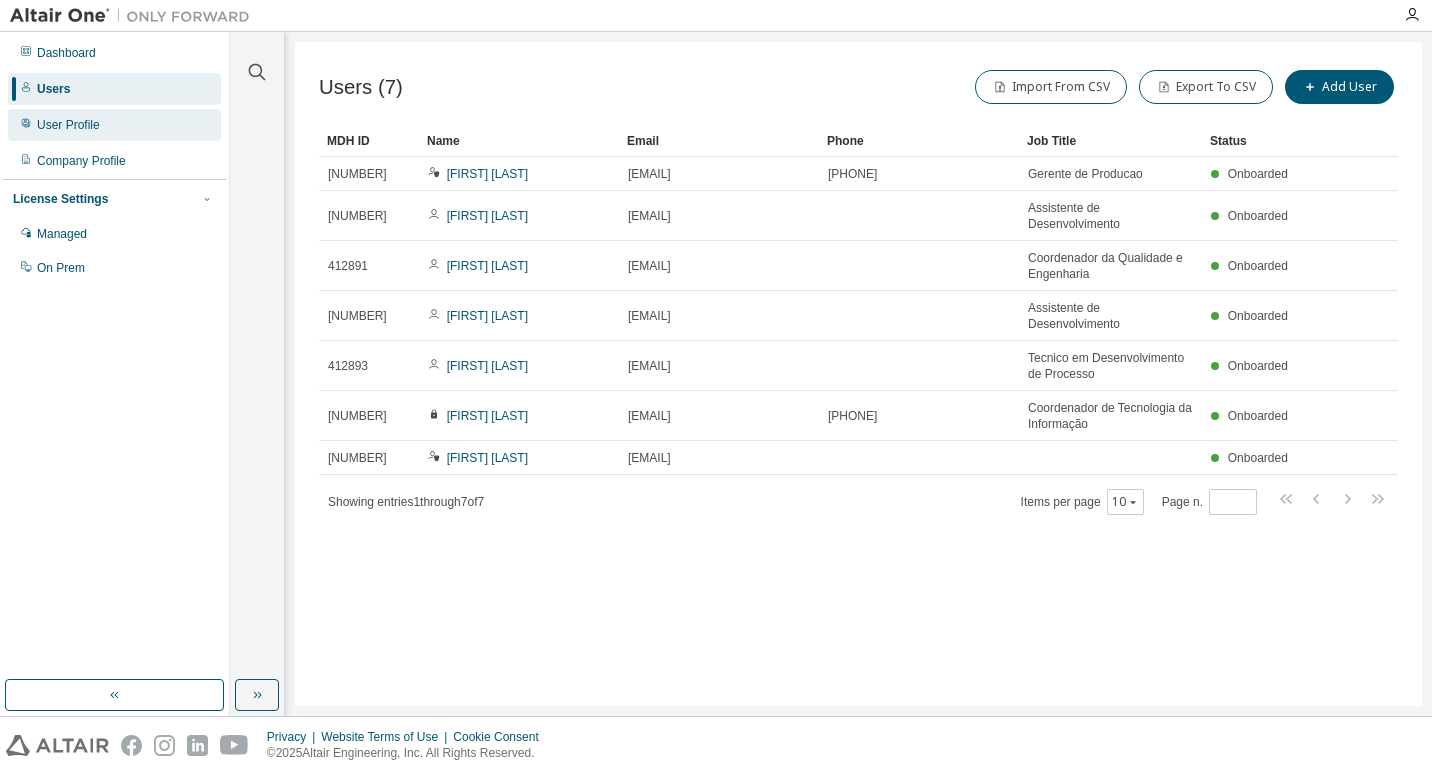 click on "User Profile" at bounding box center [68, 125] 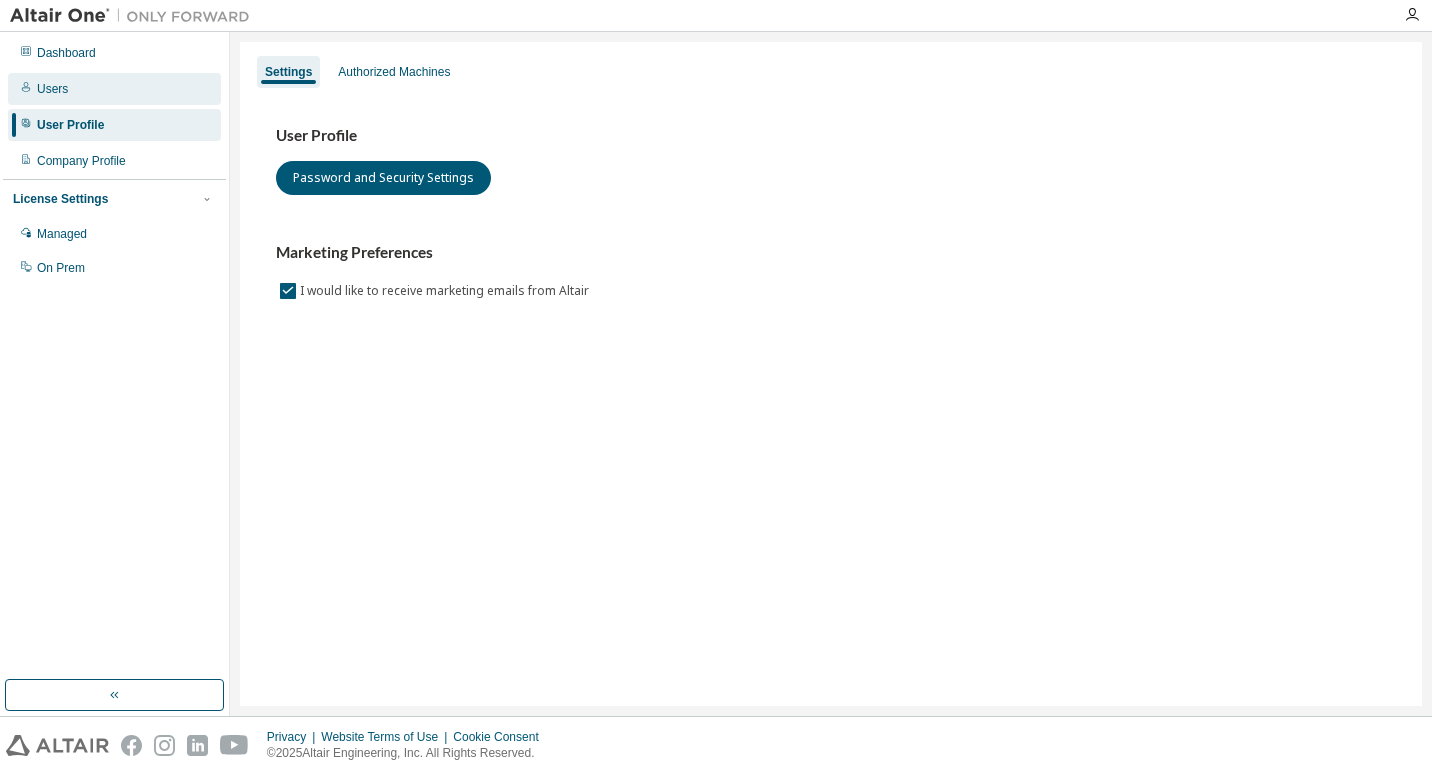 click on "Users" at bounding box center (52, 89) 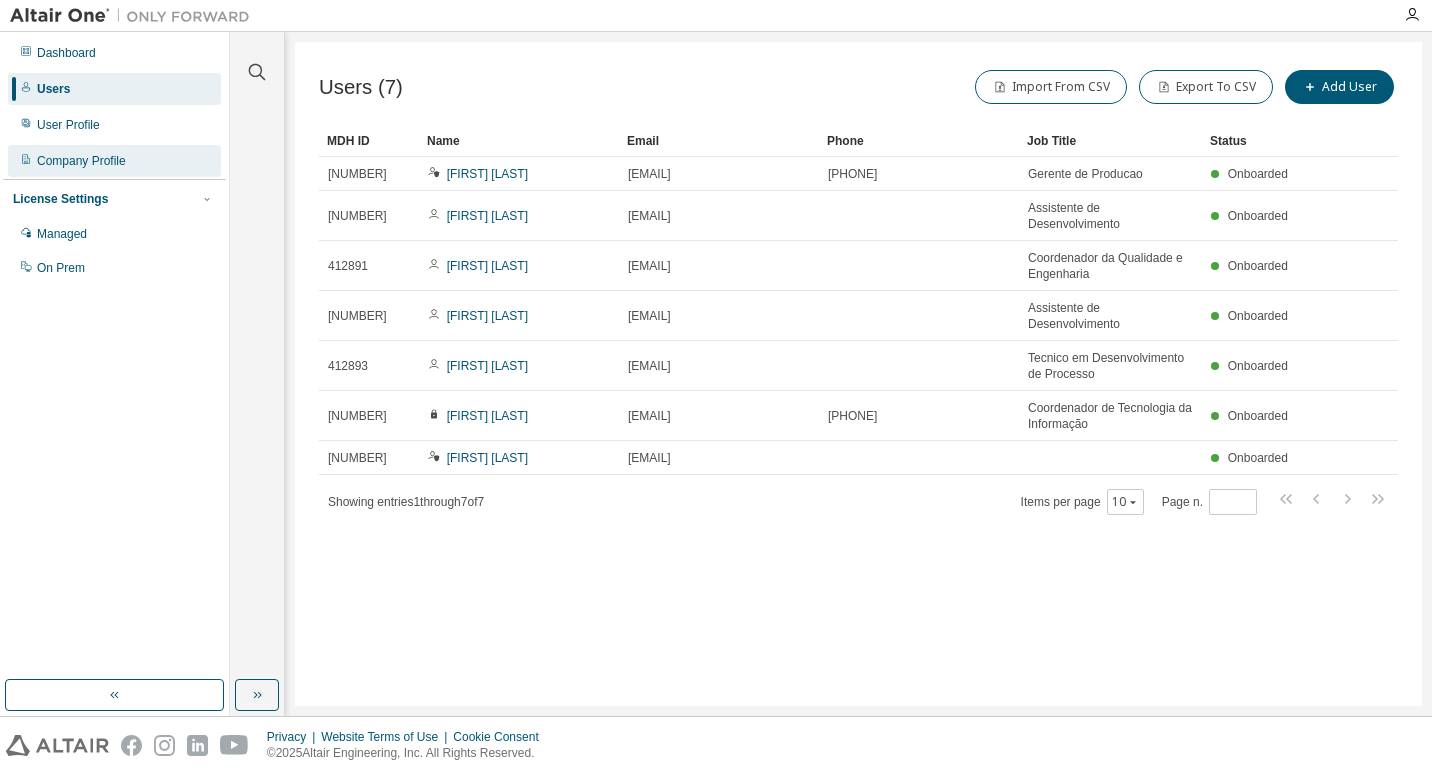 click on "Company Profile" at bounding box center [81, 161] 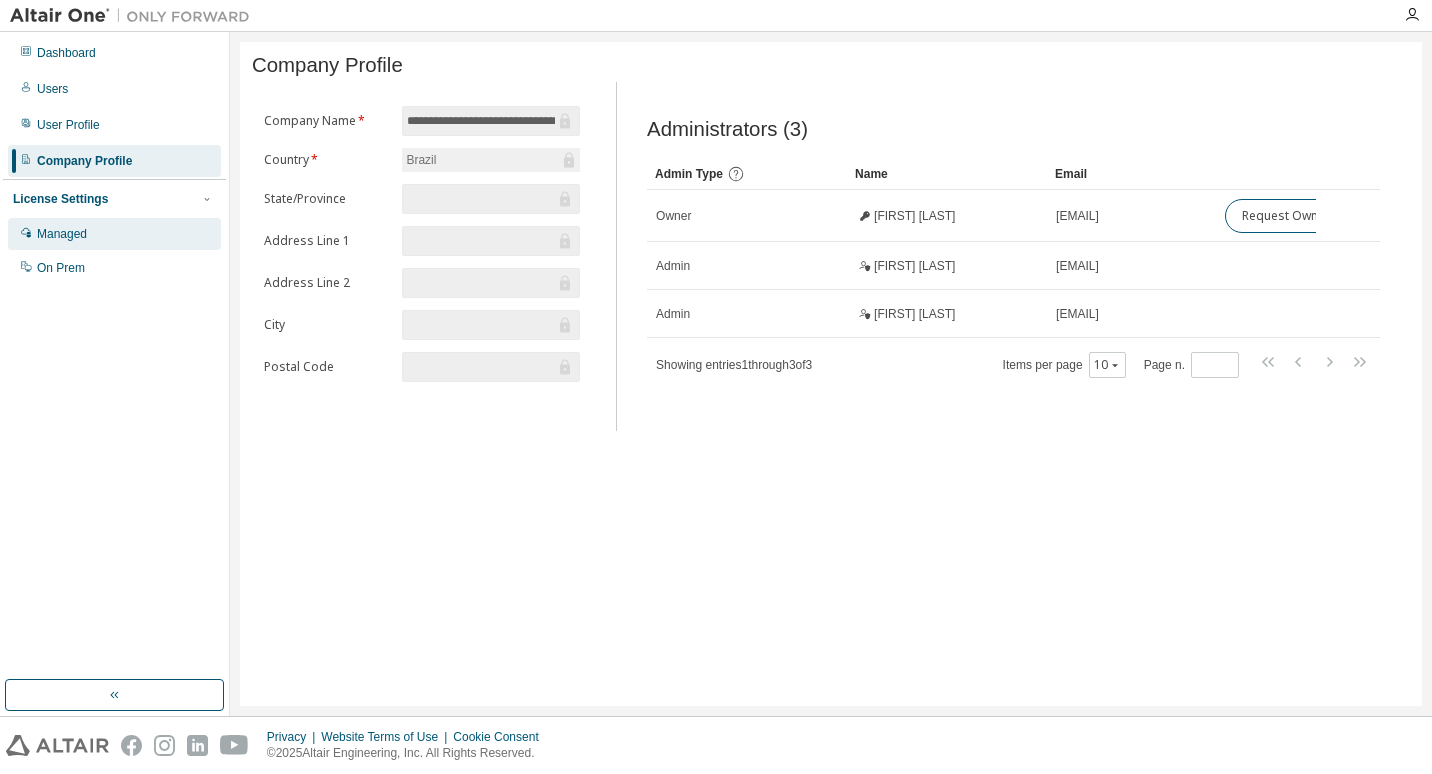 click on "Managed" at bounding box center [114, 234] 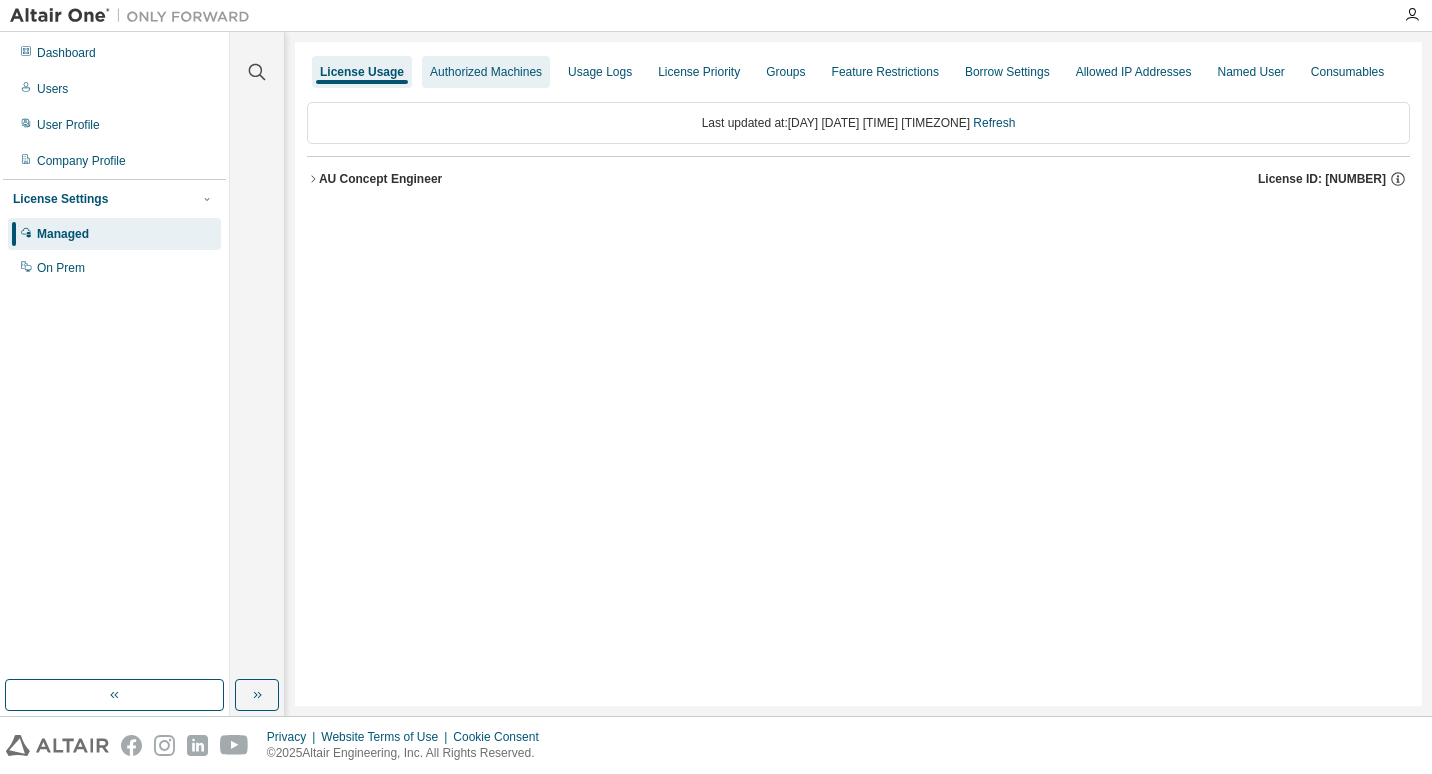 click on "Authorized Machines" at bounding box center [486, 72] 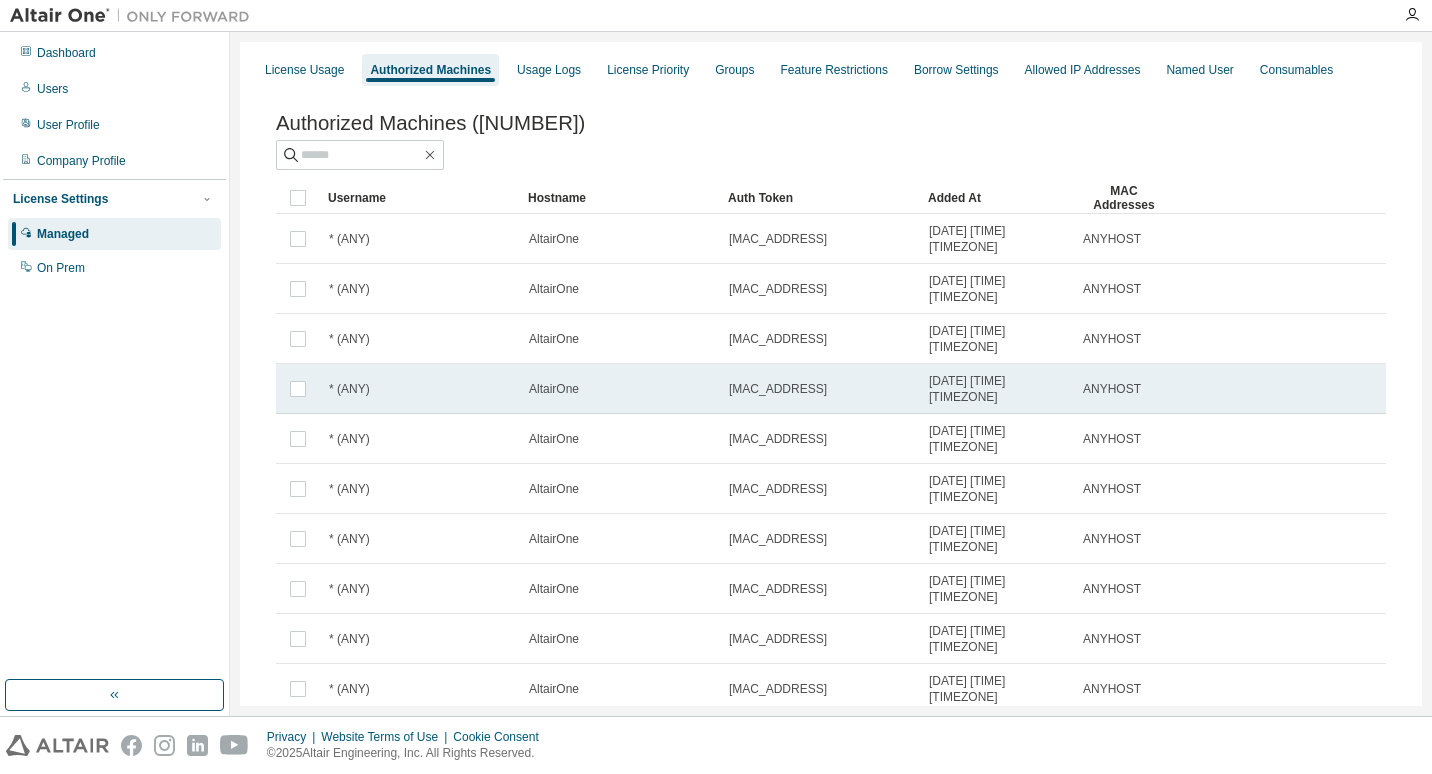 scroll, scrollTop: 0, scrollLeft: 0, axis: both 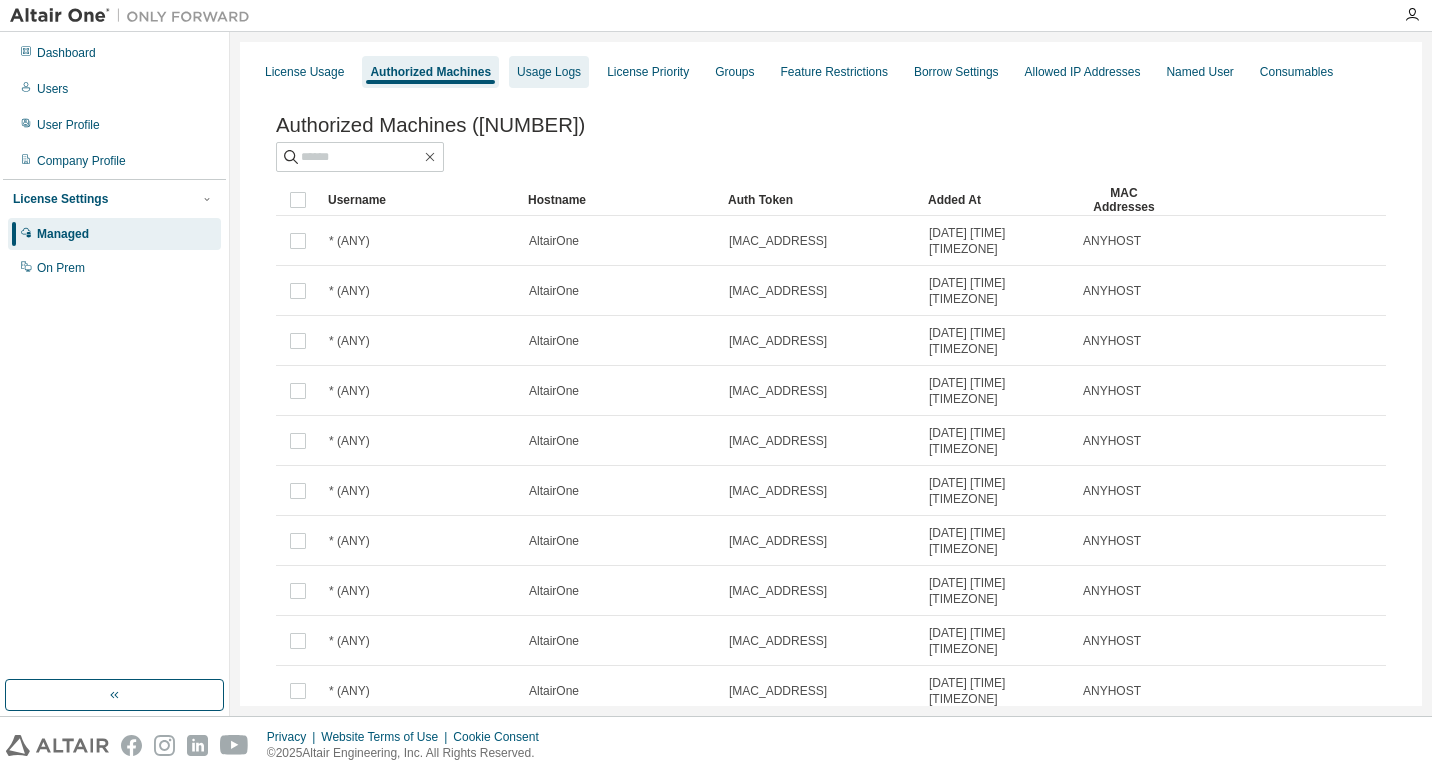 click on "Usage Logs" at bounding box center [549, 72] 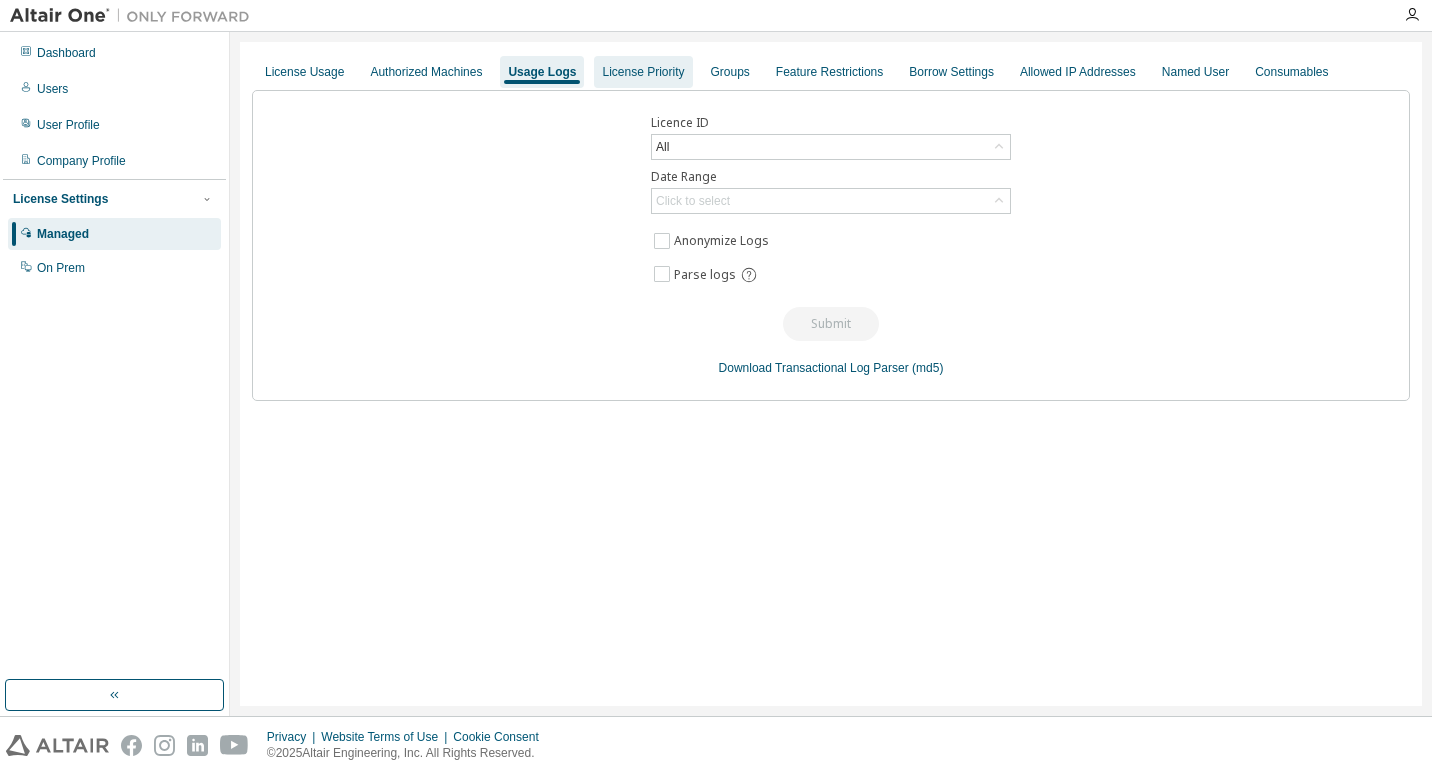 click on "License Priority" at bounding box center [643, 72] 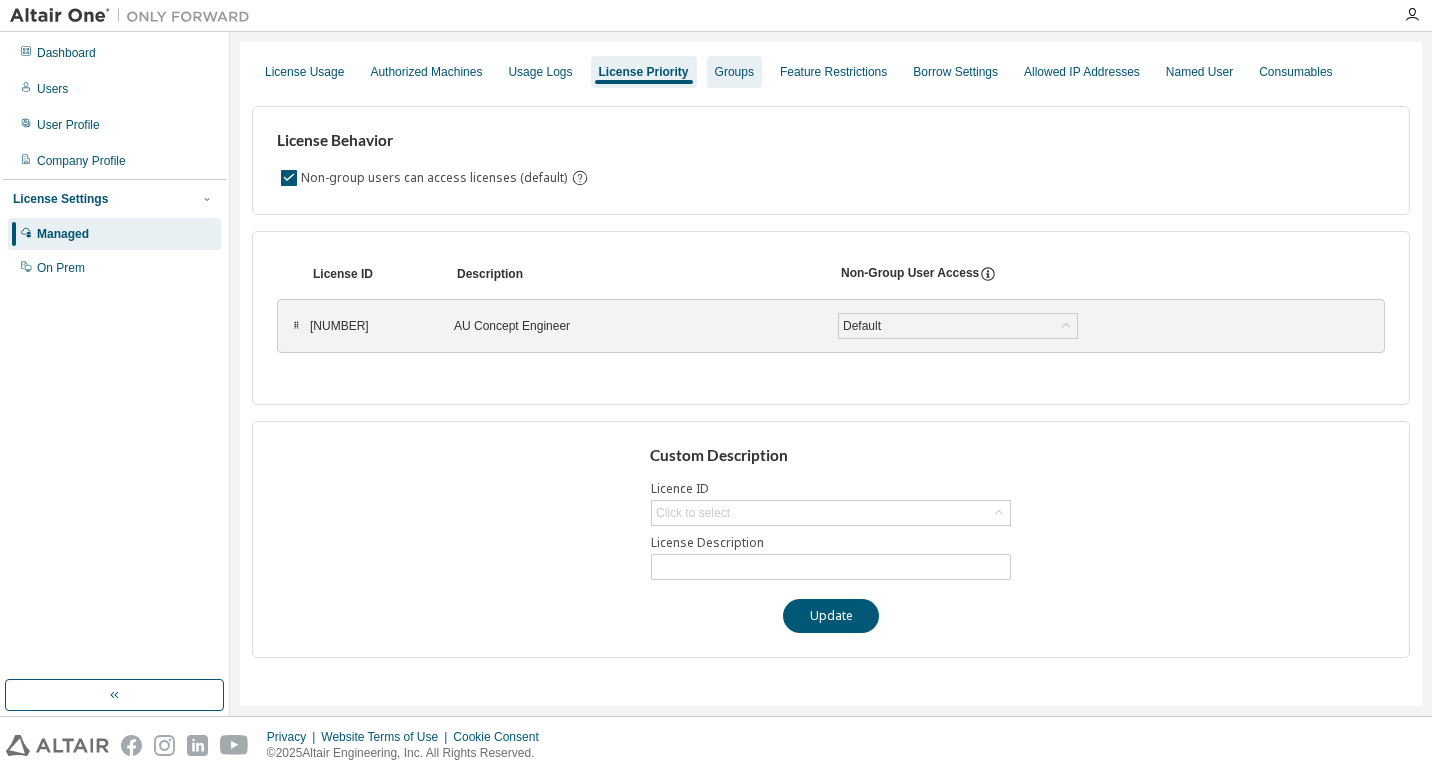 click on "Groups" at bounding box center (734, 72) 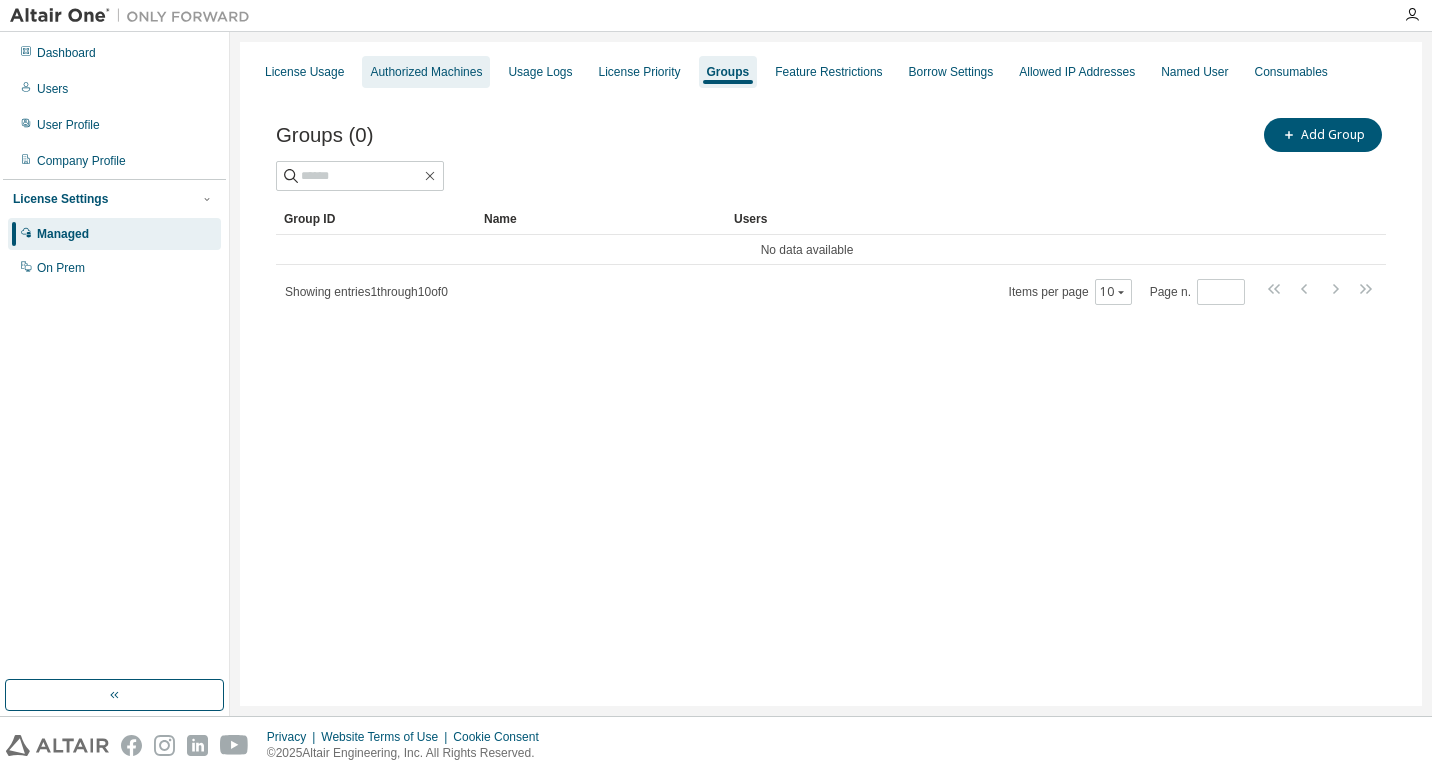 click on "Authorized Machines" at bounding box center (426, 72) 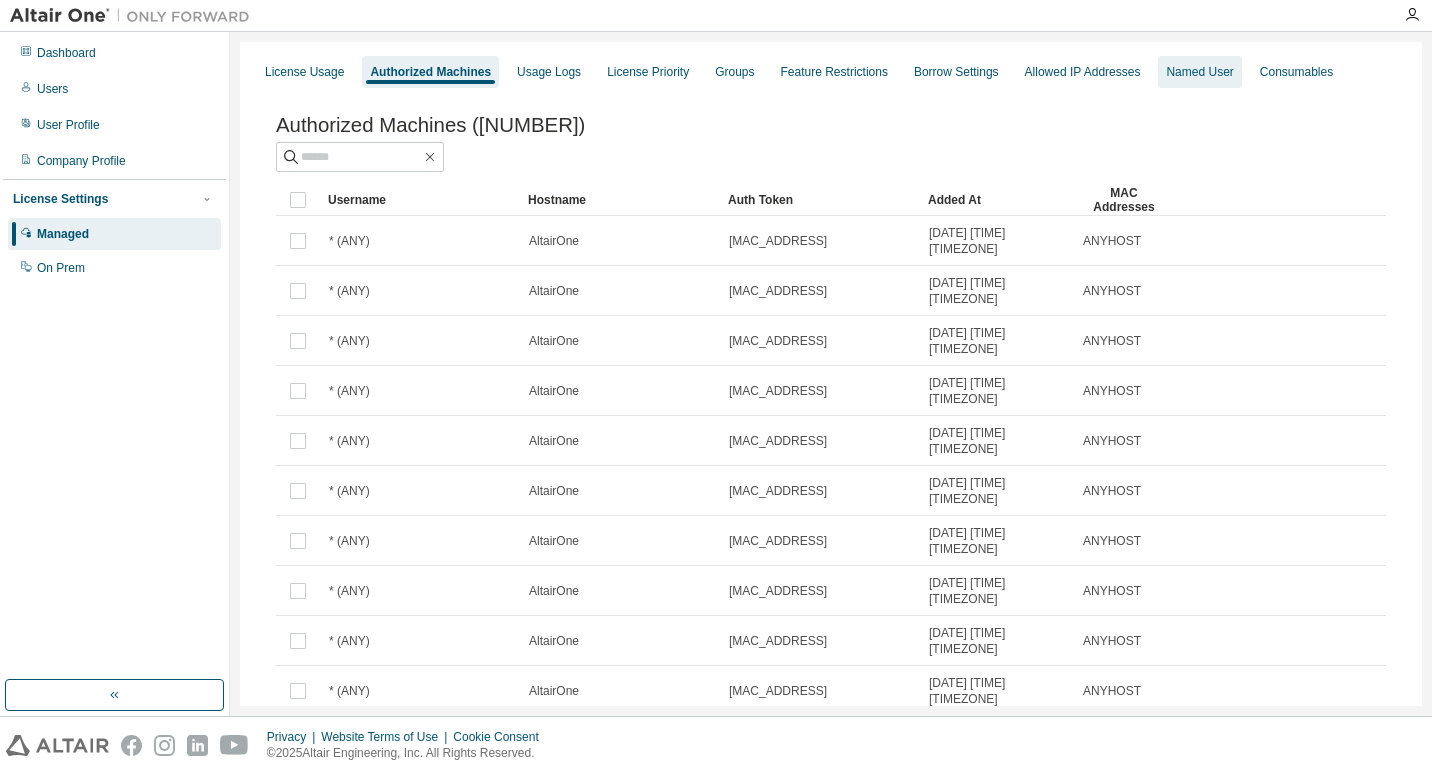 click on "Named User" at bounding box center [1199, 72] 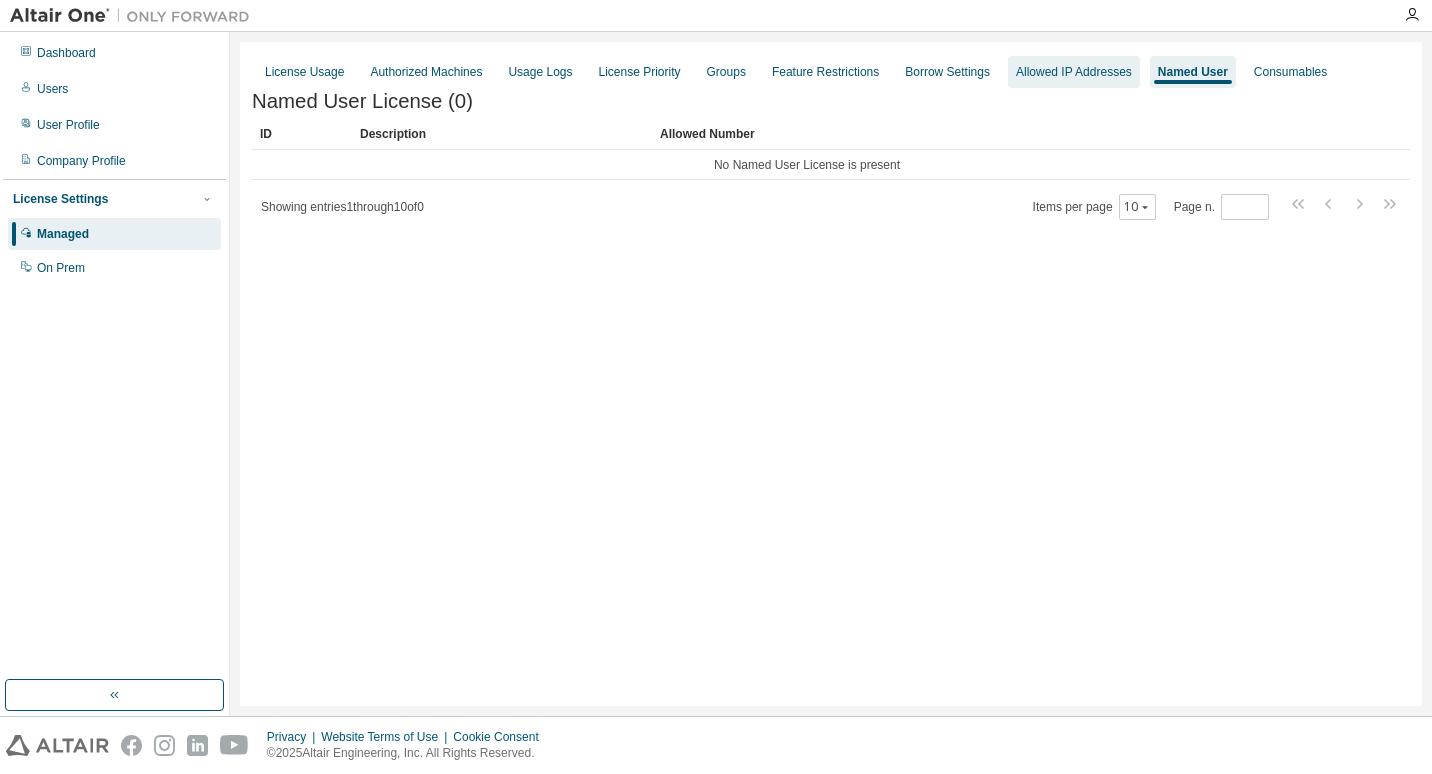 click on "Allowed IP Addresses" at bounding box center [1074, 72] 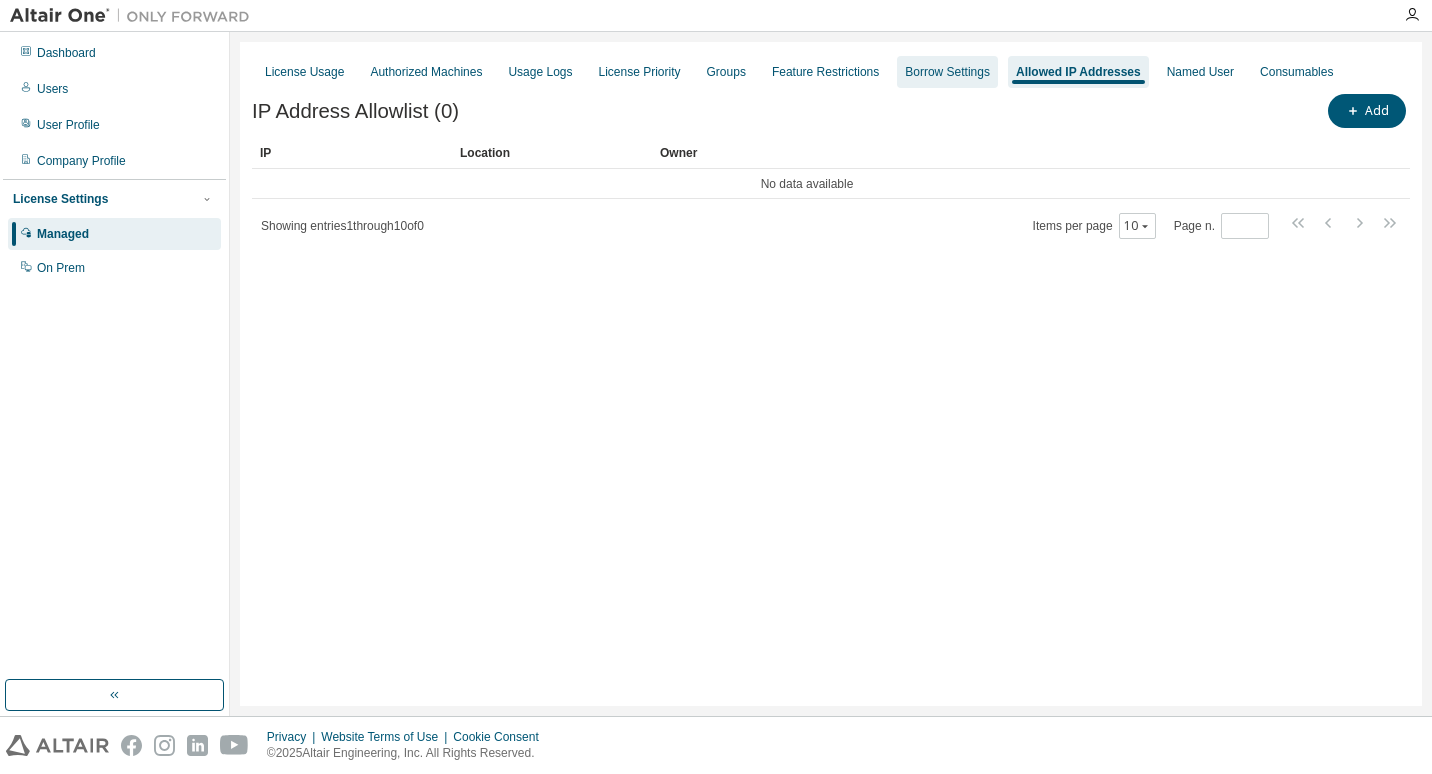 click on "Borrow Settings" at bounding box center [947, 72] 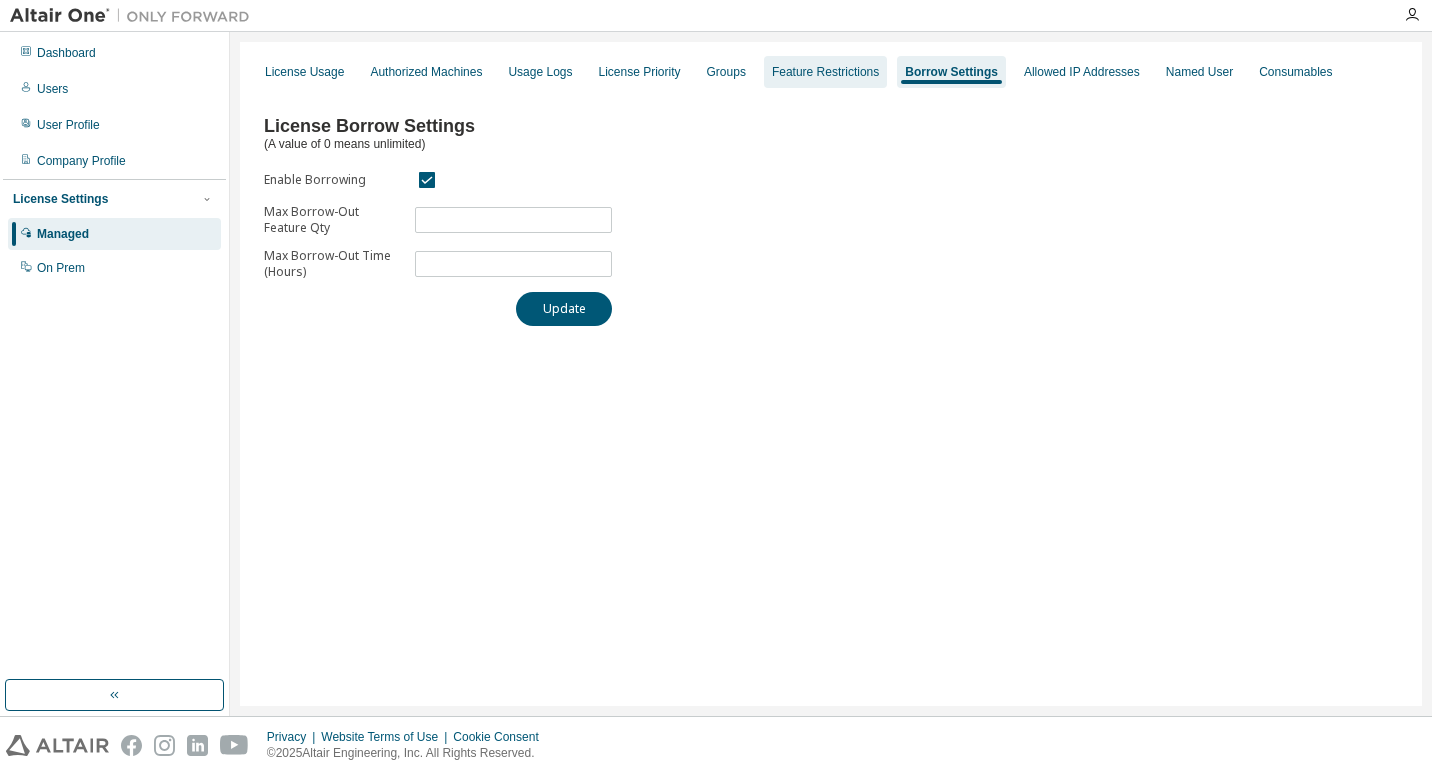 click on "Feature Restrictions" at bounding box center [825, 72] 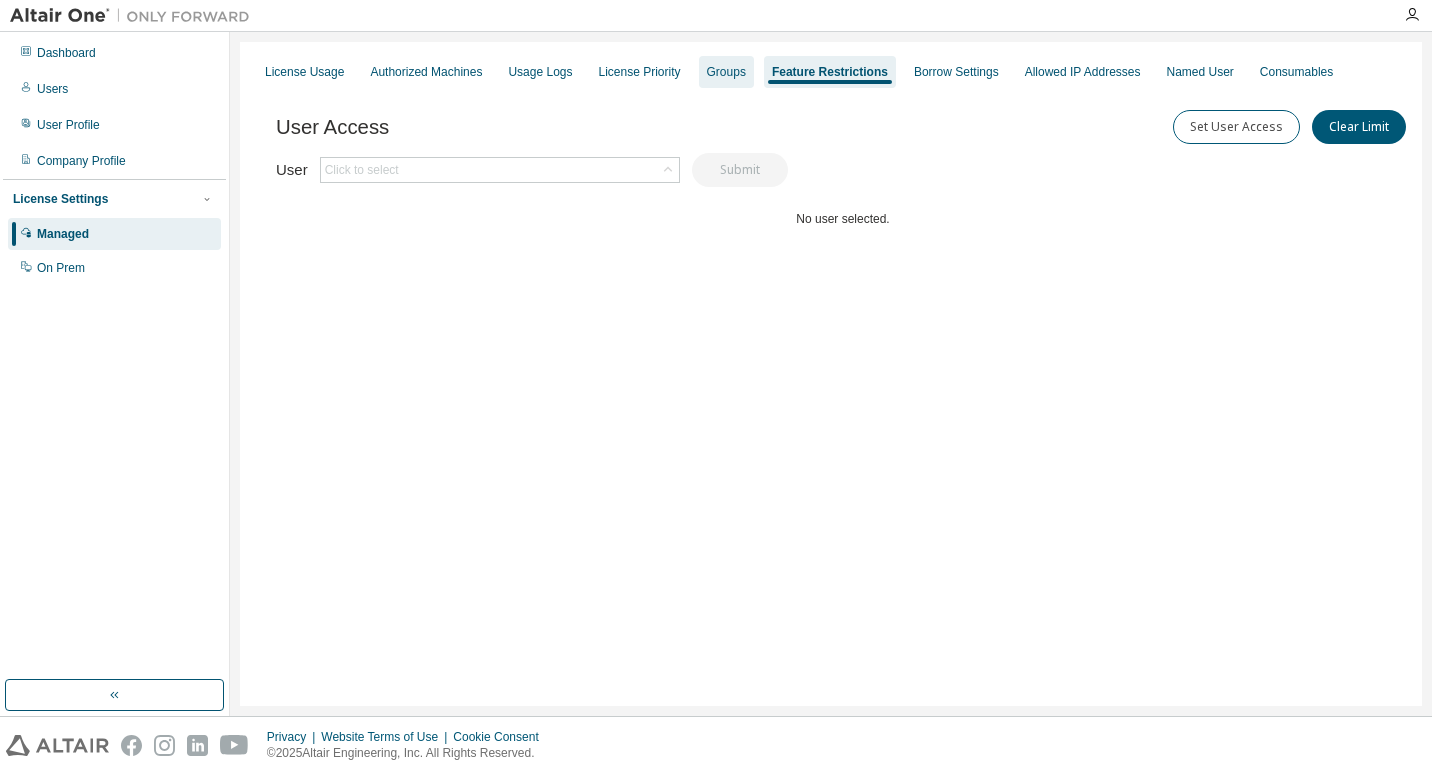 click on "Groups" at bounding box center [726, 72] 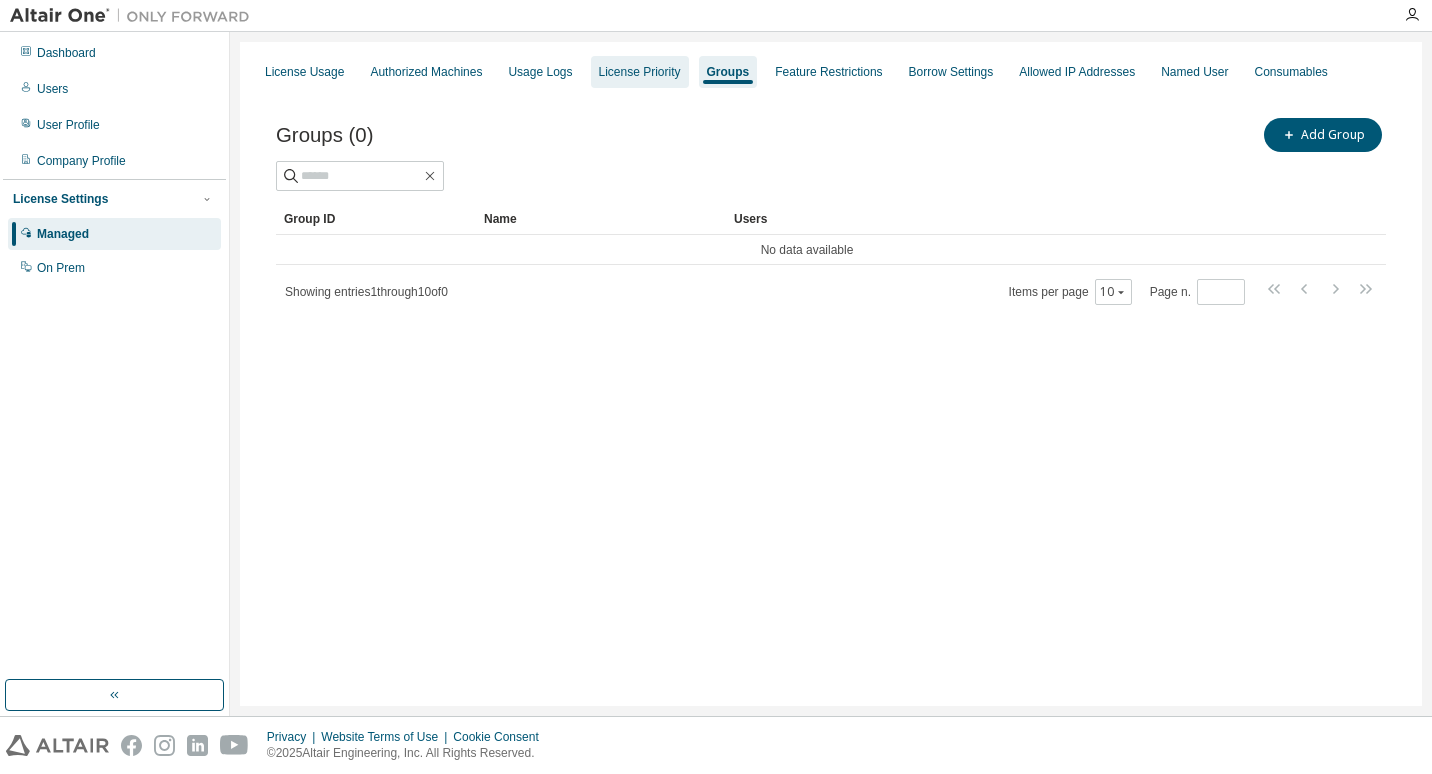 click on "License Priority" at bounding box center (640, 72) 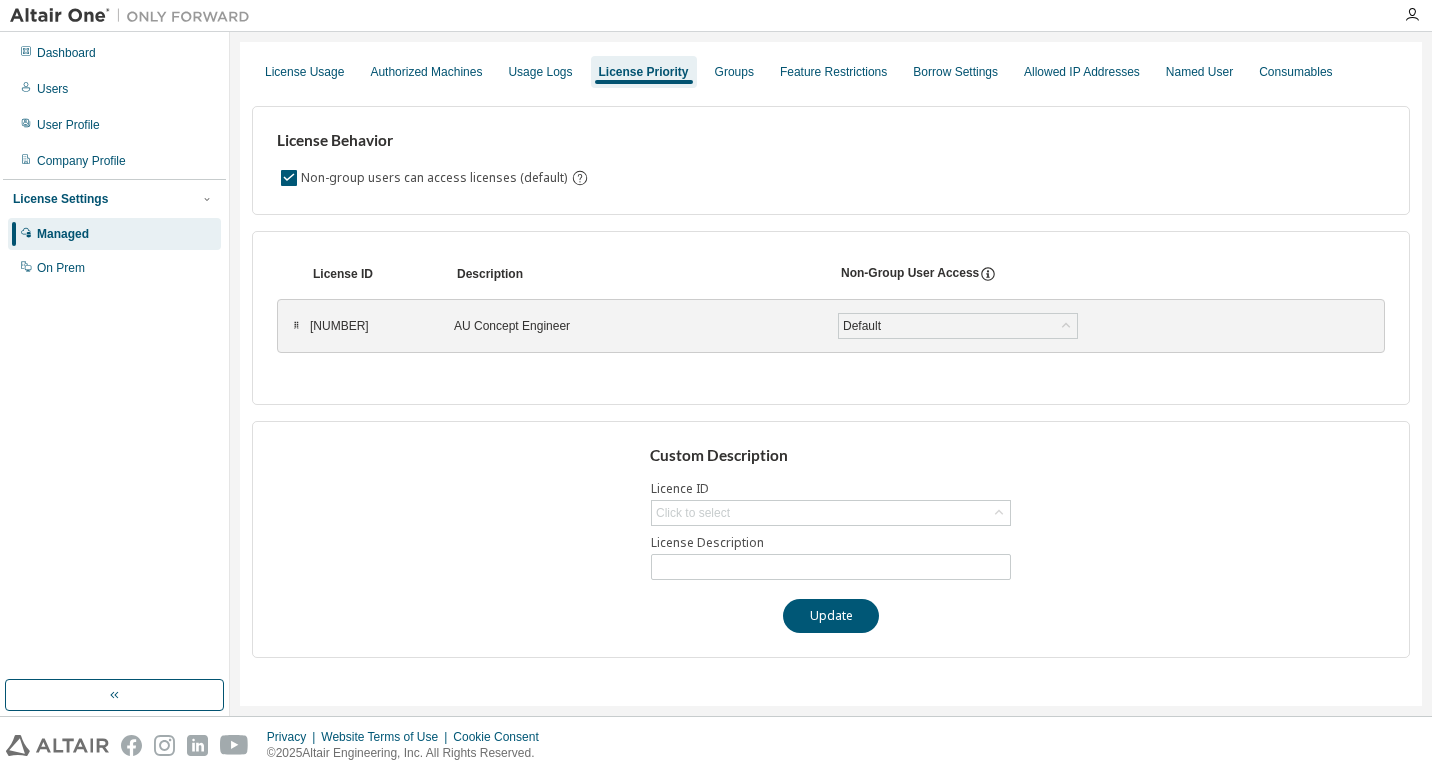 click on "License Behavior Non-group users can access licenses (default) License ID Description Non-Group User Access  ⠿ [NUMBER] [LICENSE_DESCRIPTION] Default Save
To pick up a draggable item, press the space bar.
While dragging, use the arrow keys to move the item.
Press space again to drop the item in its new position, or press escape to cancel.
Updating Licenses order. Please wait... Custom Description Licence ID Click to select License Description Update" at bounding box center (831, 374) 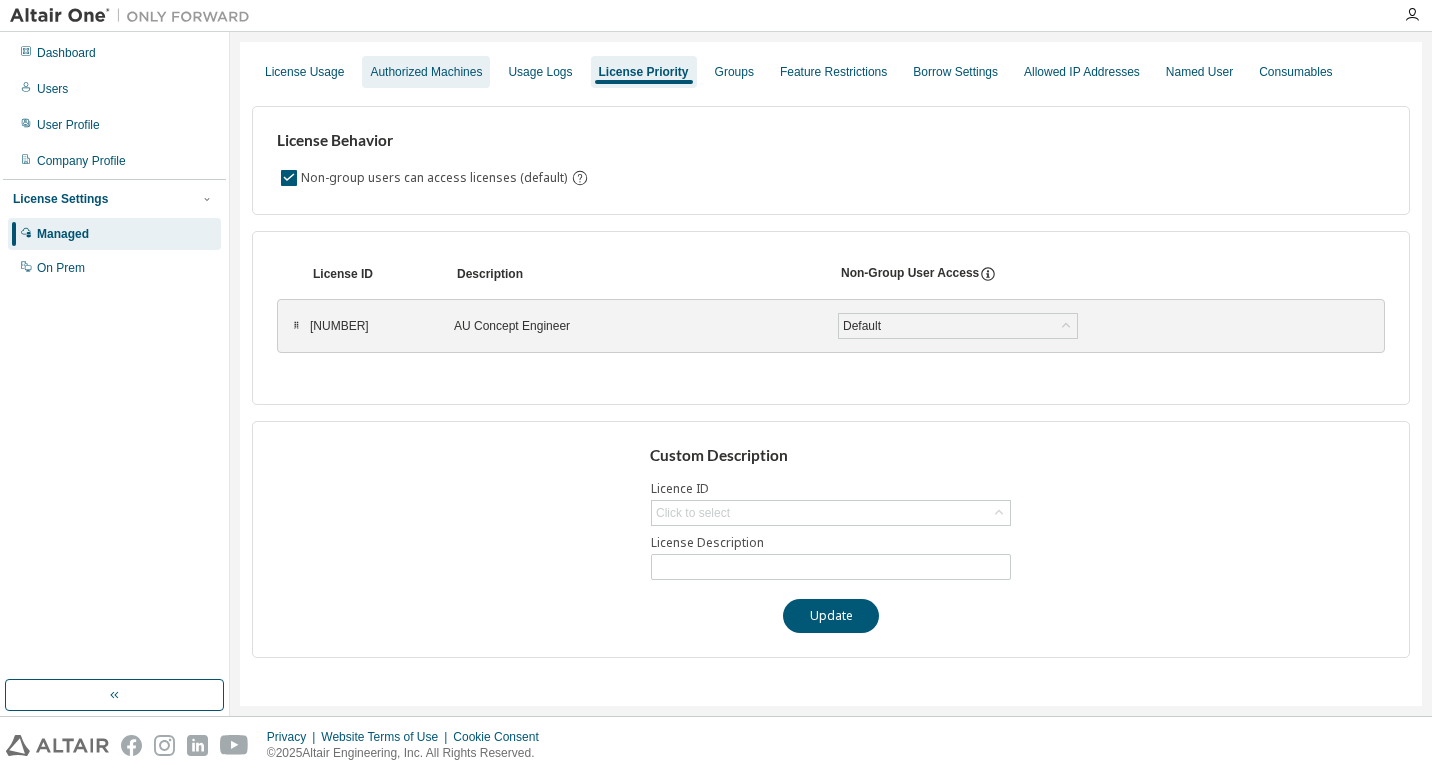 click on "Authorized Machines" at bounding box center [426, 72] 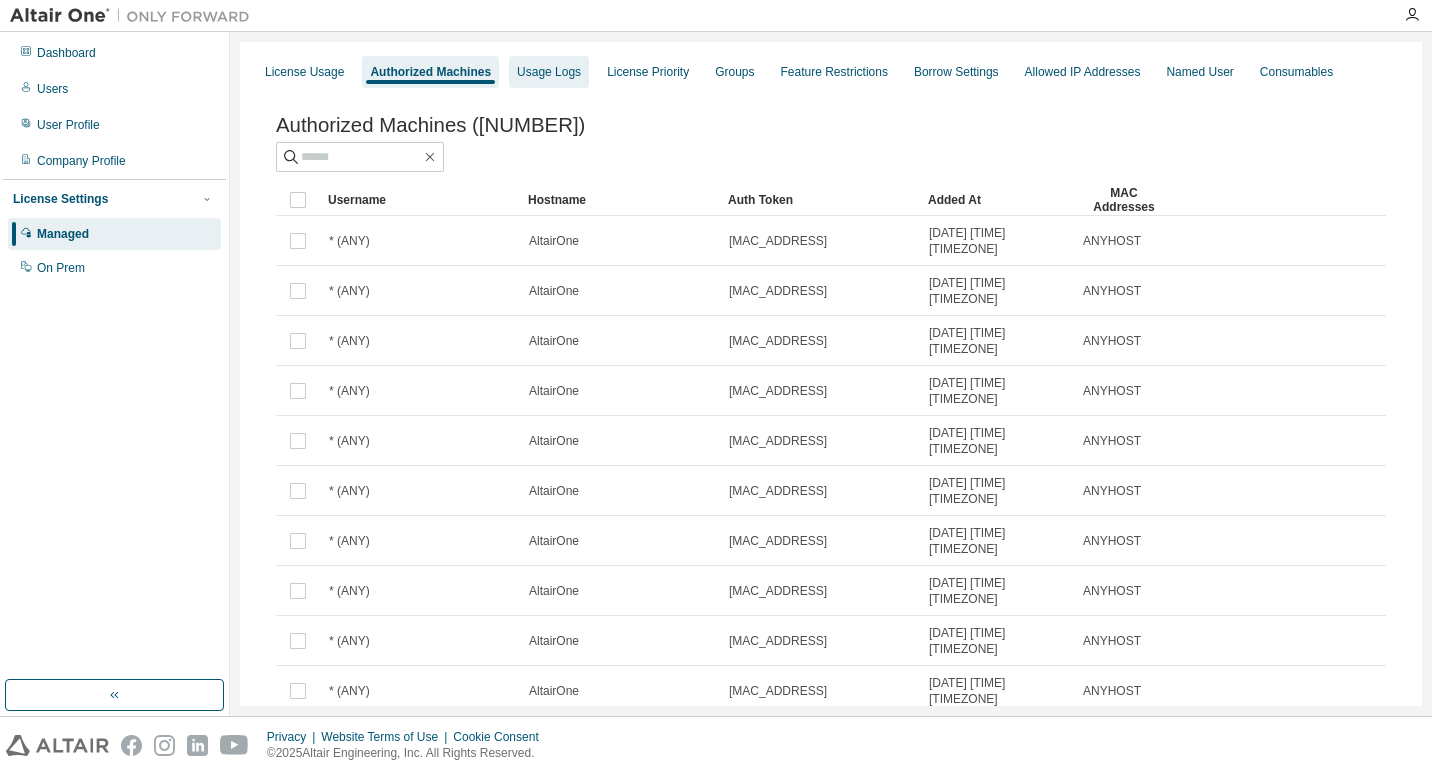 click on "Usage Logs" at bounding box center [549, 72] 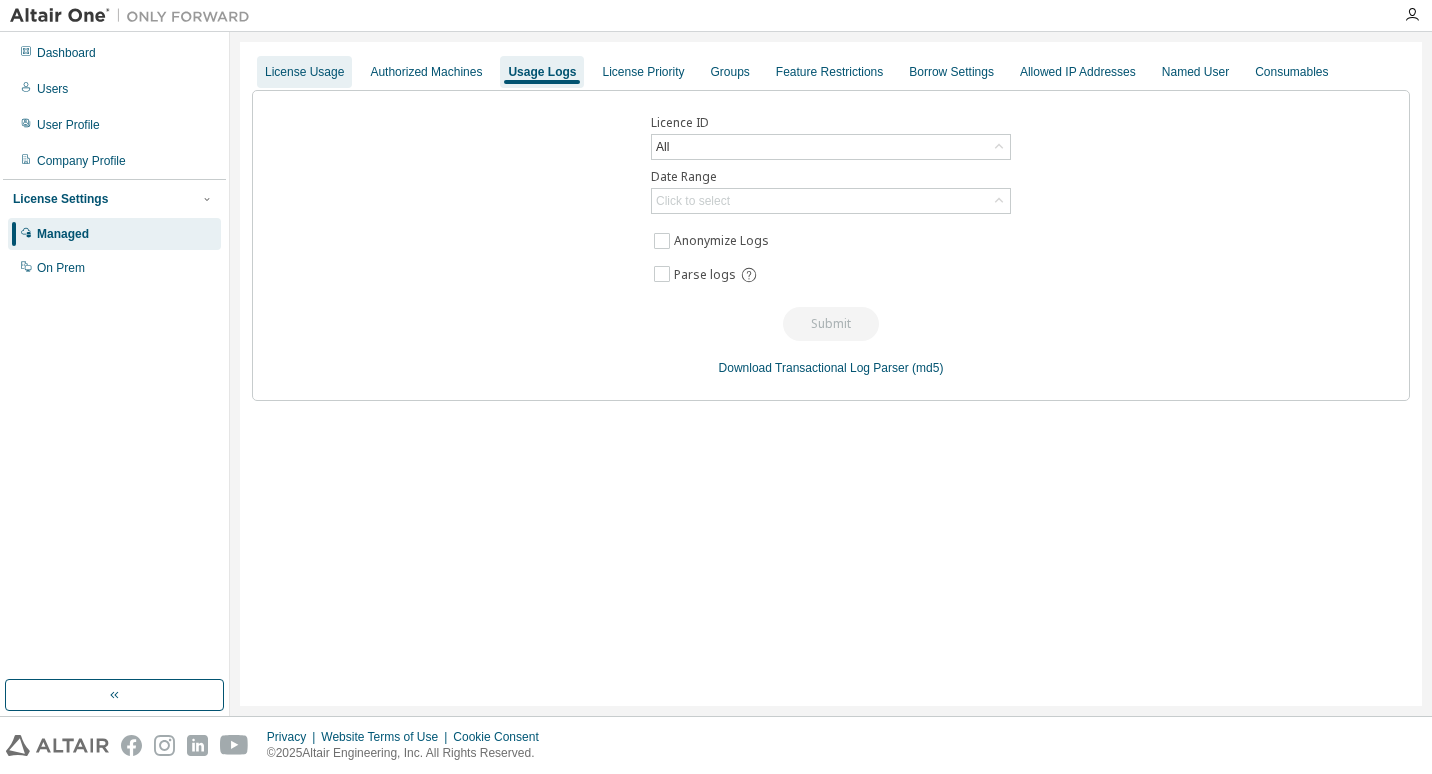 click on "License Usage" at bounding box center [304, 72] 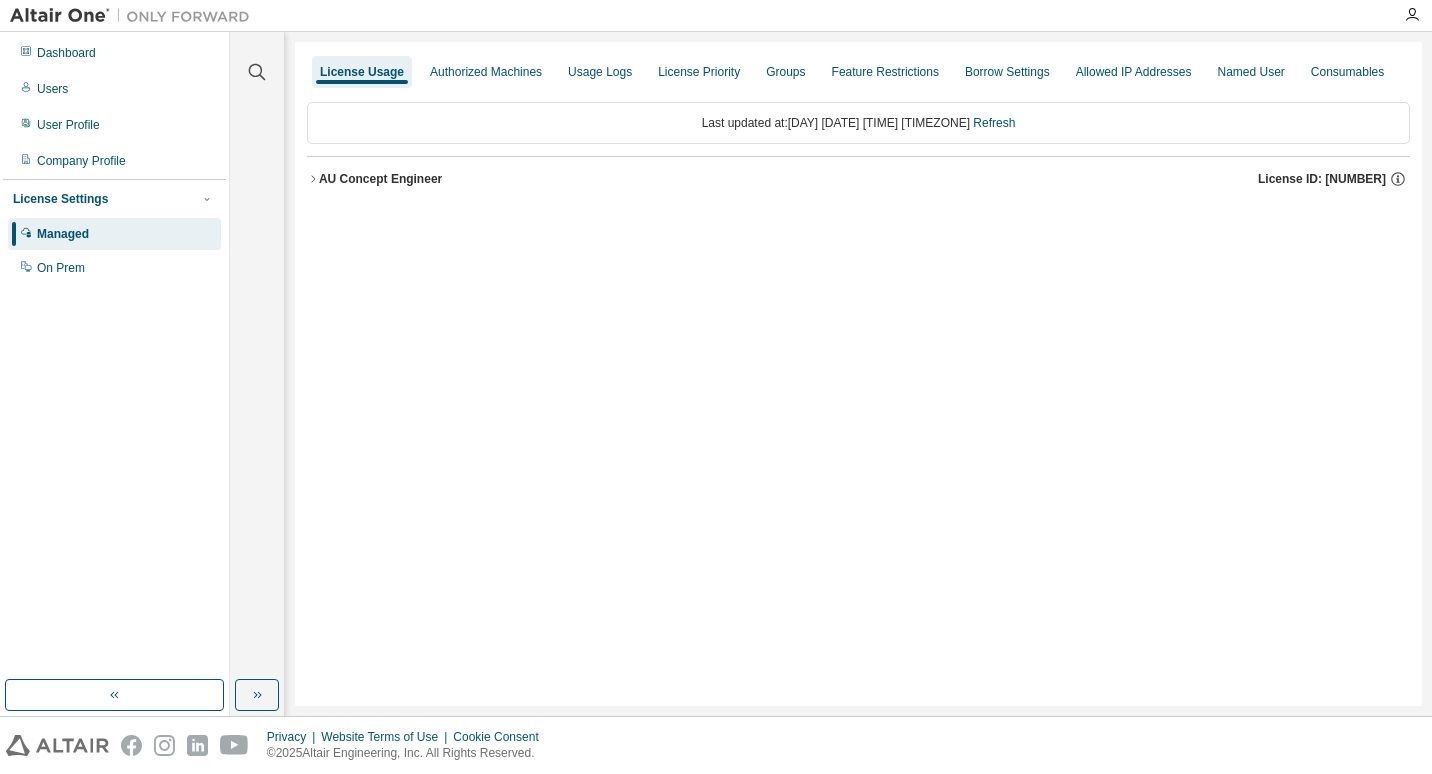 click on "Last updated at:  [DAY] [DATE] [TIME] [TIMEZONE]   Refresh" at bounding box center (858, 123) 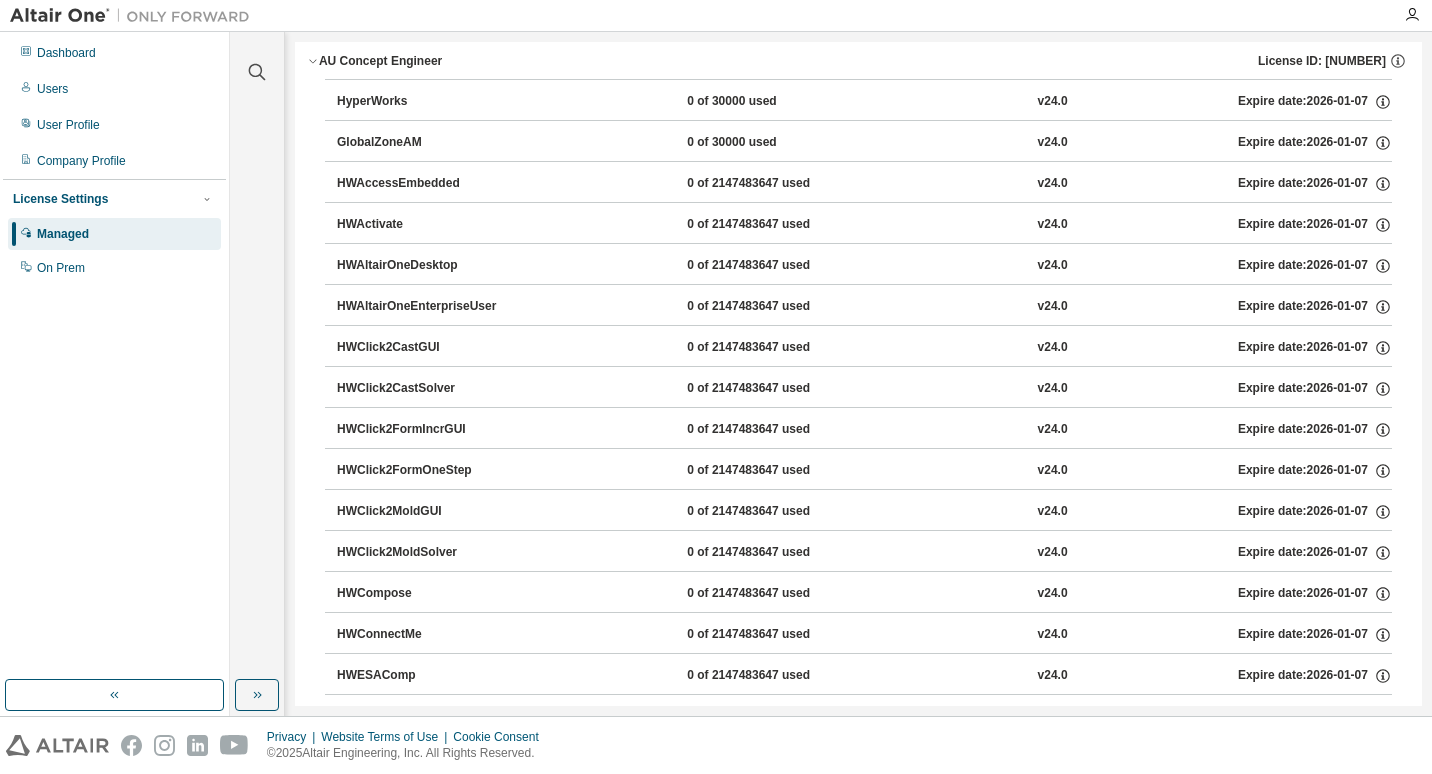 scroll, scrollTop: 0, scrollLeft: 0, axis: both 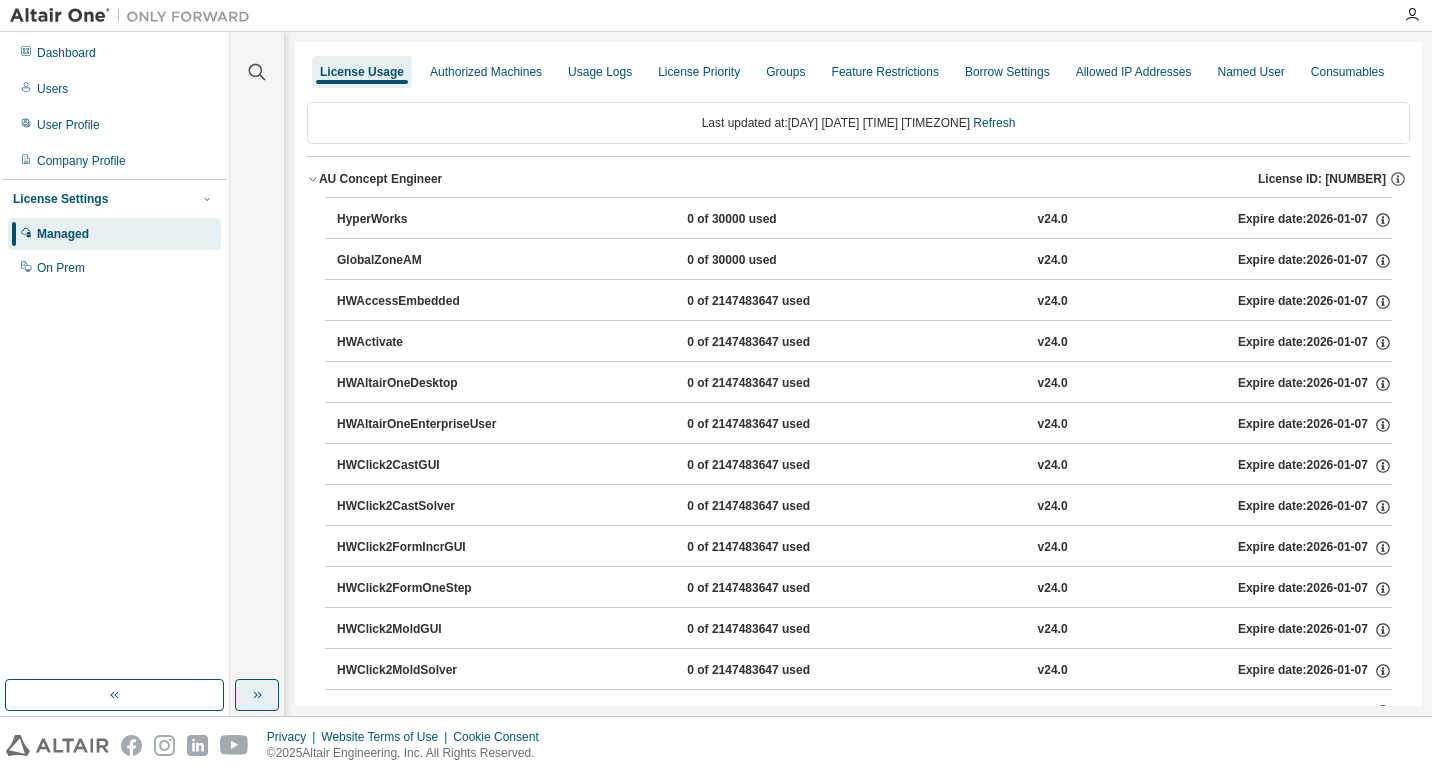 click 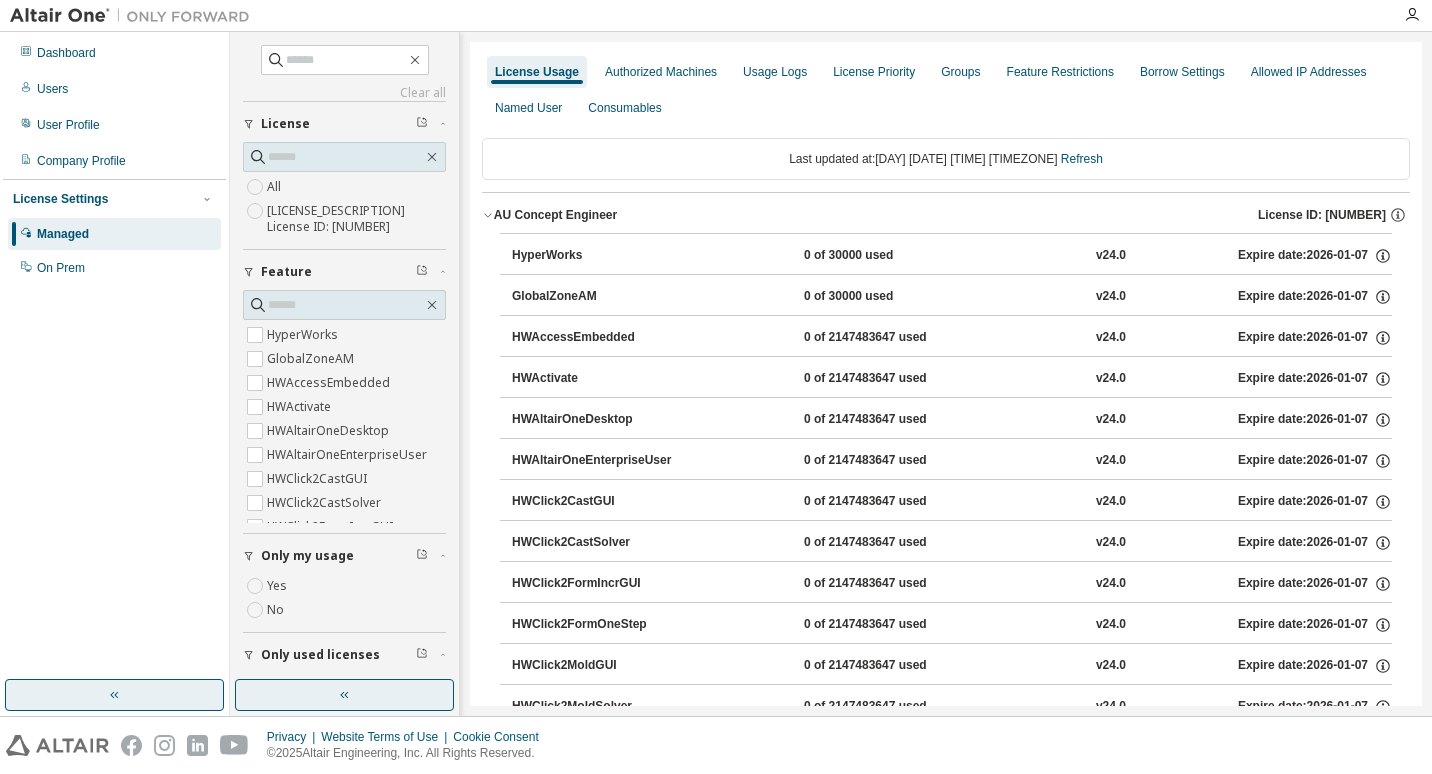 click at bounding box center [114, 695] 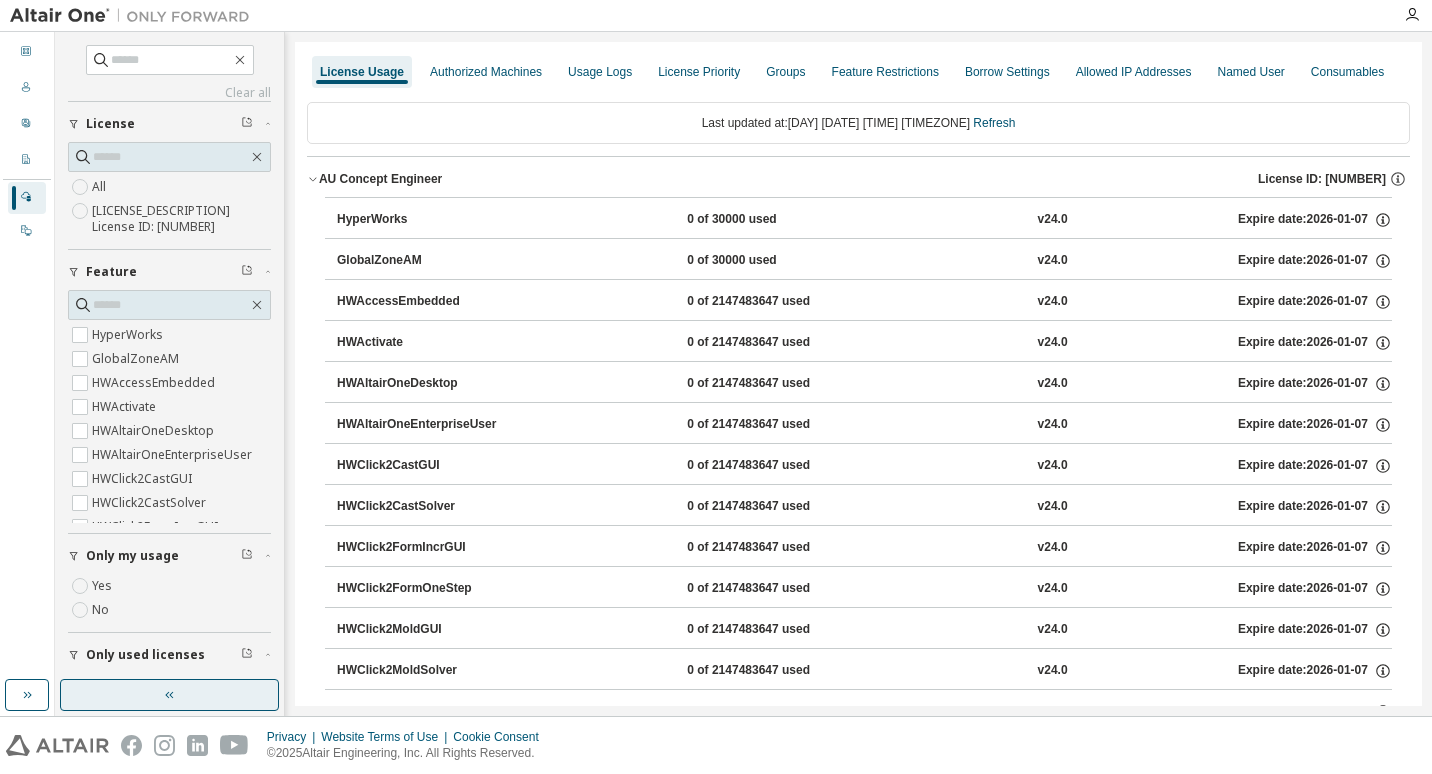 click at bounding box center [169, 695] 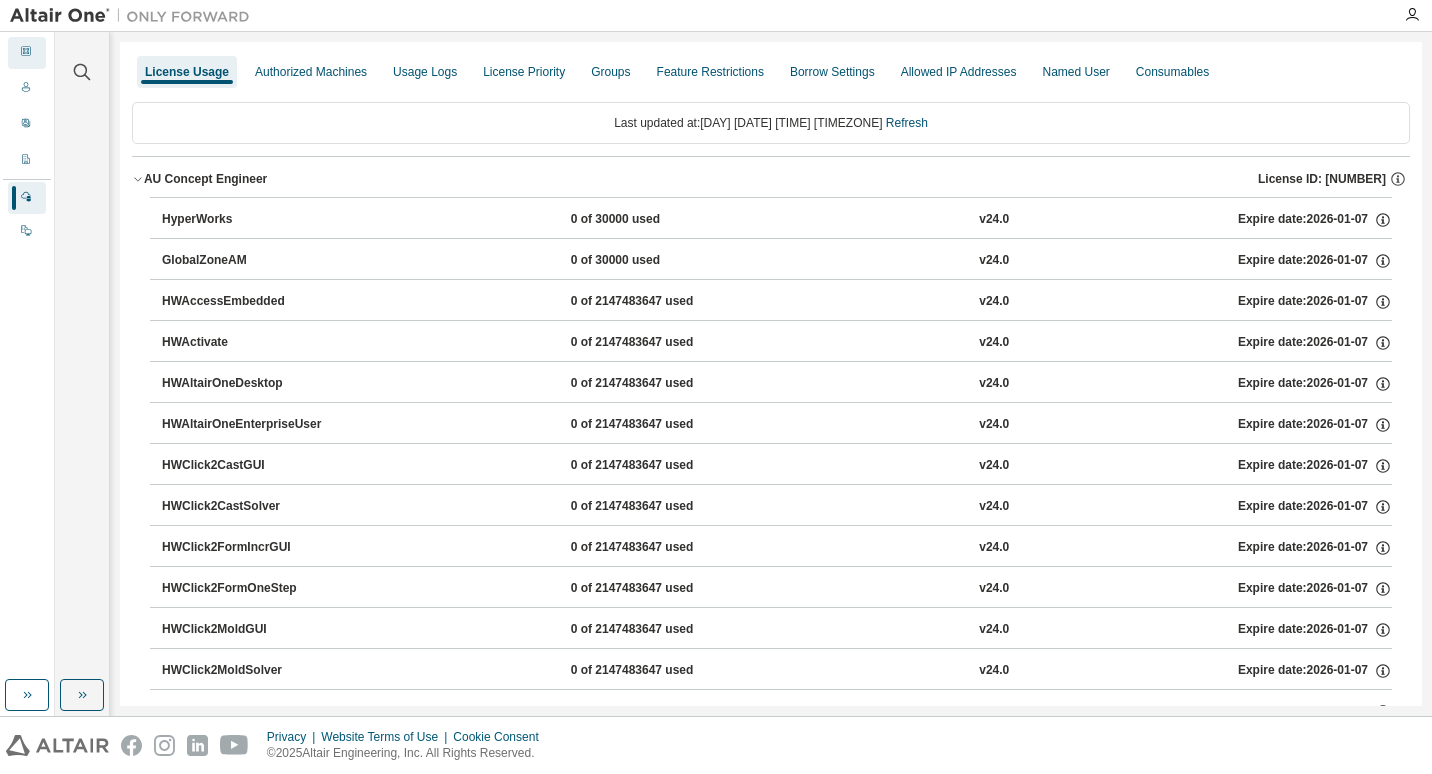 click 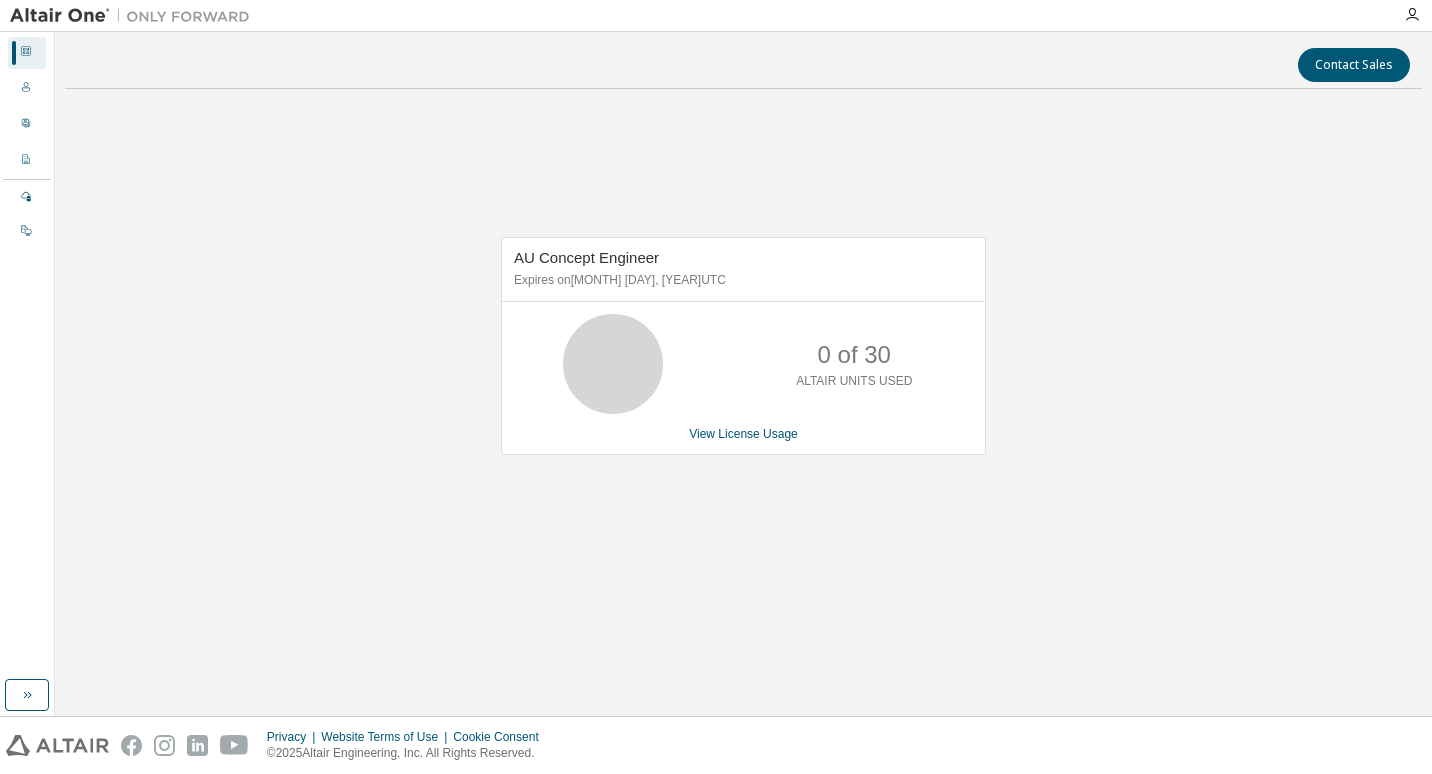 click at bounding box center (26, 53) 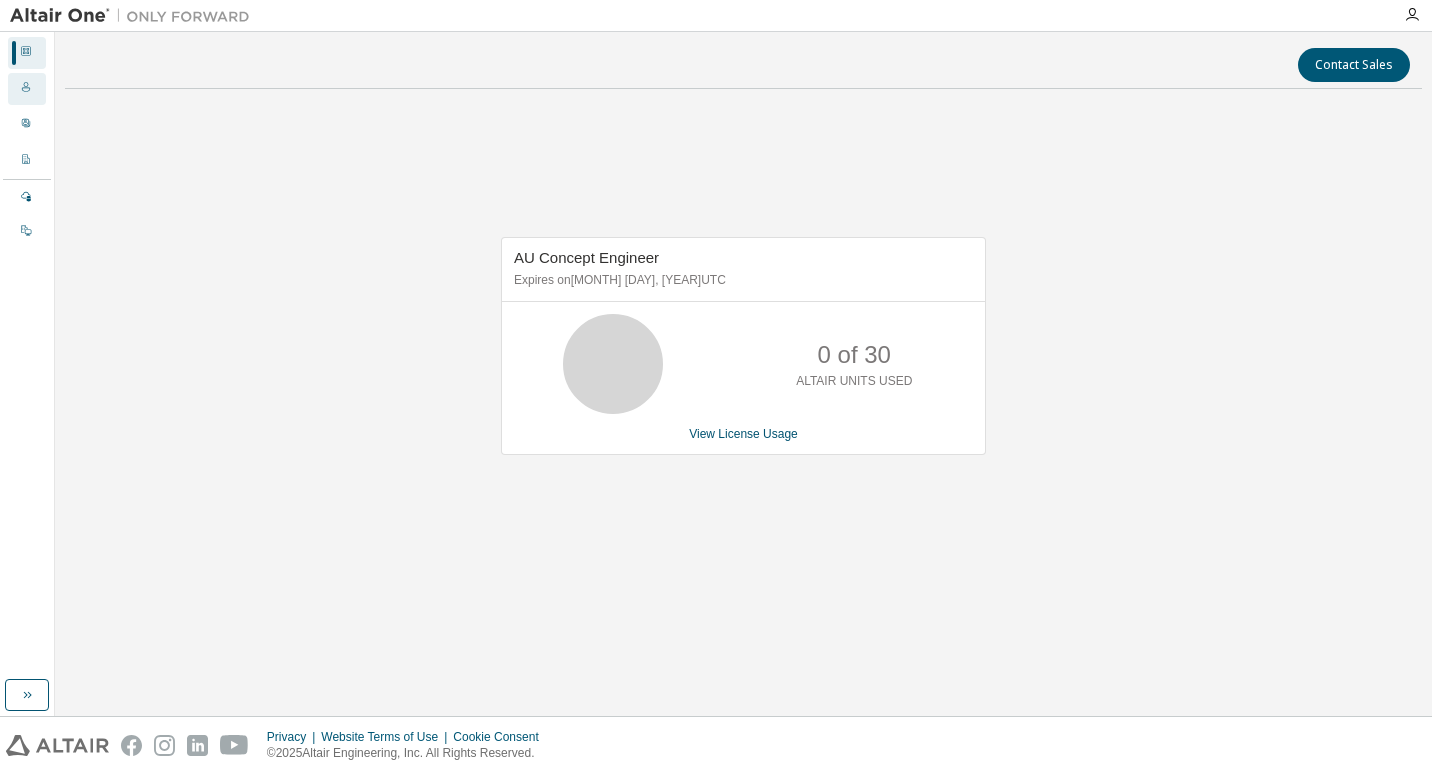 click 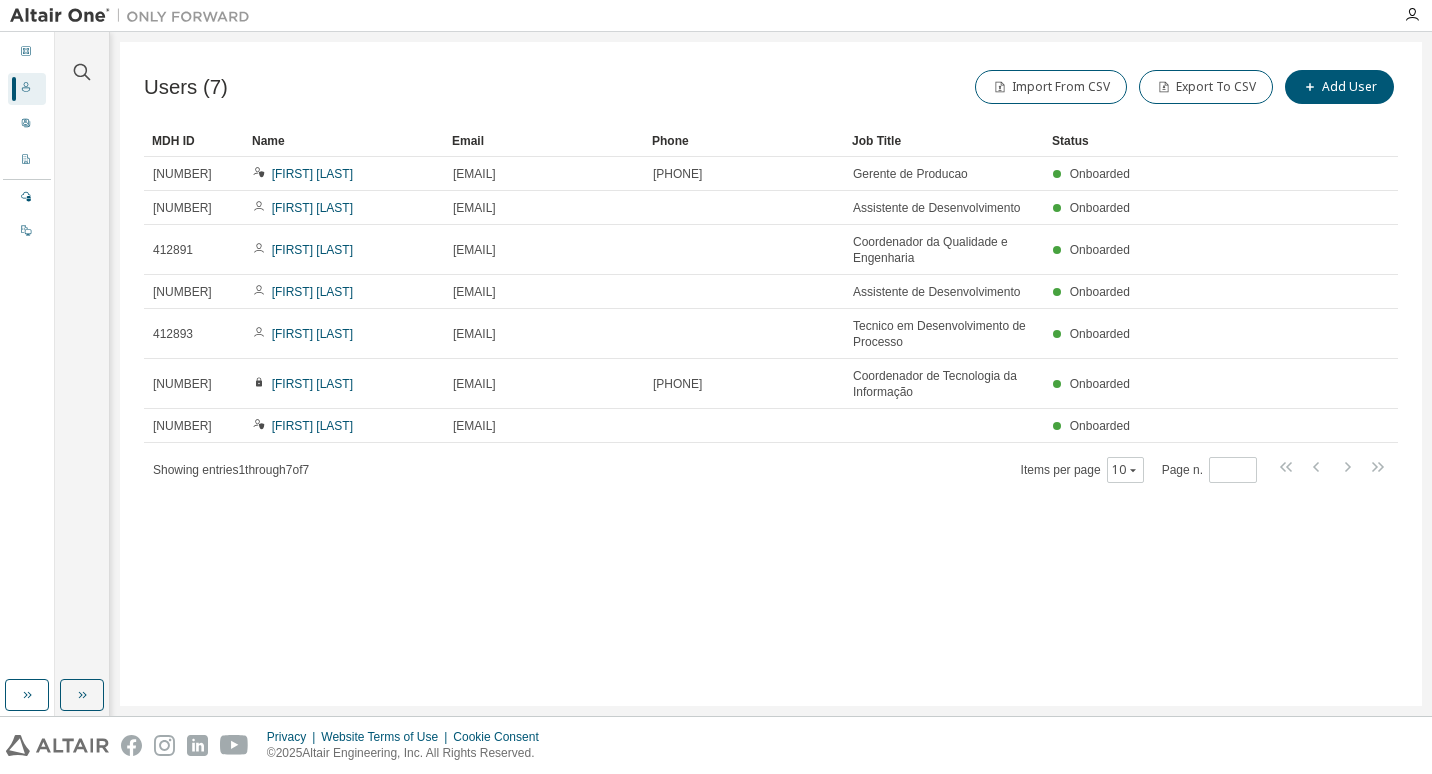 click on "Dashboard Users User Profile Company Profile License Settings Managed On Prem" at bounding box center (27, 142) 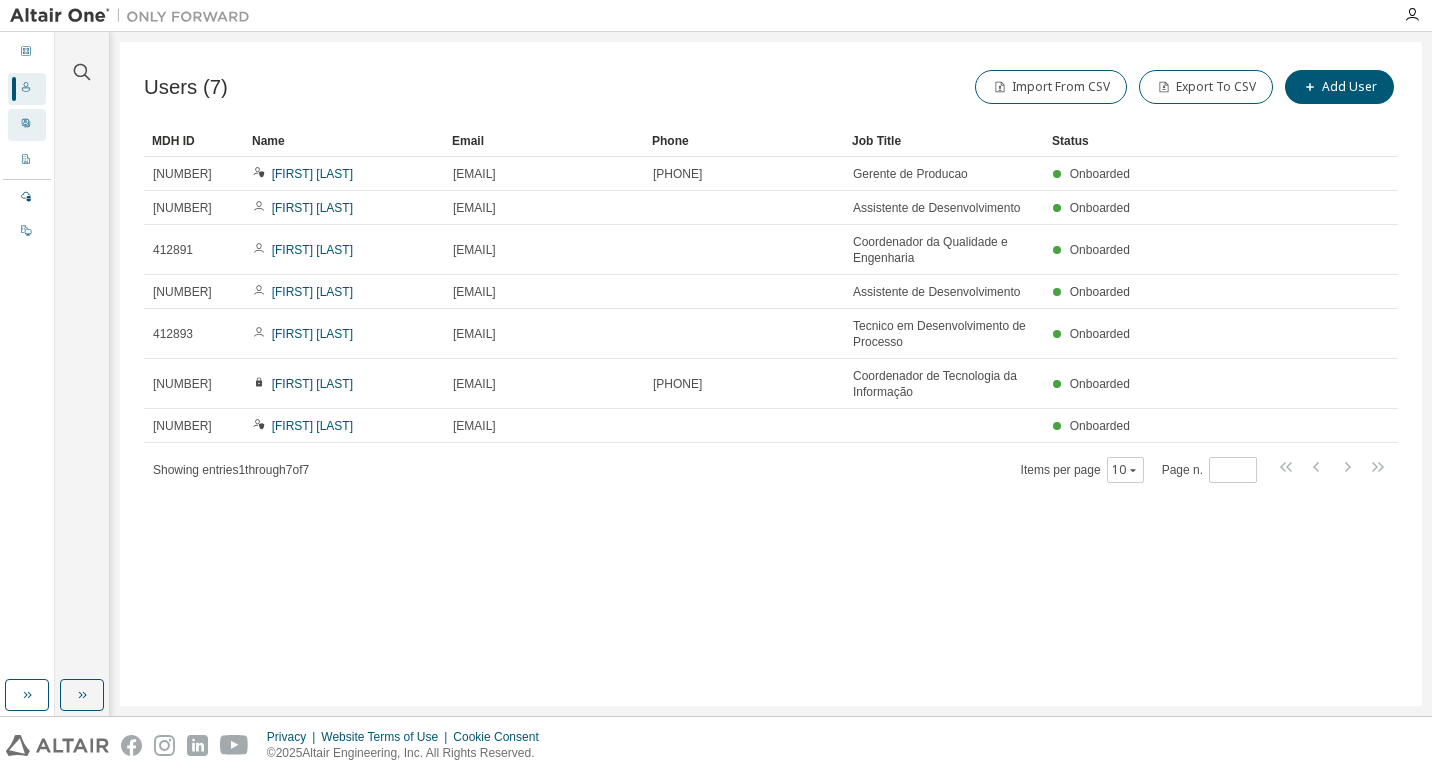 click on "User Profile" at bounding box center [27, 125] 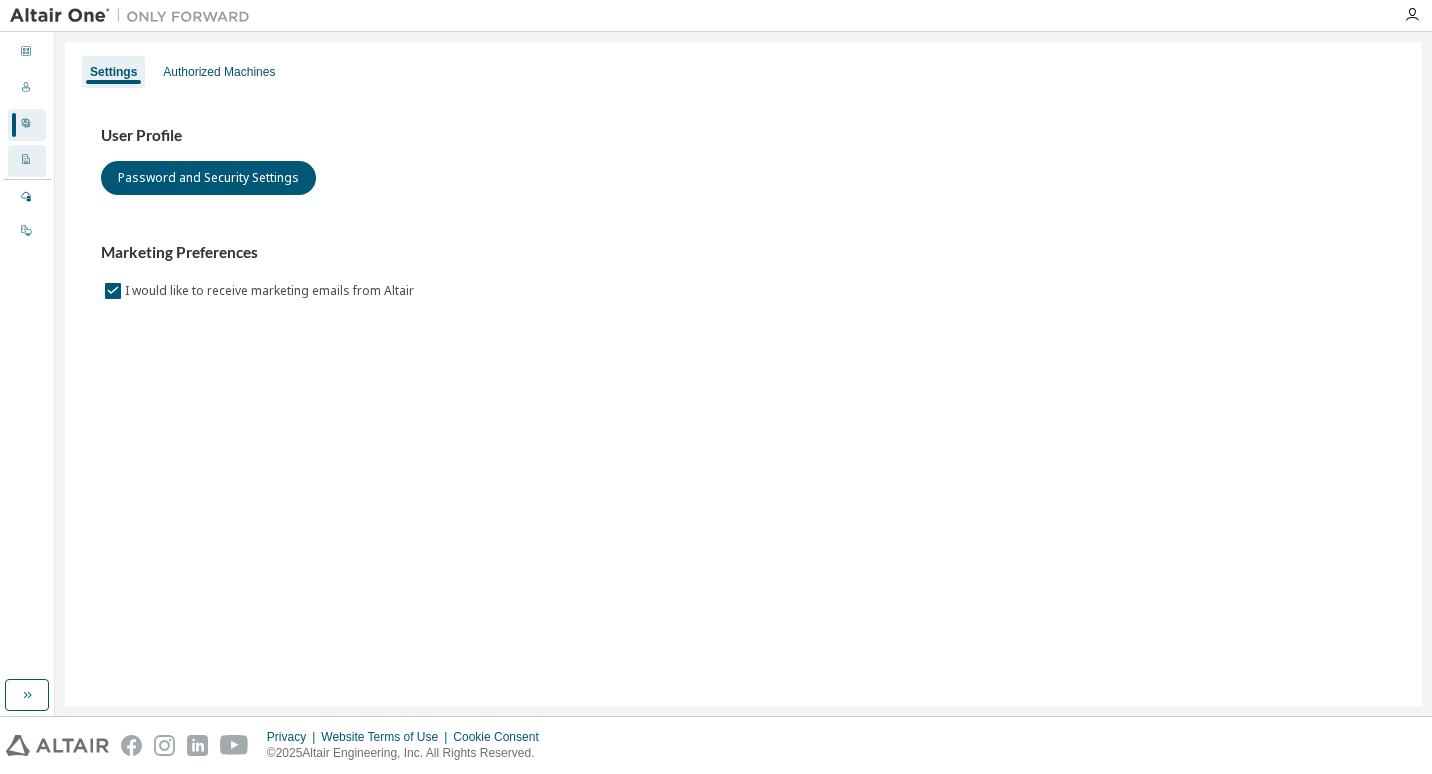 click 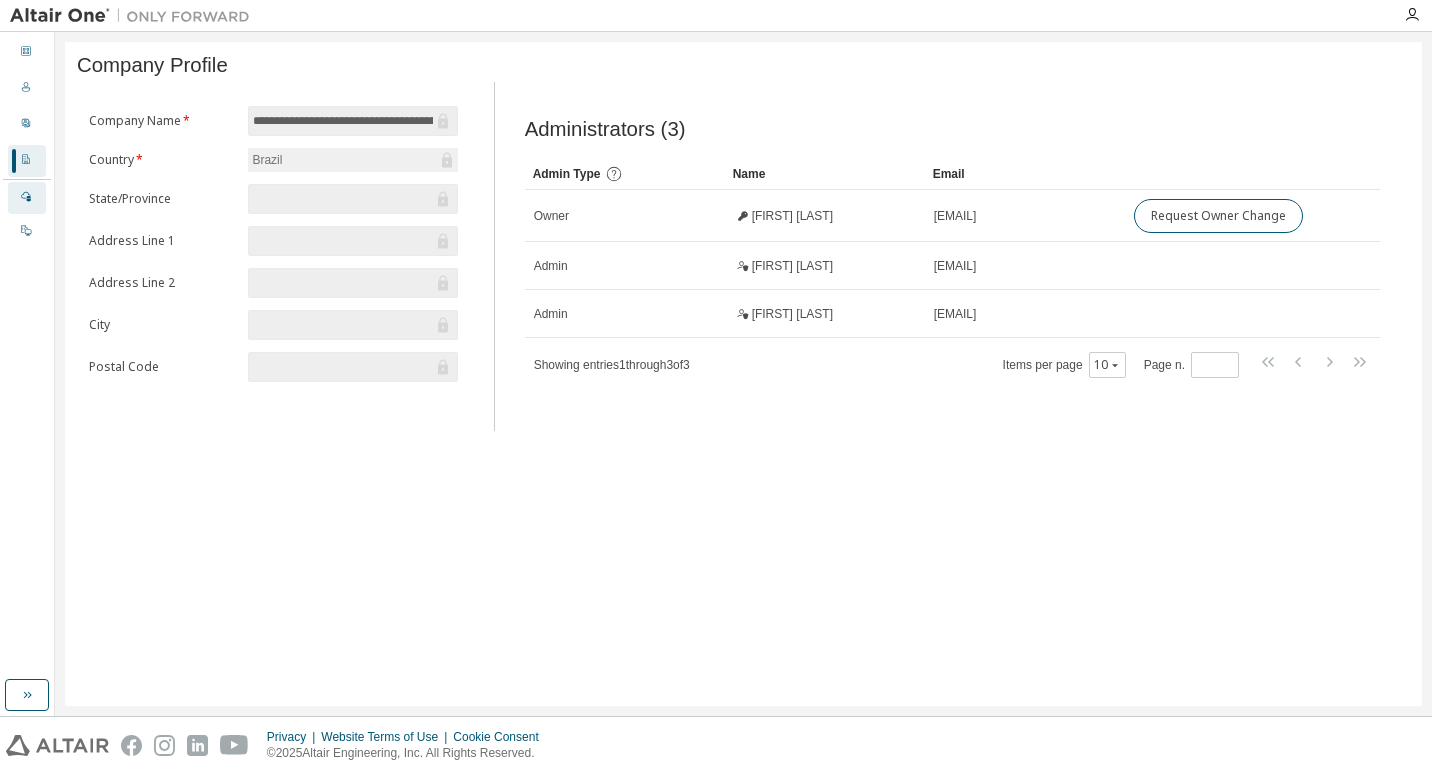 click 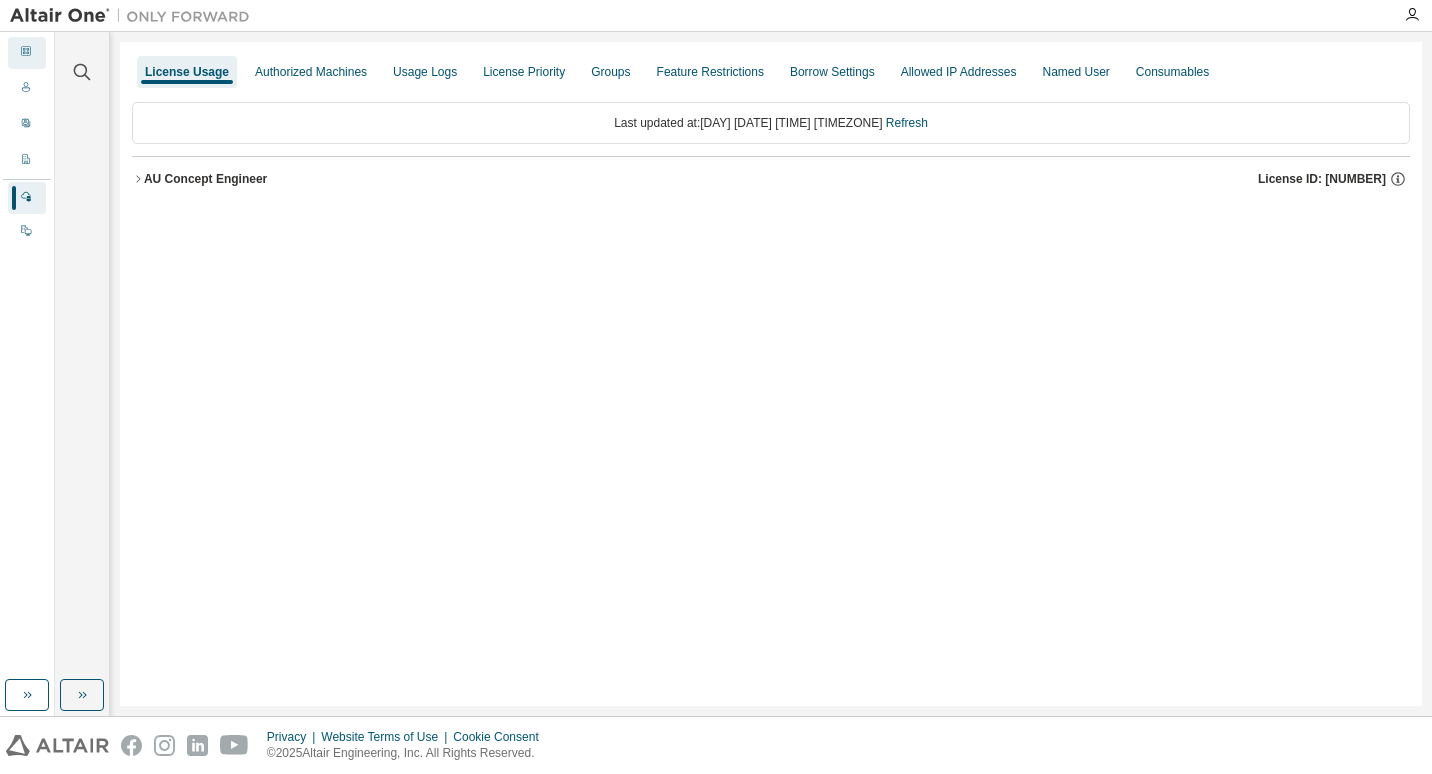 click on "Dashboard" at bounding box center (27, 53) 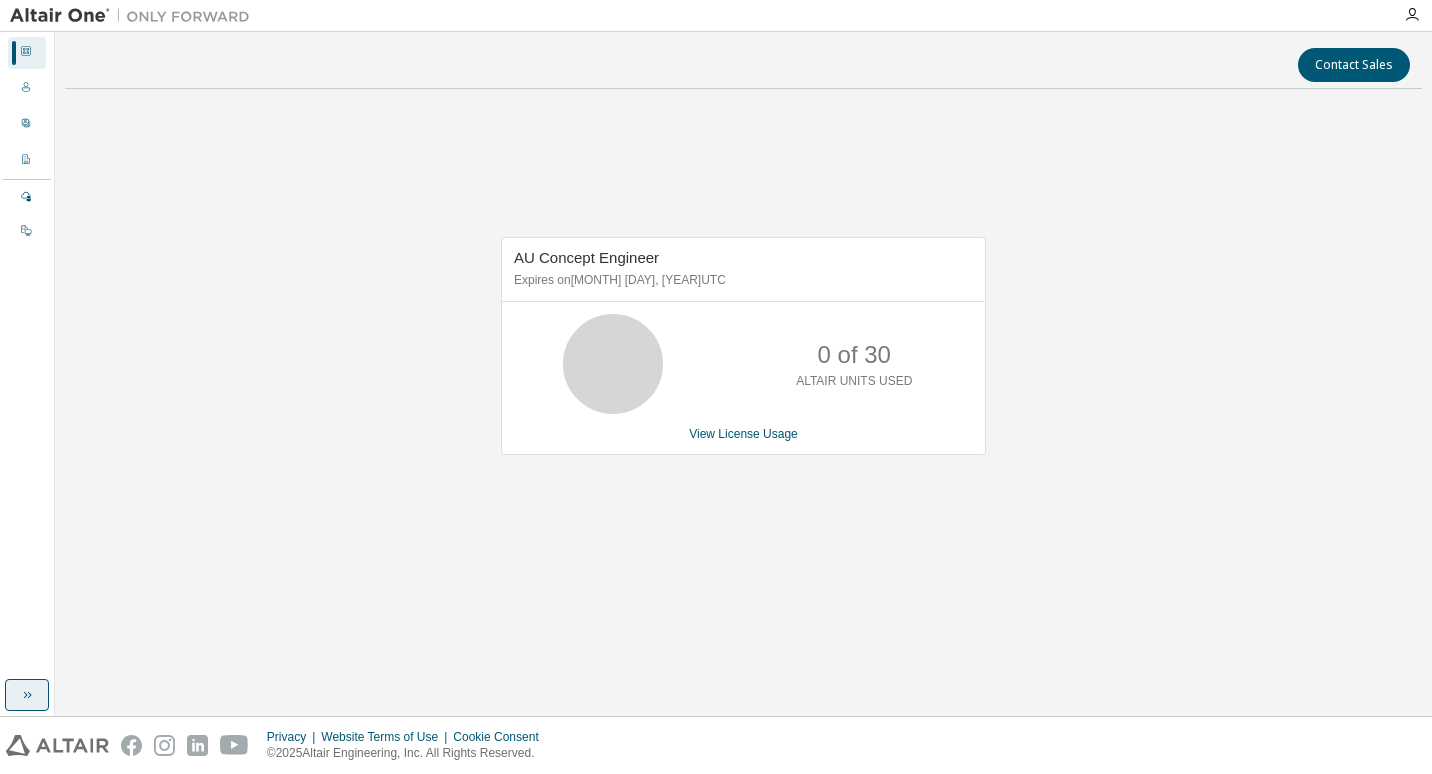 click 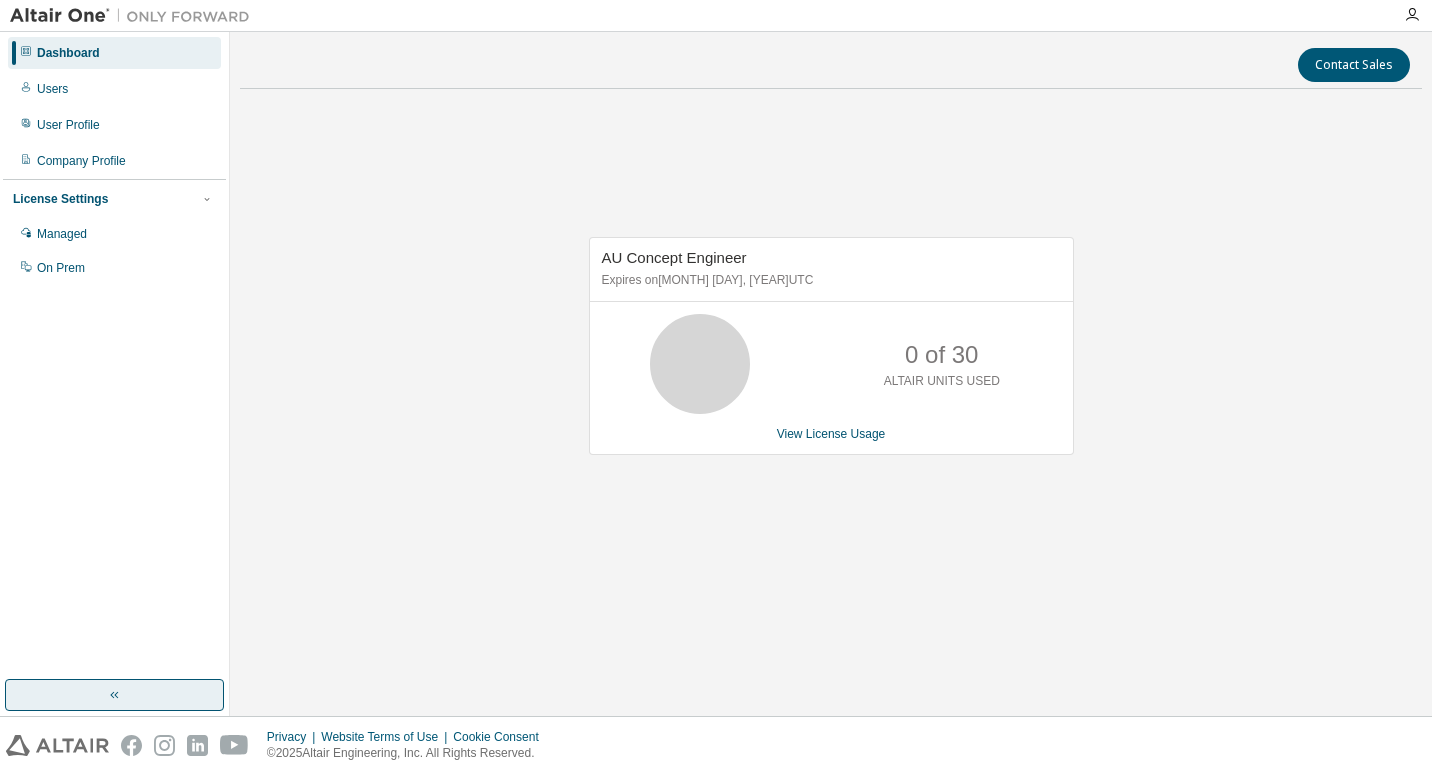 click on "License Settings" at bounding box center [60, 199] 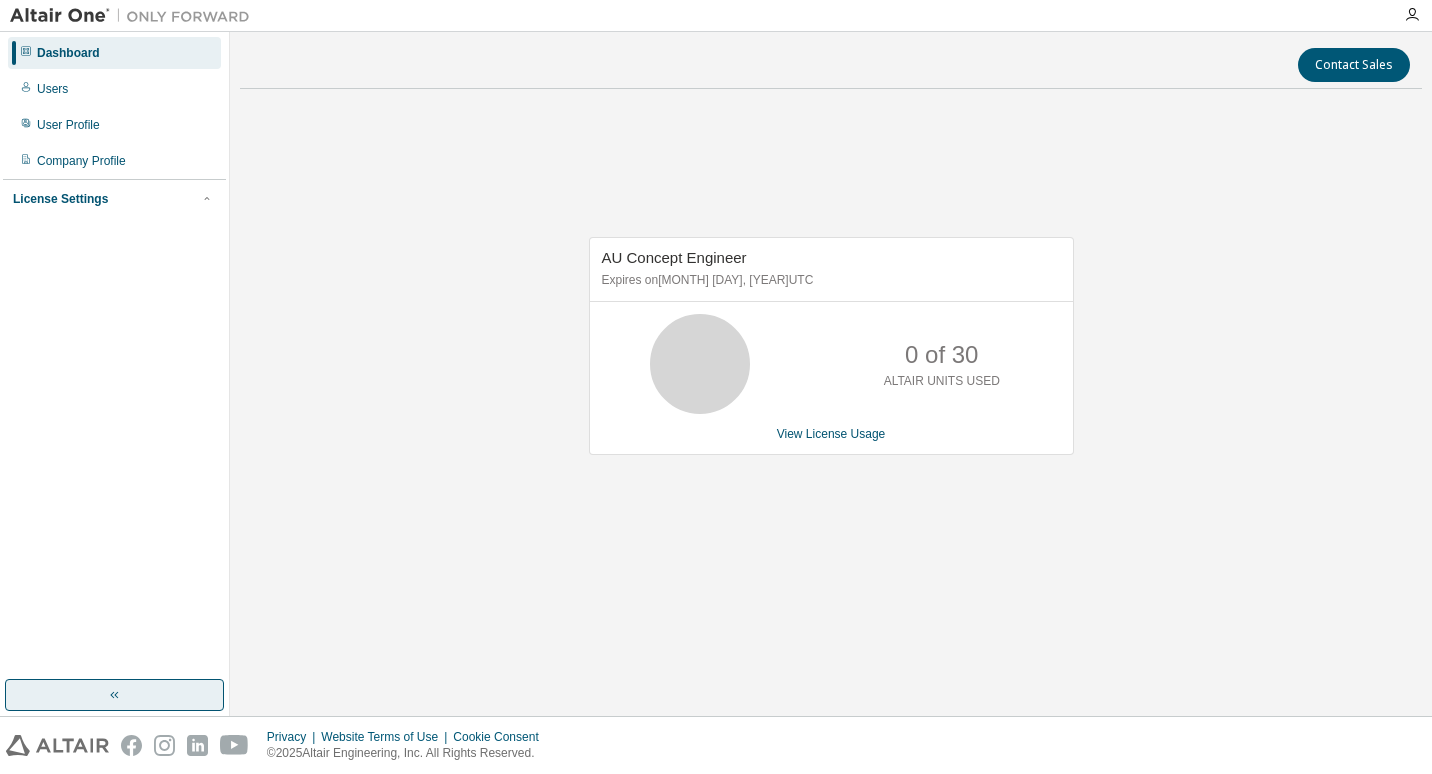 click on "License Settings" at bounding box center (60, 199) 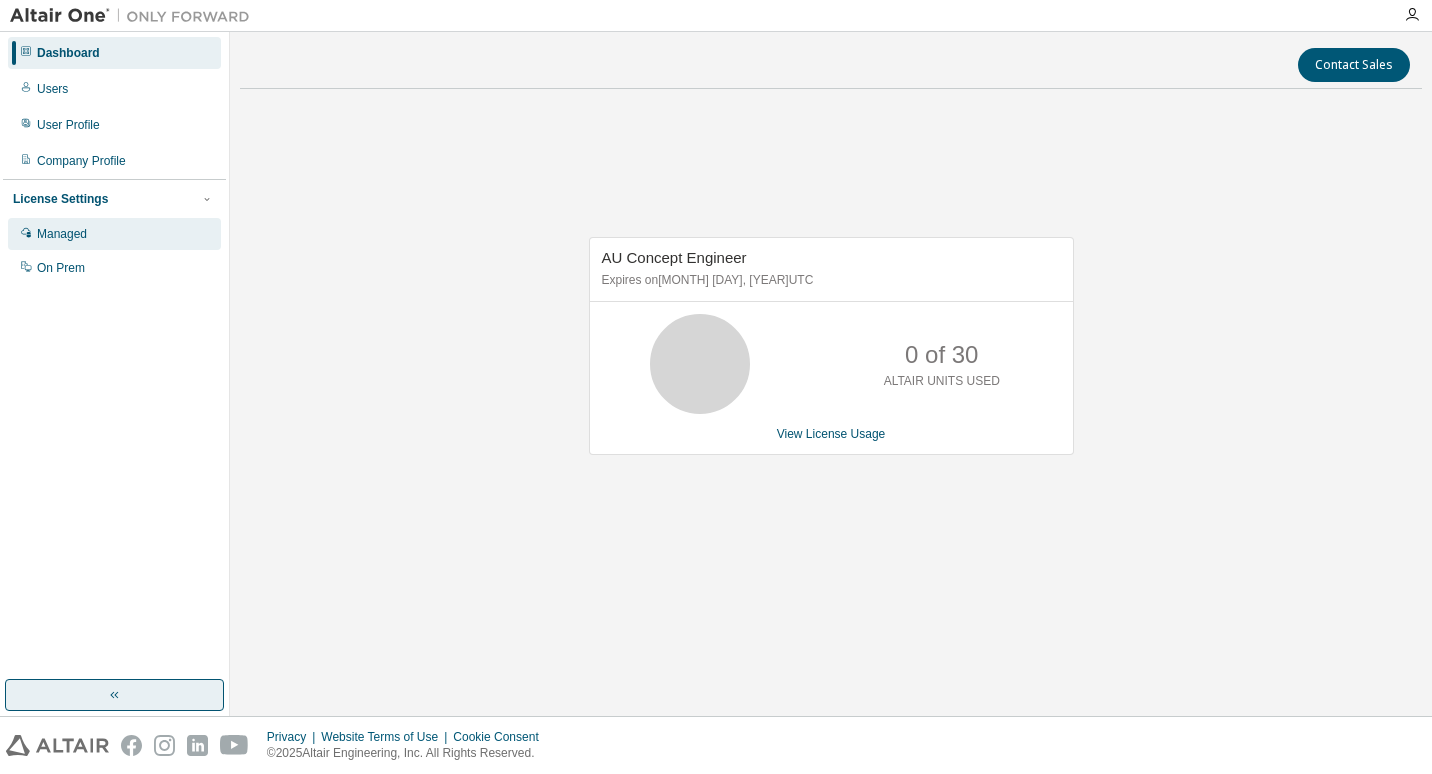 click on "Managed" at bounding box center [62, 234] 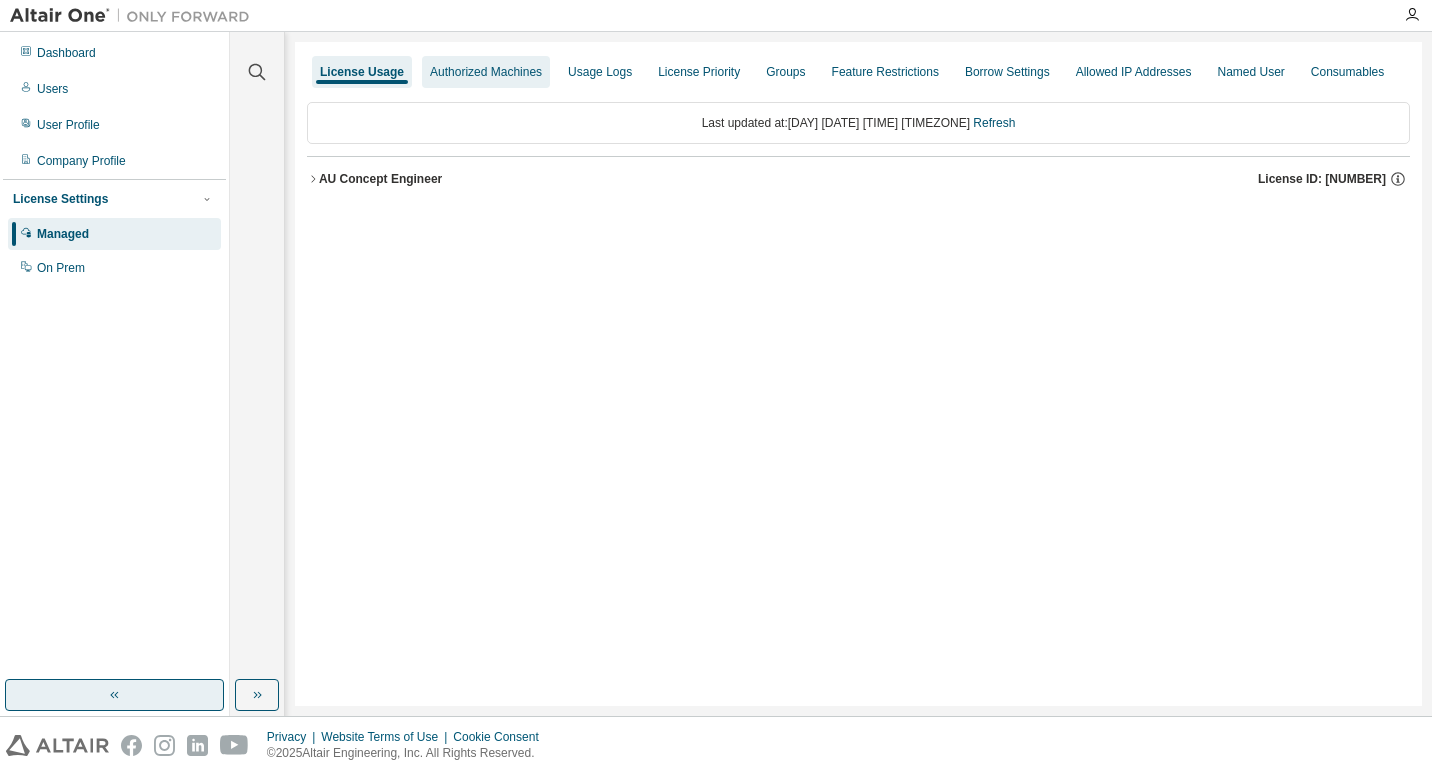 click on "Authorized Machines" at bounding box center (486, 72) 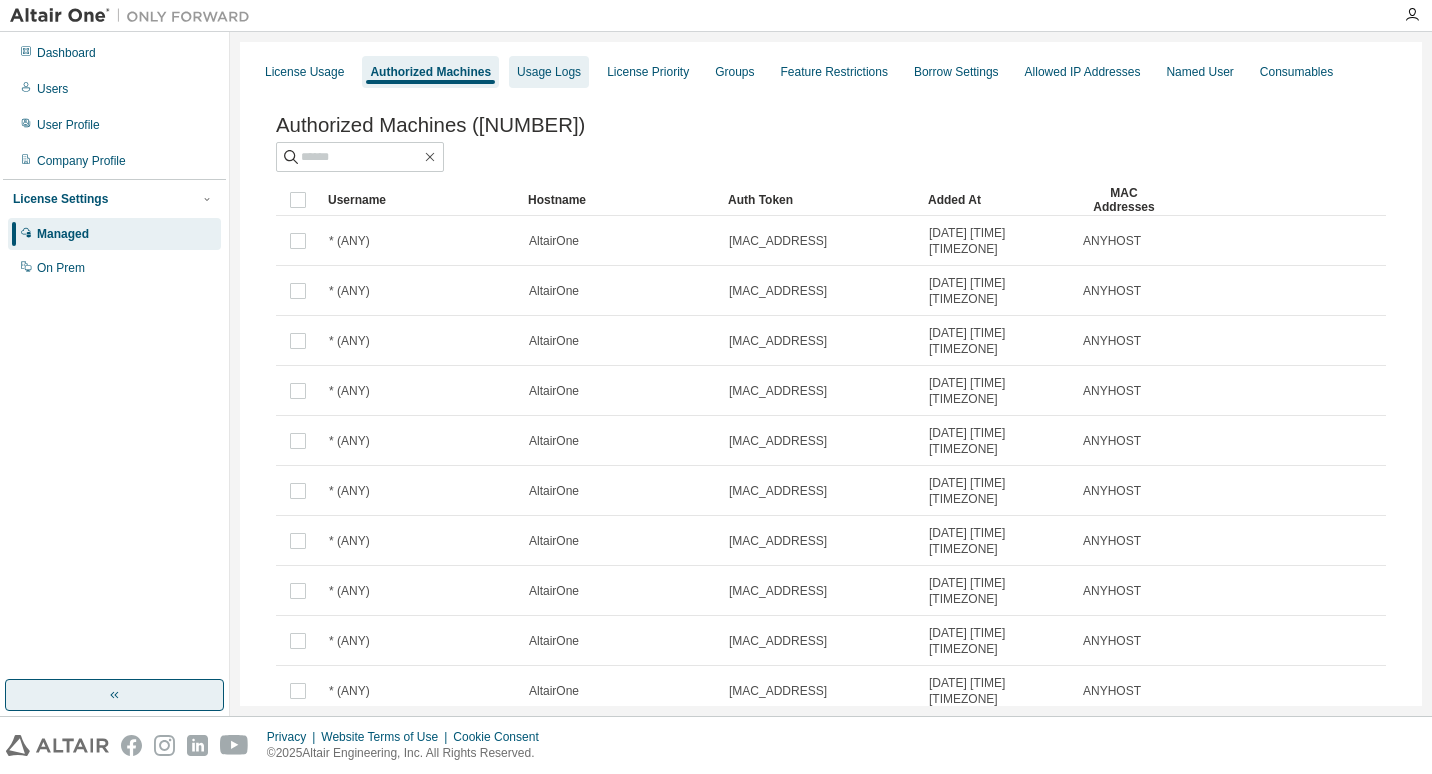 click on "Usage Logs" at bounding box center [549, 72] 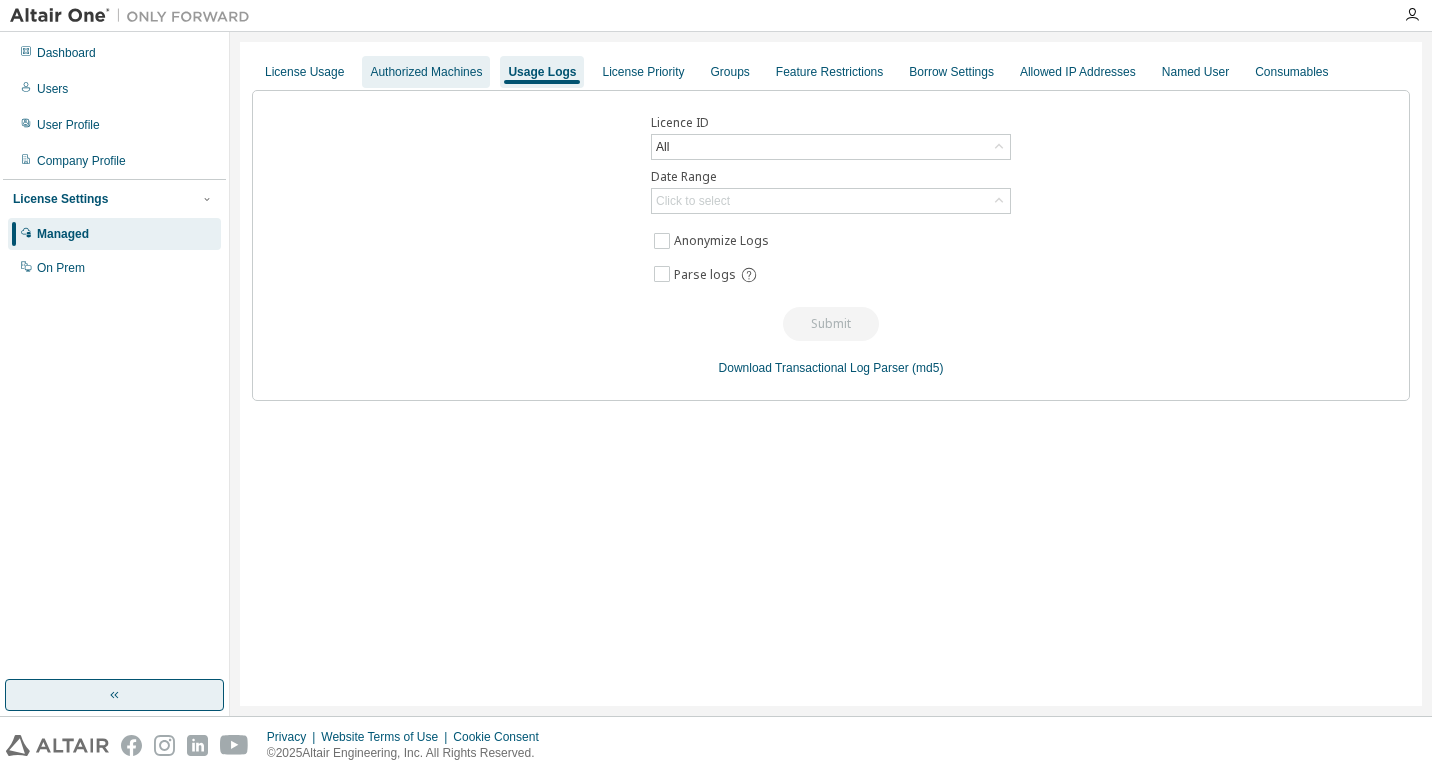 click on "Authorized Machines" at bounding box center [426, 72] 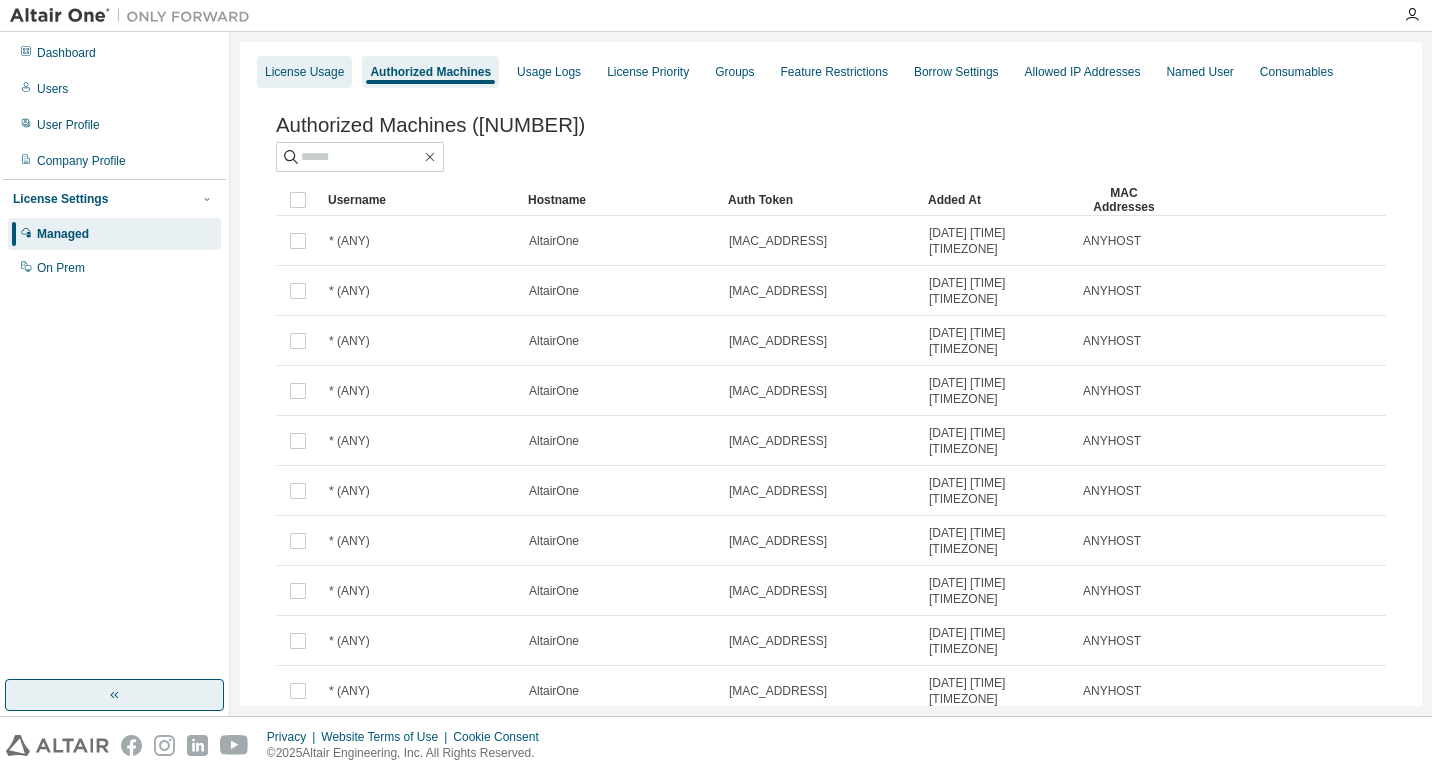 click on "License Usage" at bounding box center [304, 72] 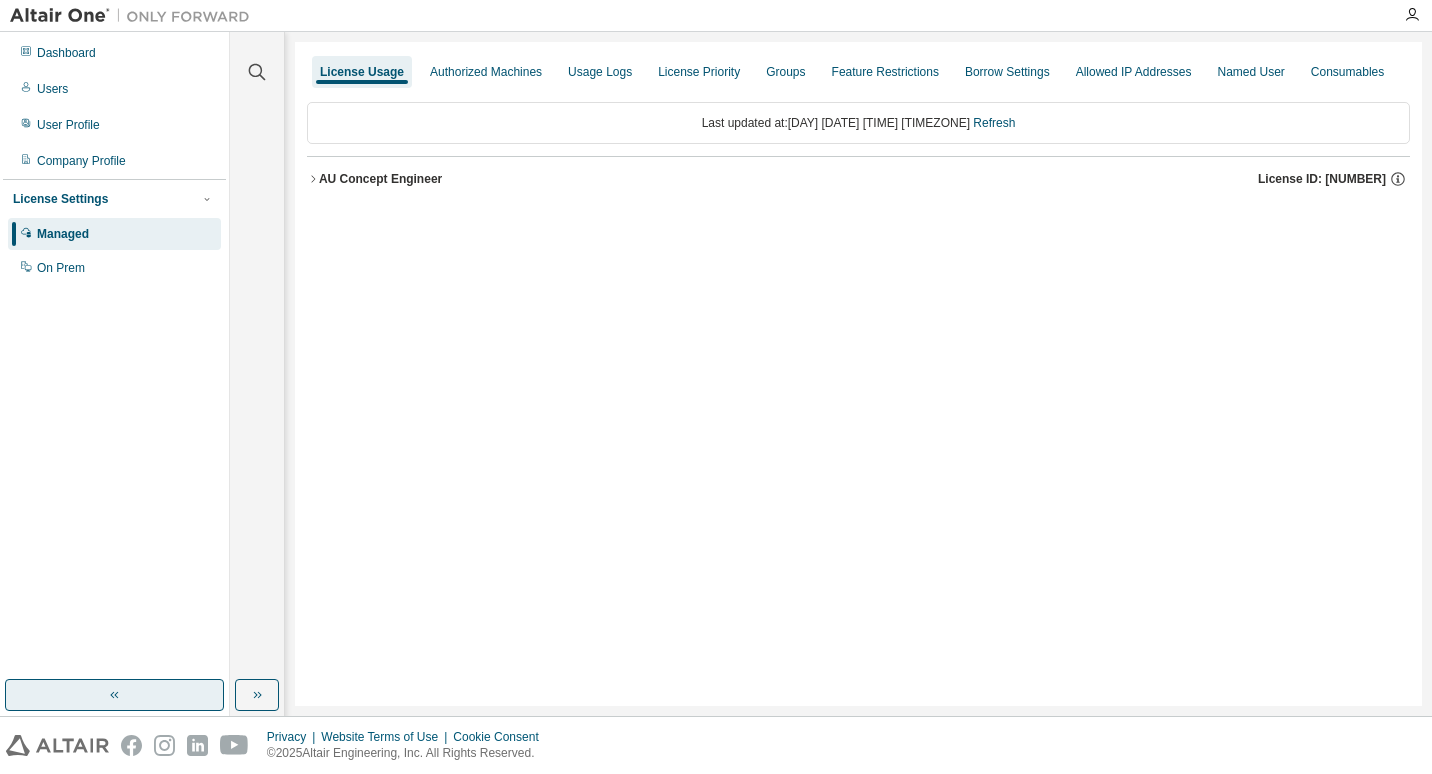 click on "AU Concept Engineer" at bounding box center [380, 179] 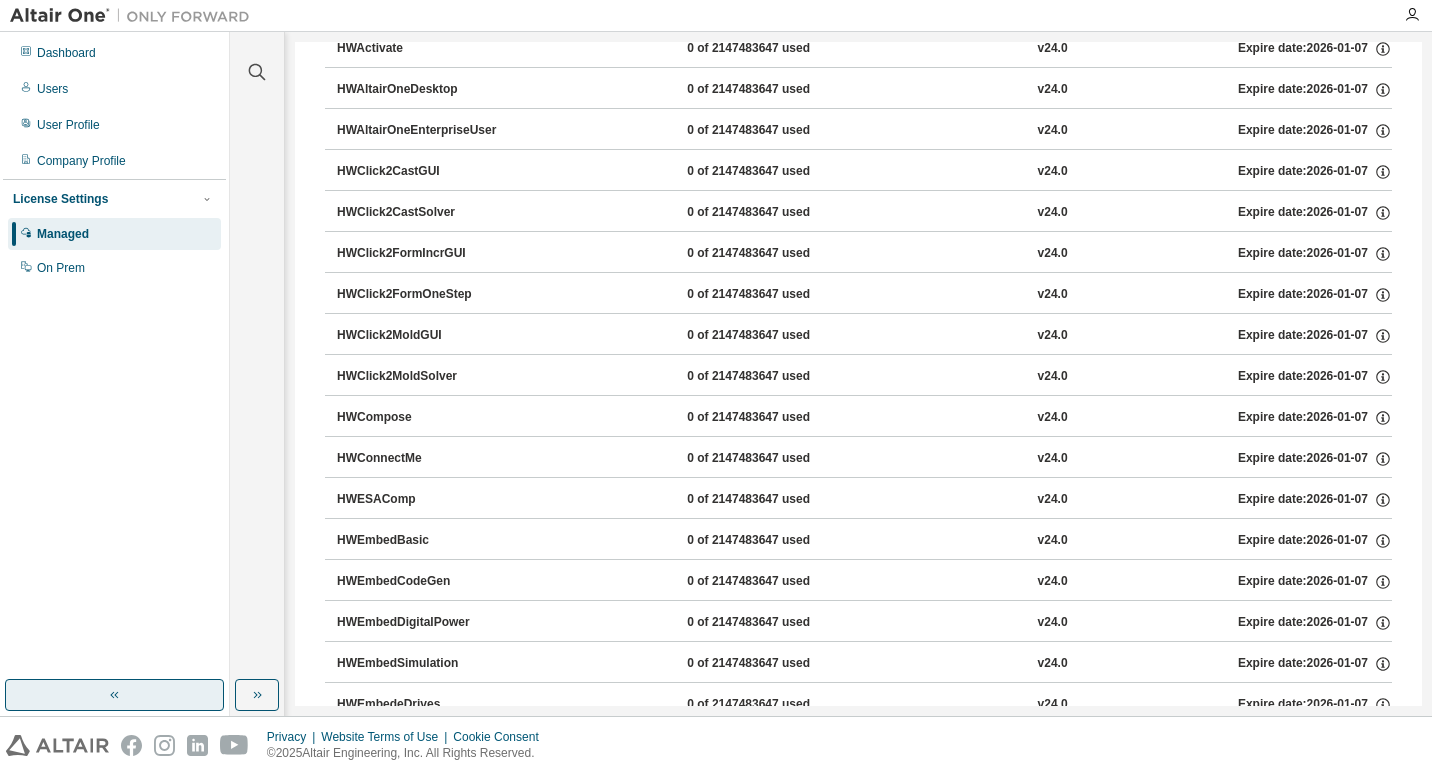 scroll, scrollTop: 0, scrollLeft: 0, axis: both 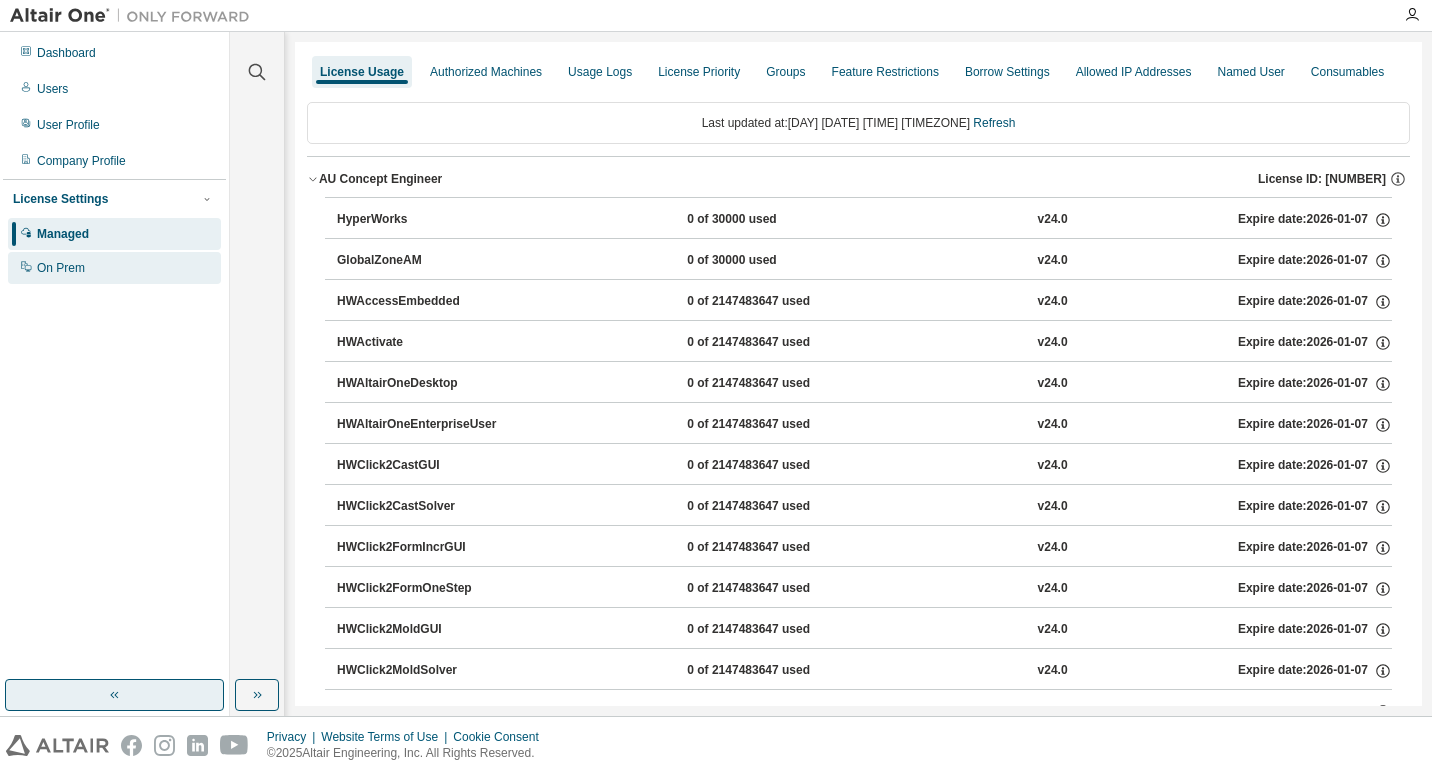 click on "On Prem" at bounding box center [61, 268] 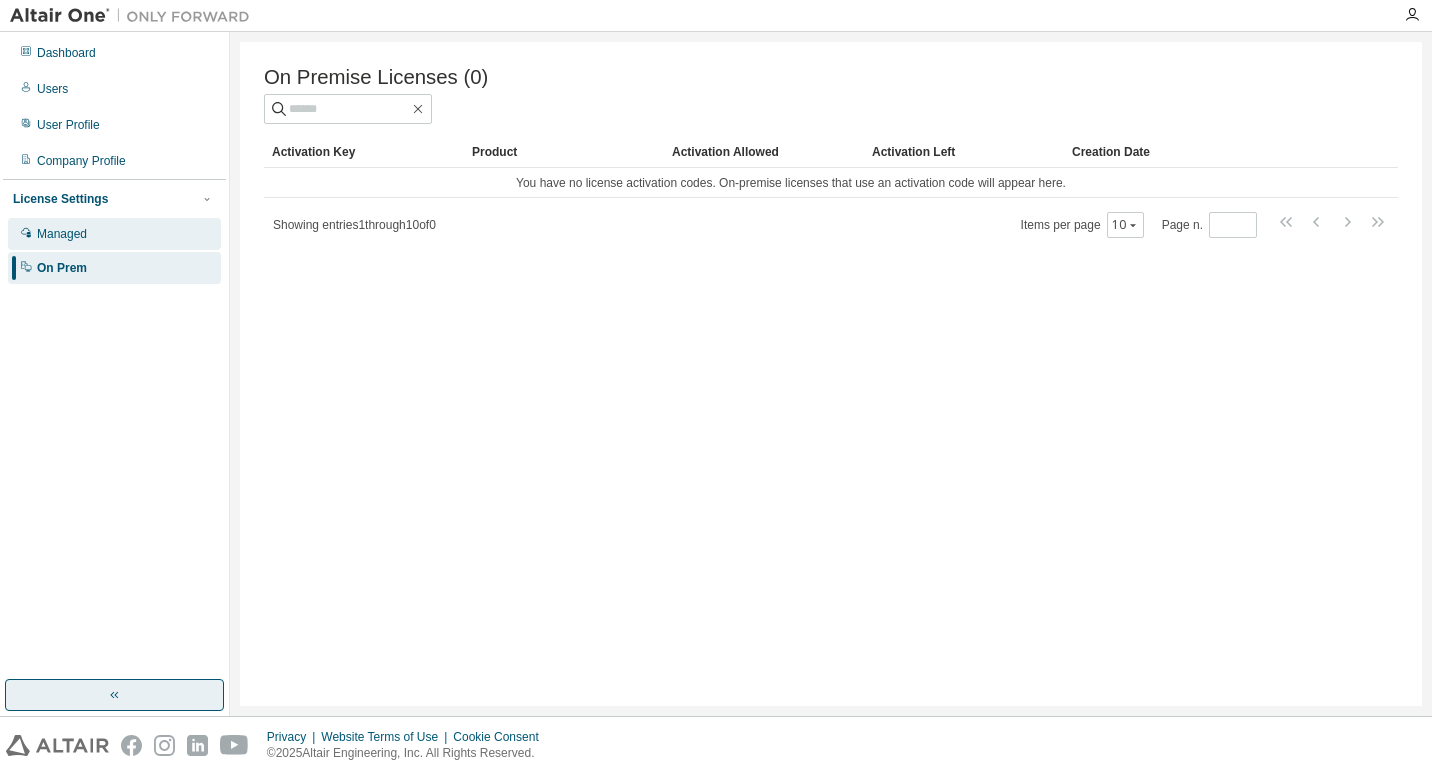 click on "Managed" at bounding box center [62, 234] 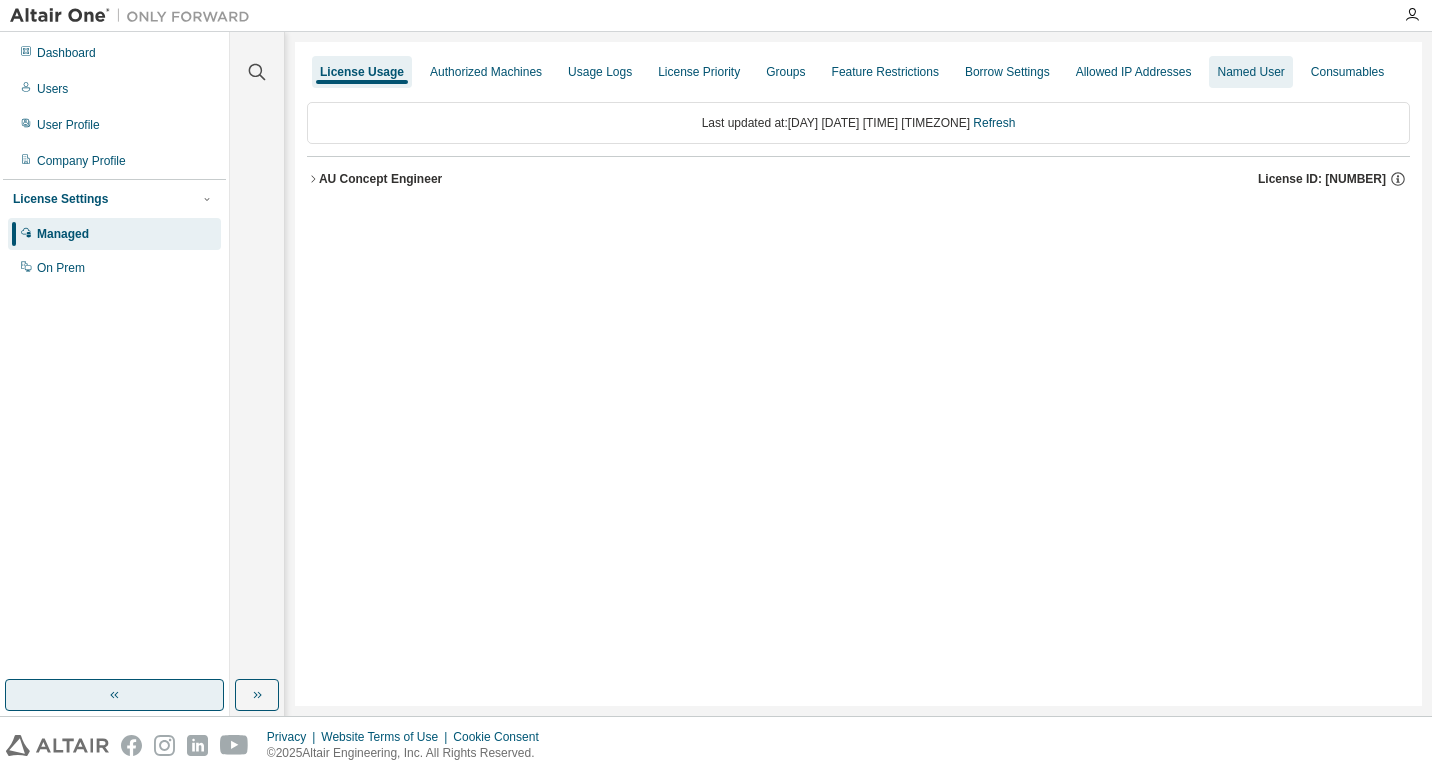 click on "Named User" at bounding box center (1250, 72) 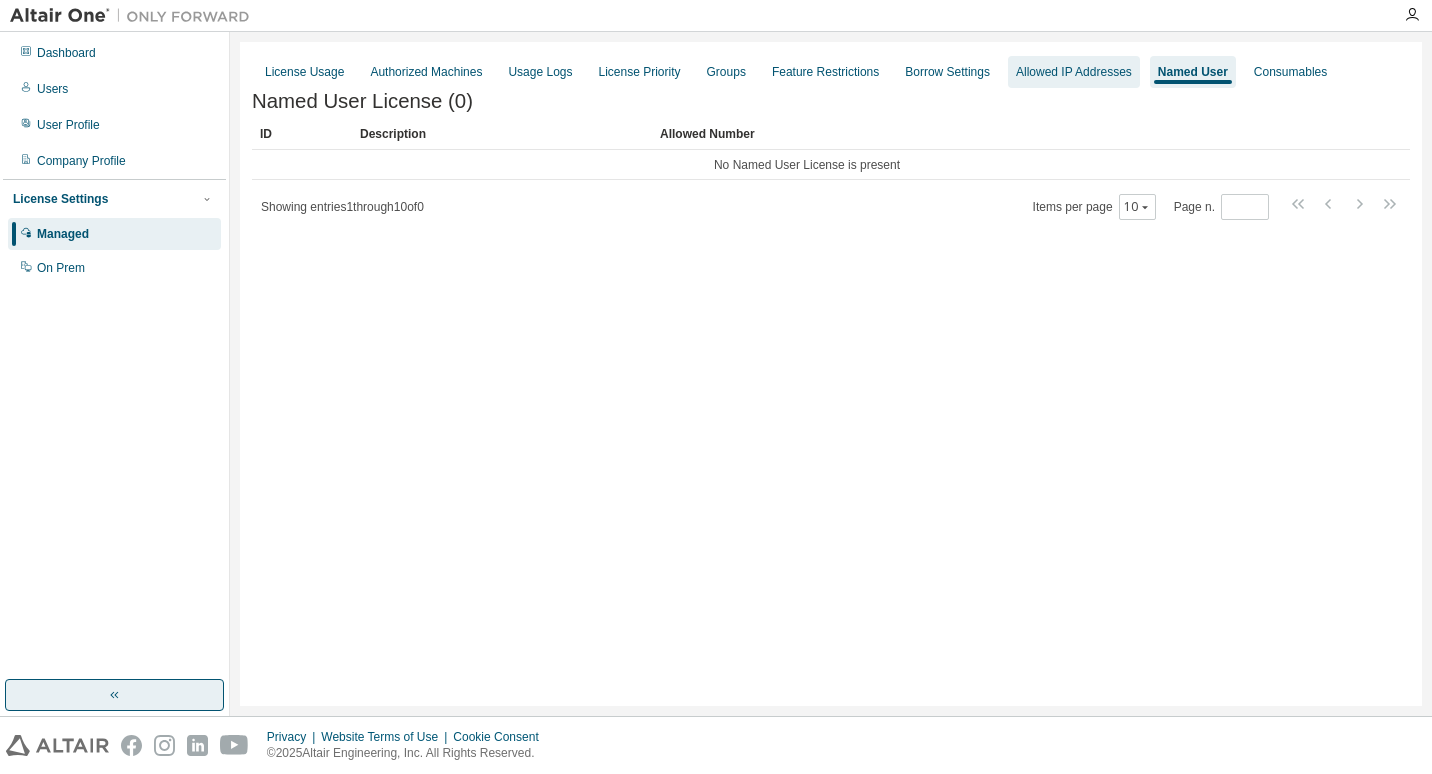 click on "Allowed IP Addresses" at bounding box center (1074, 72) 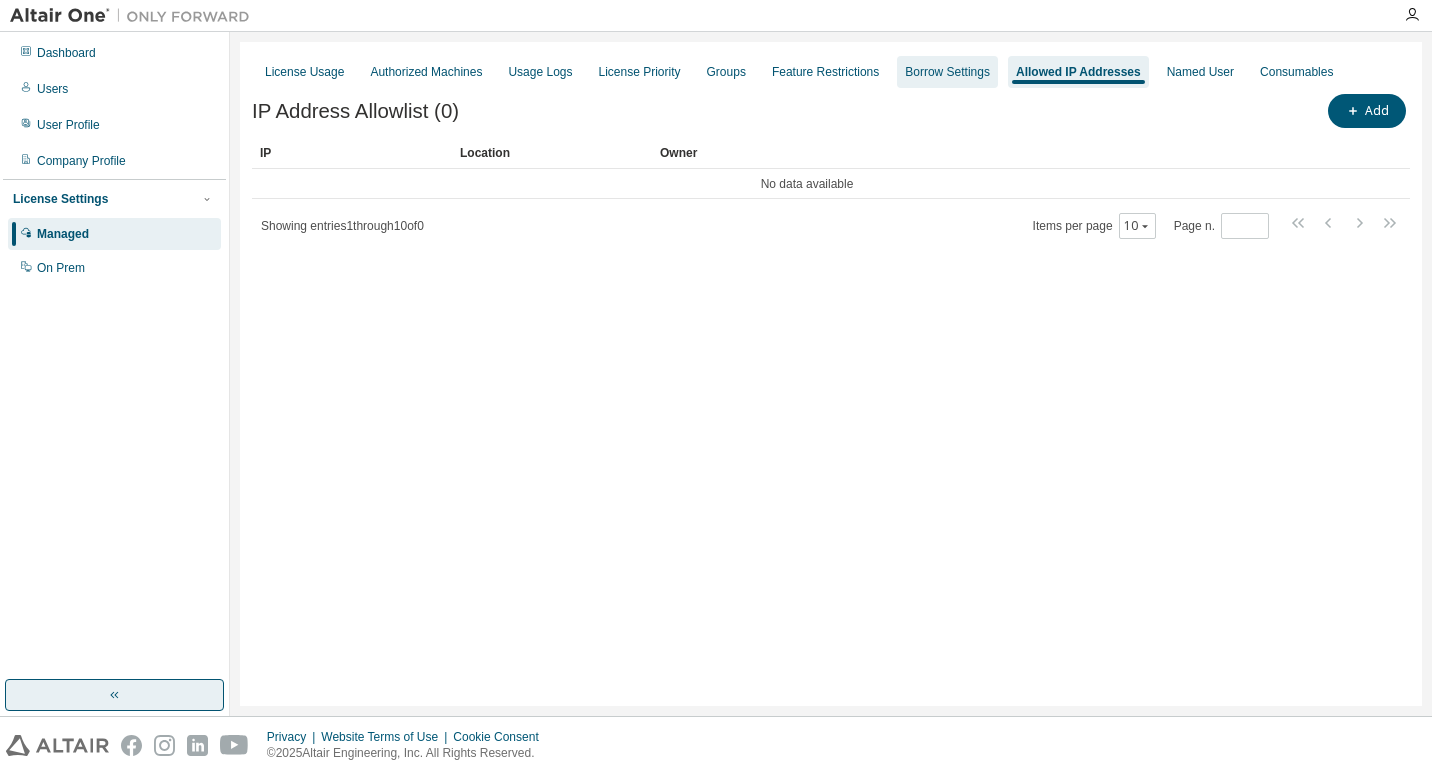 click on "Borrow Settings" at bounding box center (947, 72) 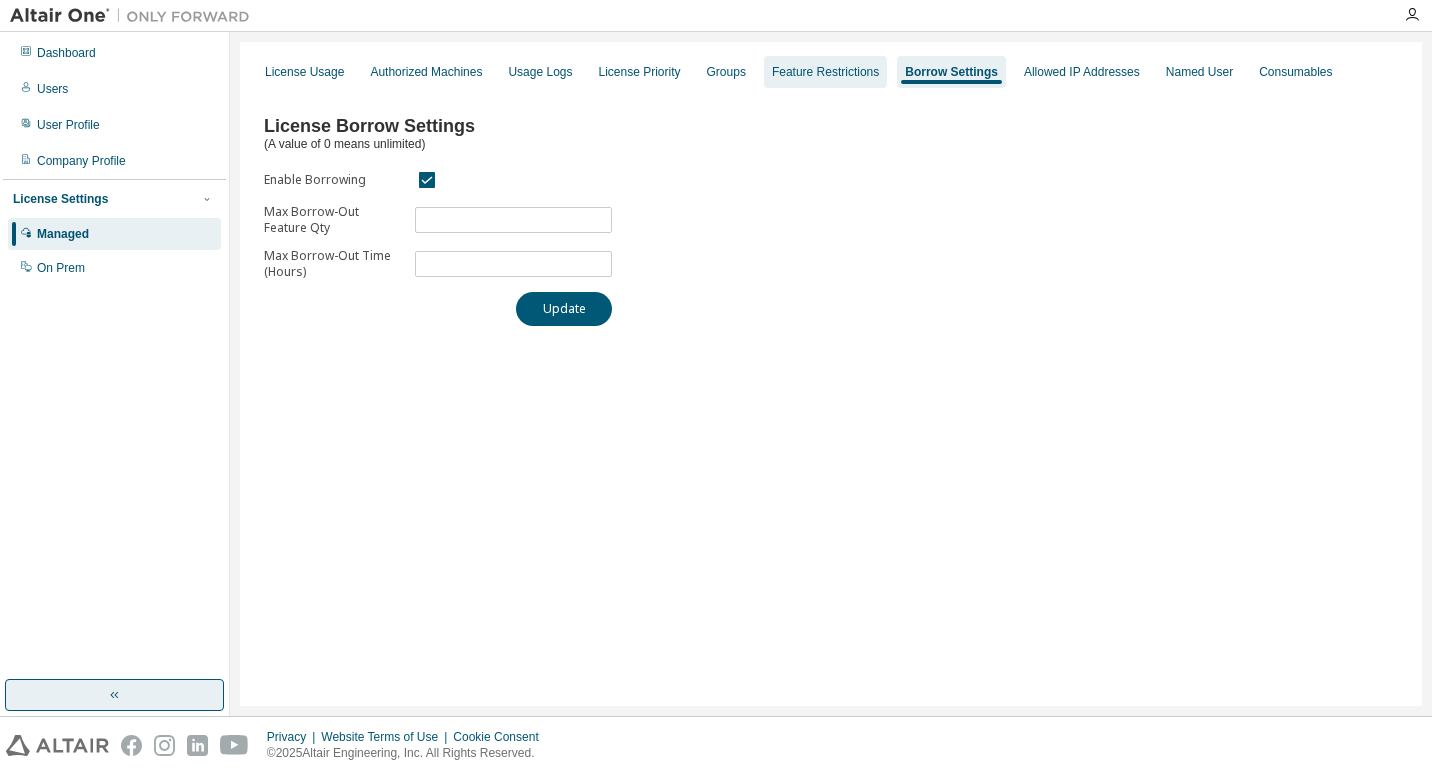 click on "Feature Restrictions" at bounding box center [825, 72] 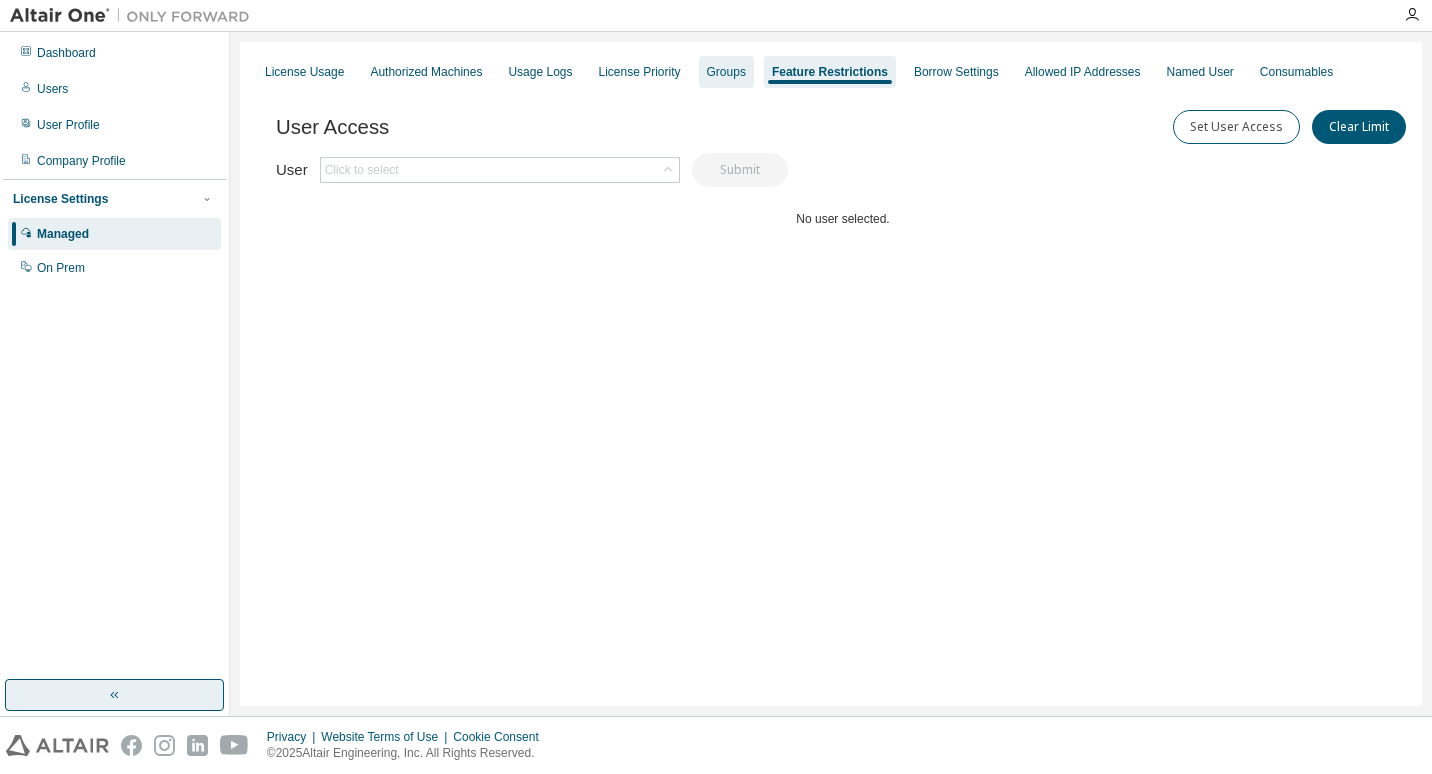 click on "Groups" at bounding box center (726, 72) 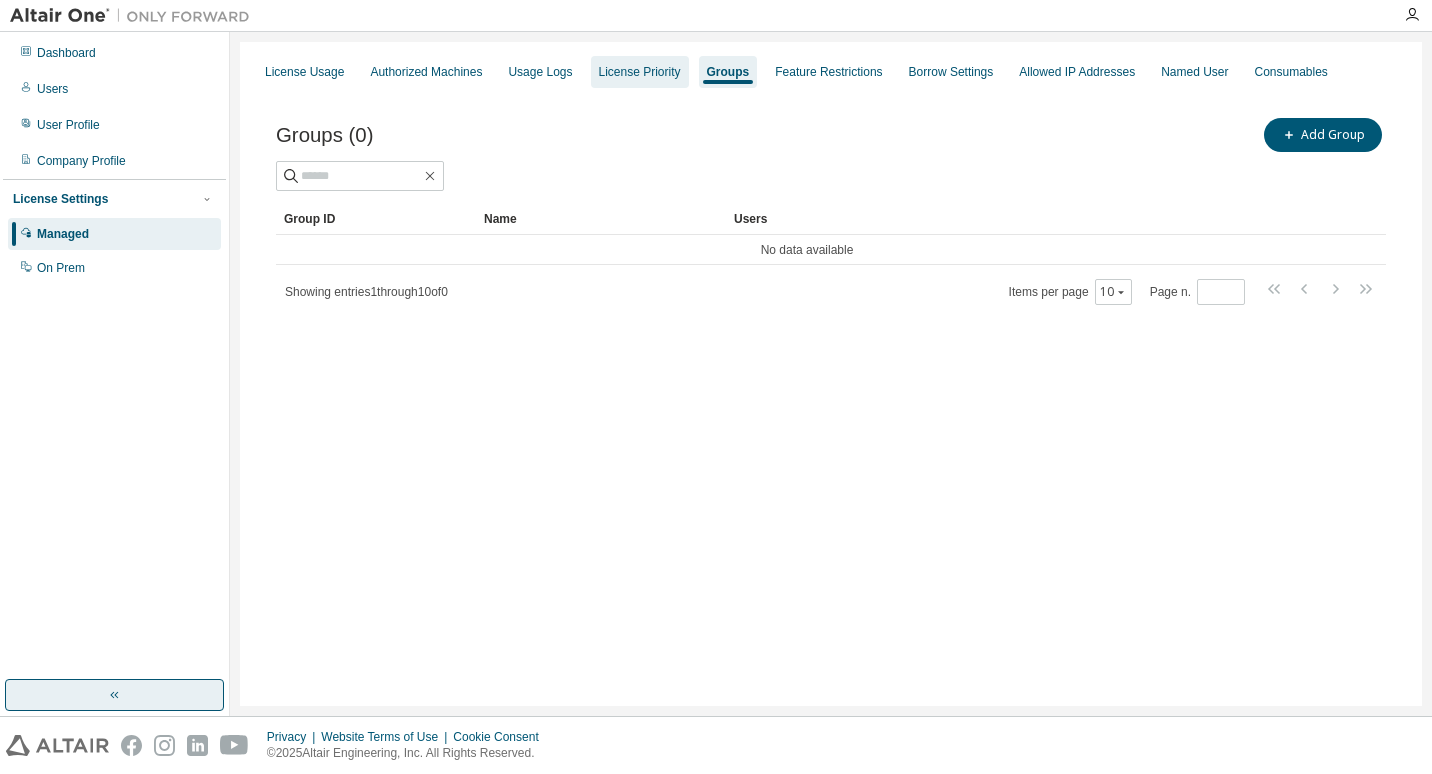 click on "License Priority" at bounding box center [640, 72] 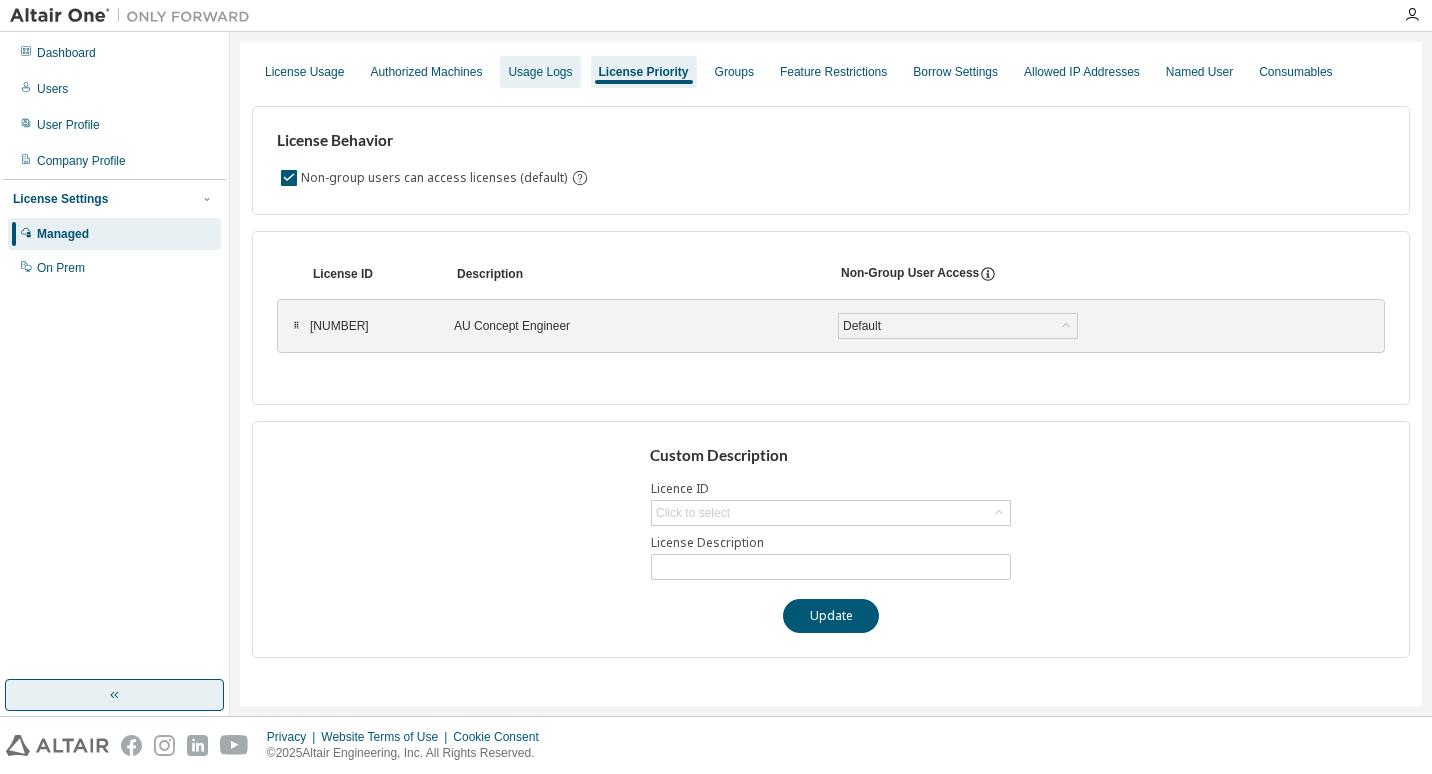 click on "Usage Logs" at bounding box center [540, 72] 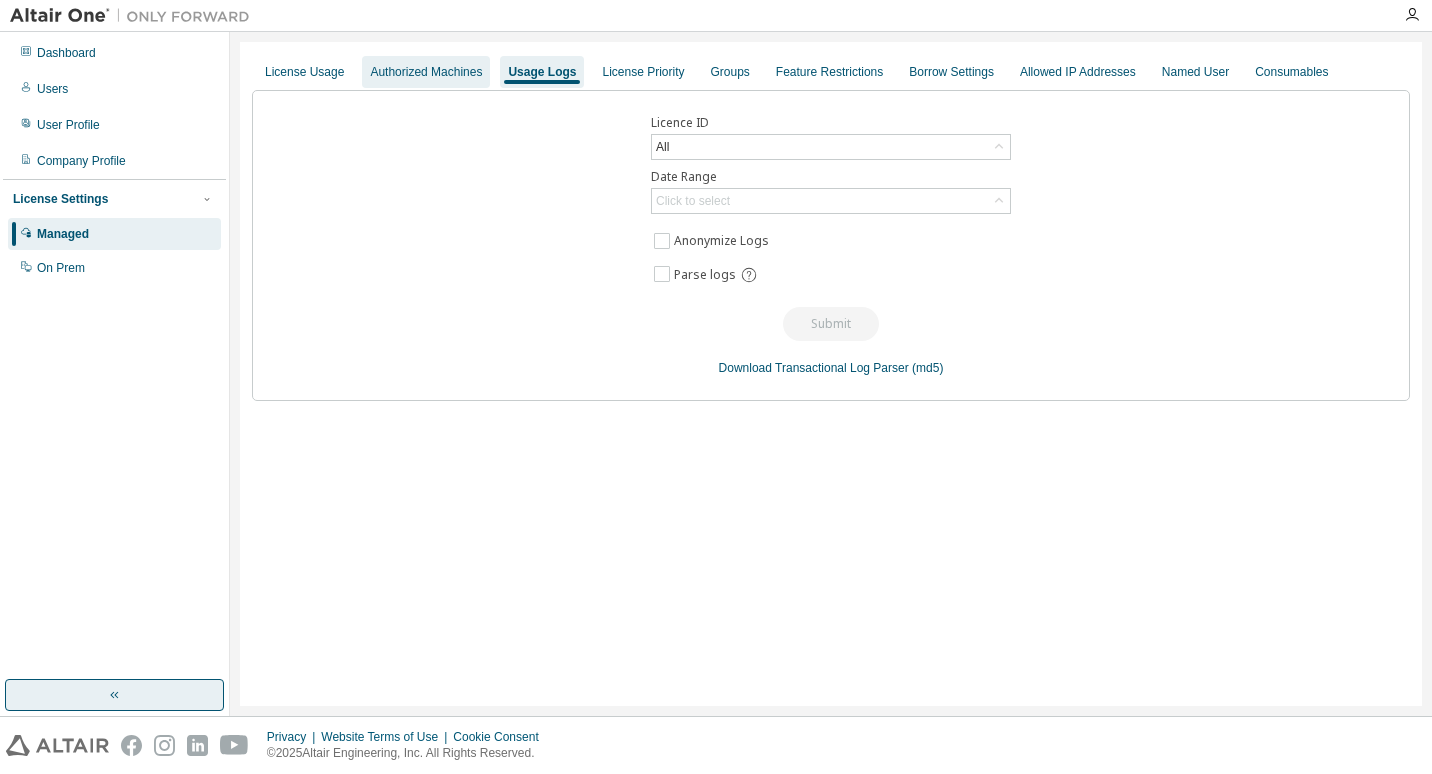 click on "Authorized Machines" at bounding box center (426, 72) 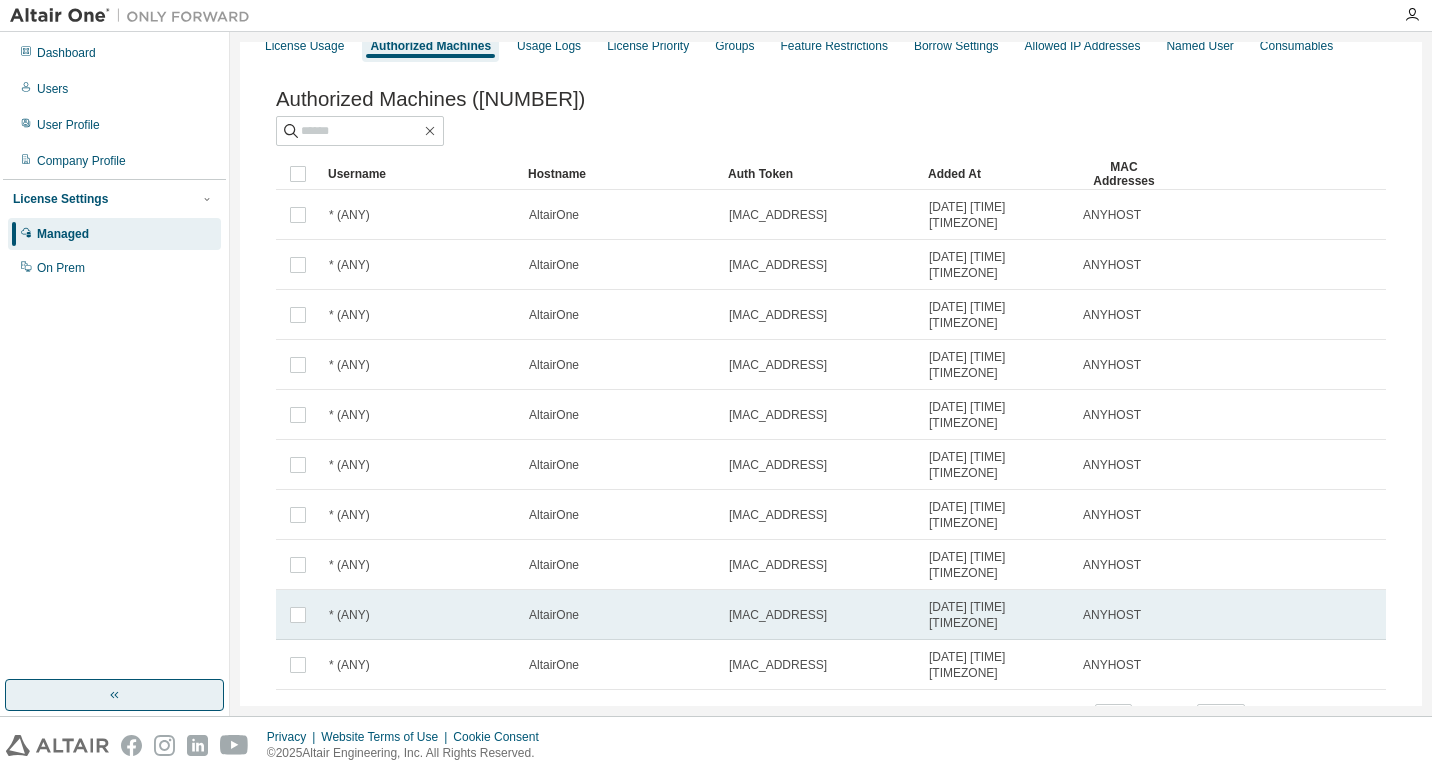 scroll, scrollTop: 119, scrollLeft: 0, axis: vertical 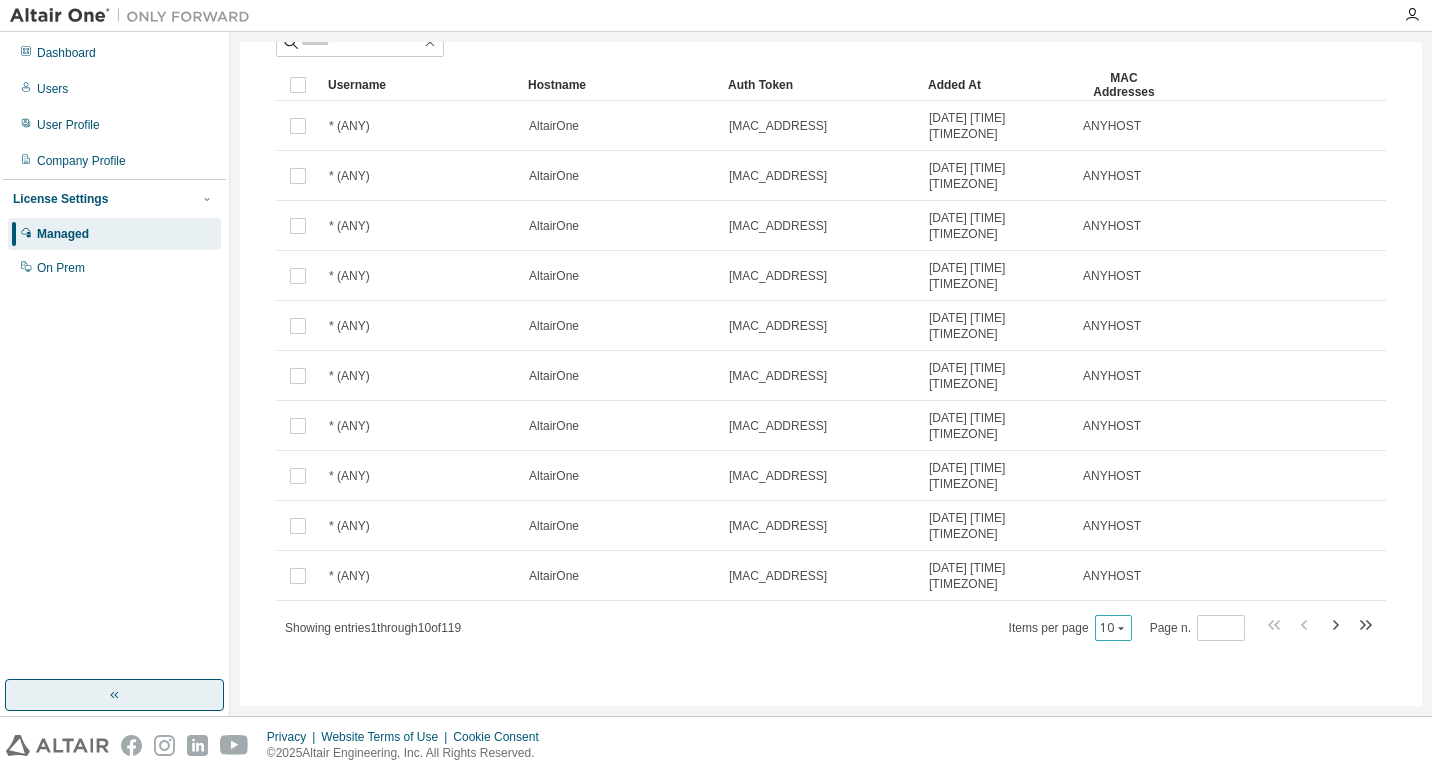 click 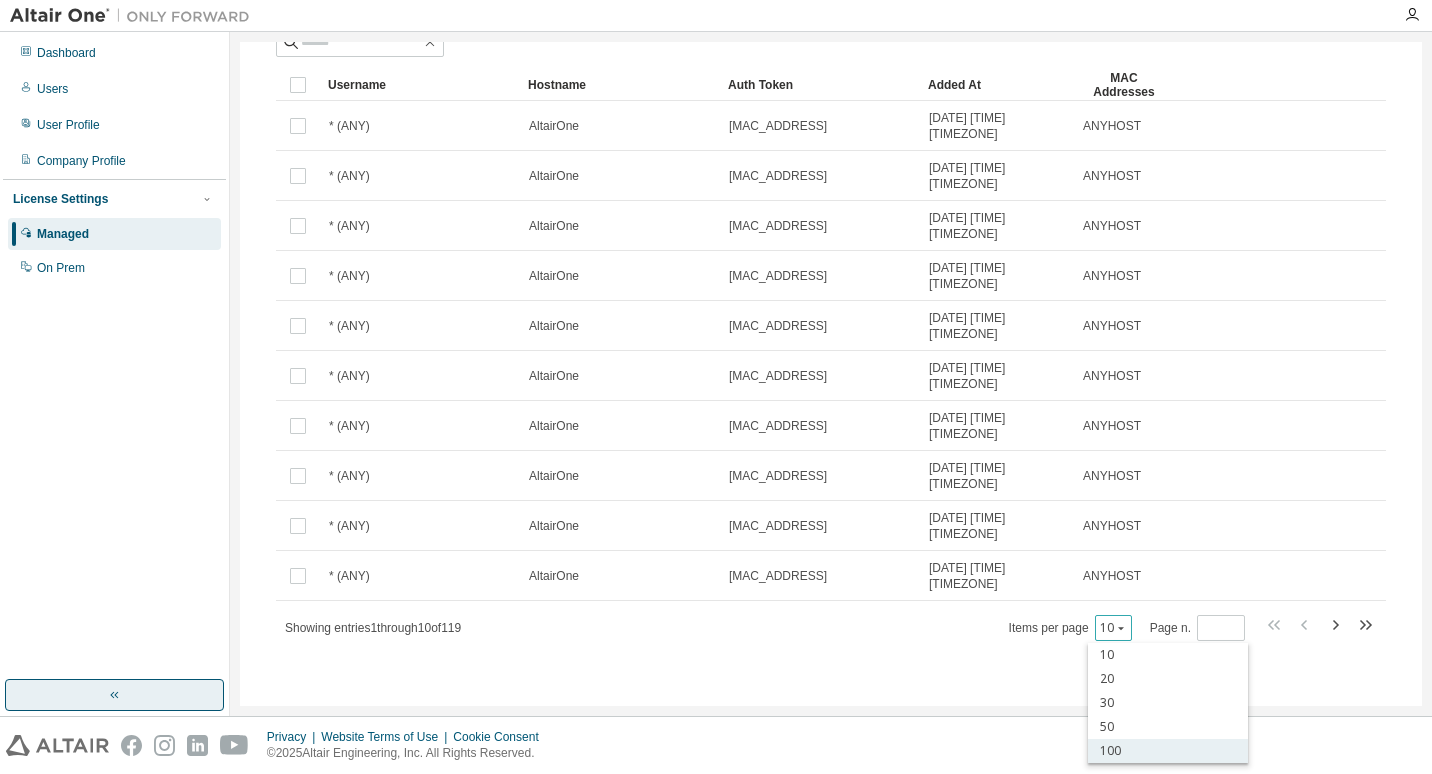 click on "100" at bounding box center (1168, 751) 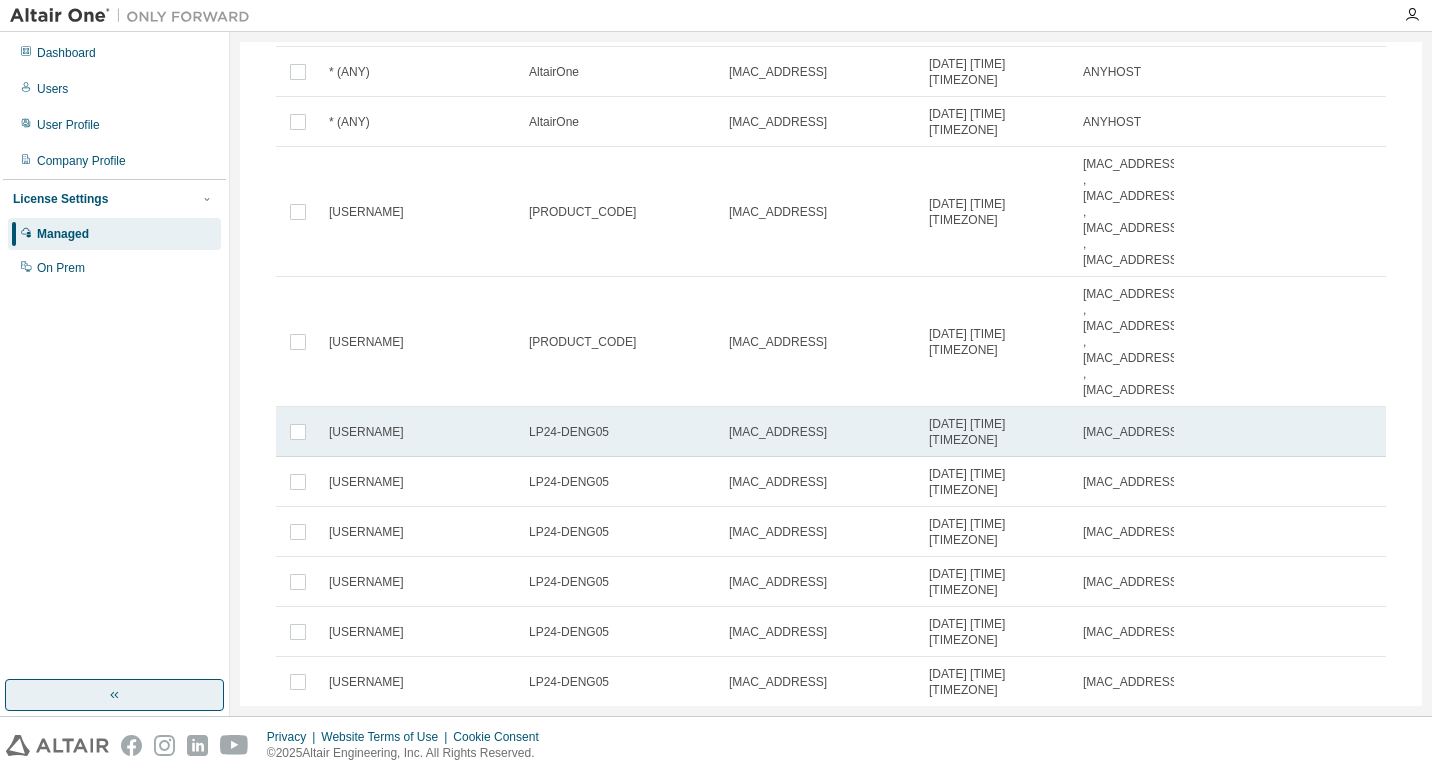 scroll, scrollTop: 1519, scrollLeft: 0, axis: vertical 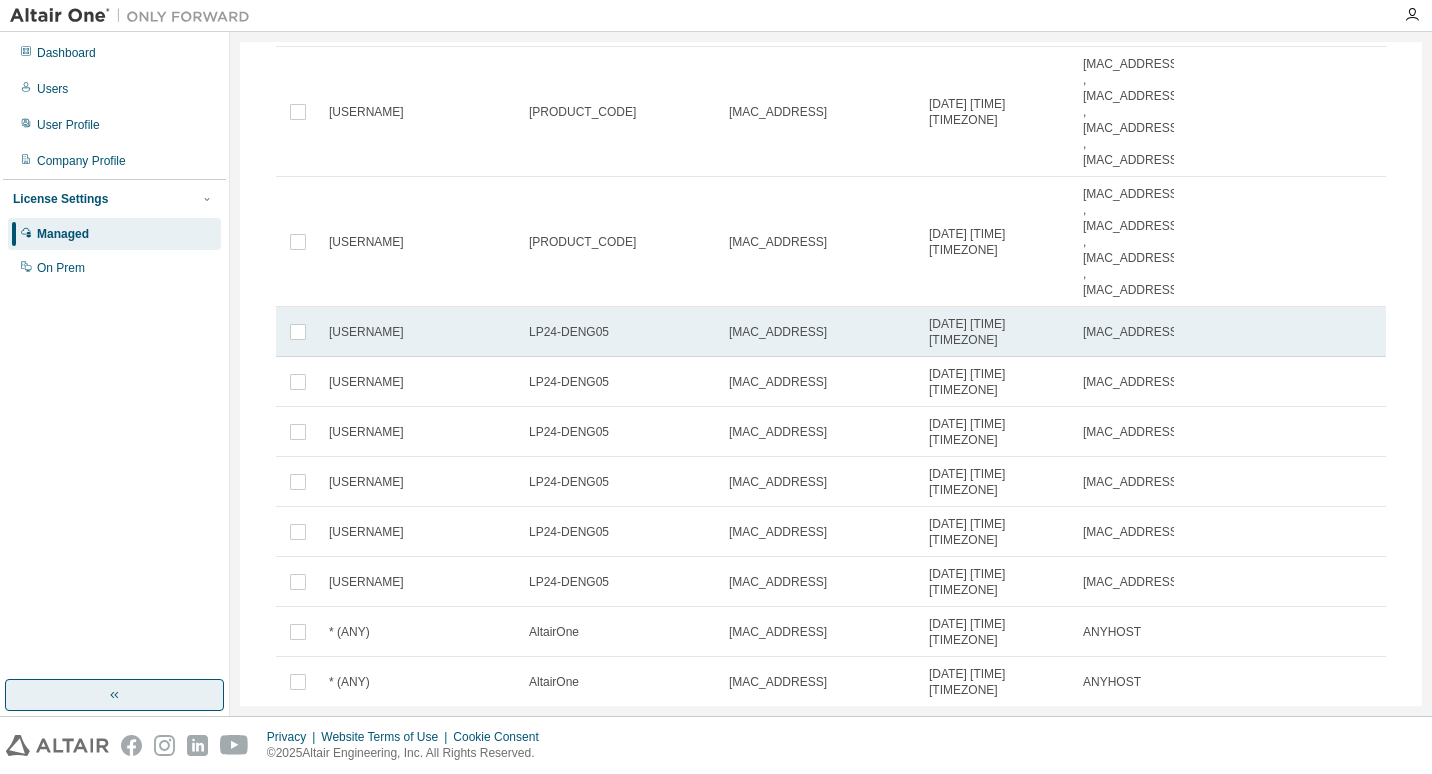 click on "[MAC_ADDRESS]" at bounding box center [778, 332] 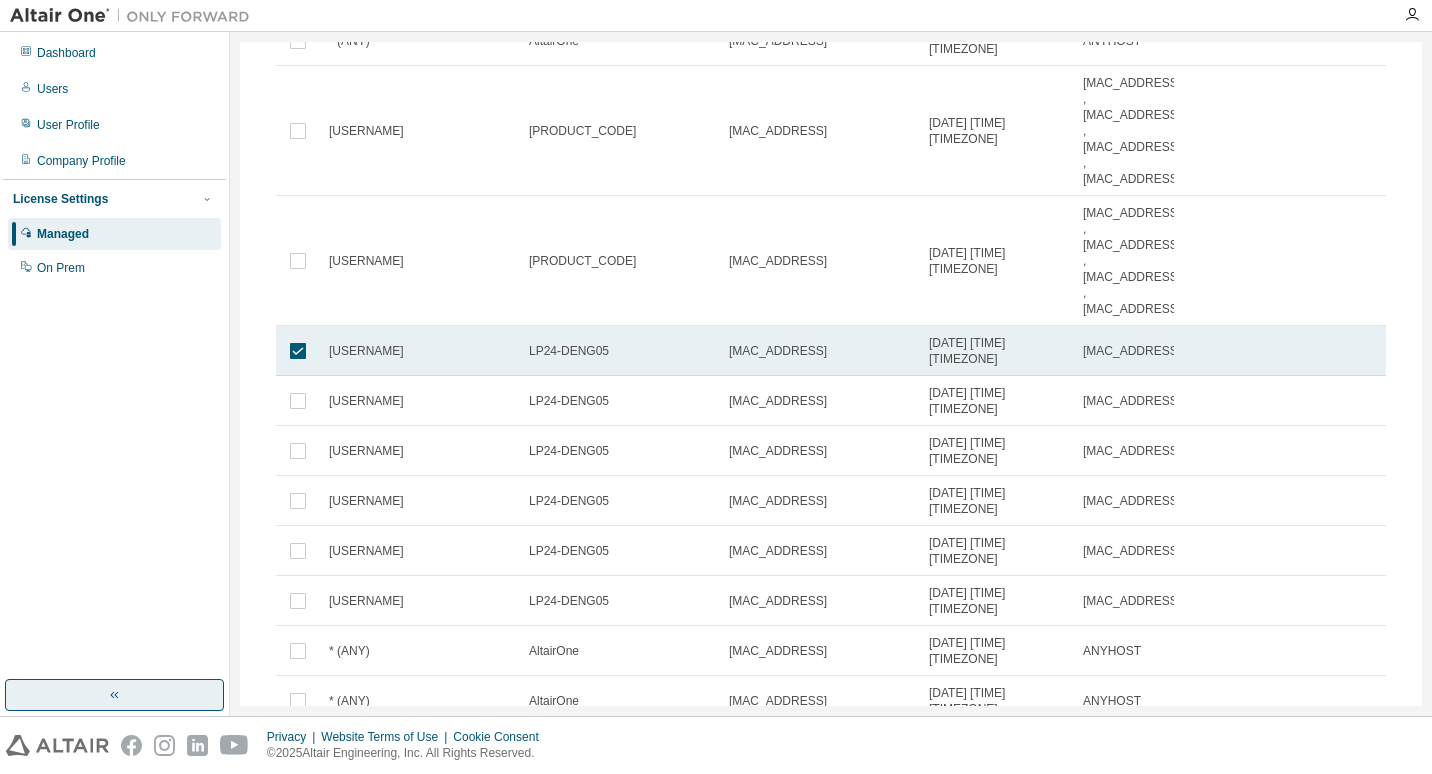 scroll, scrollTop: 1534, scrollLeft: 0, axis: vertical 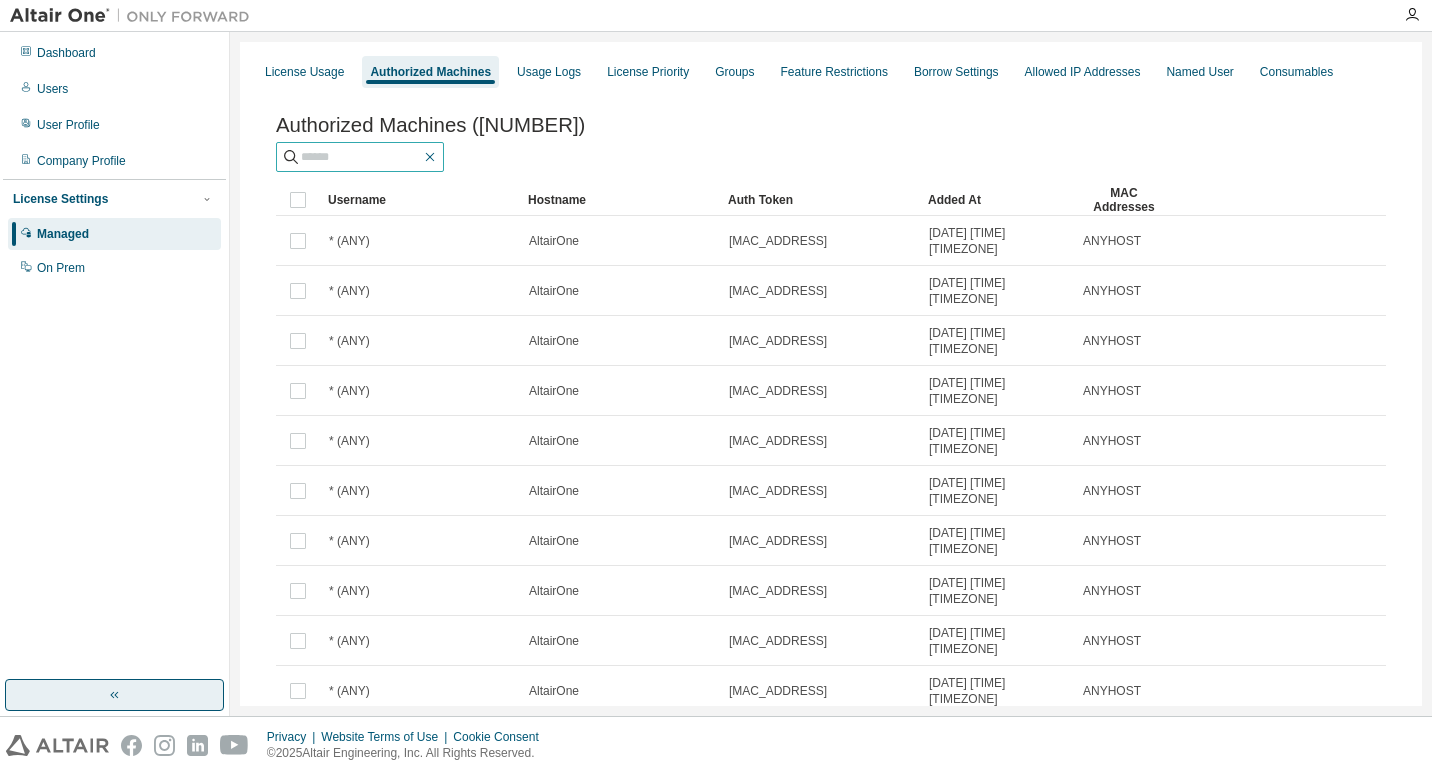 click 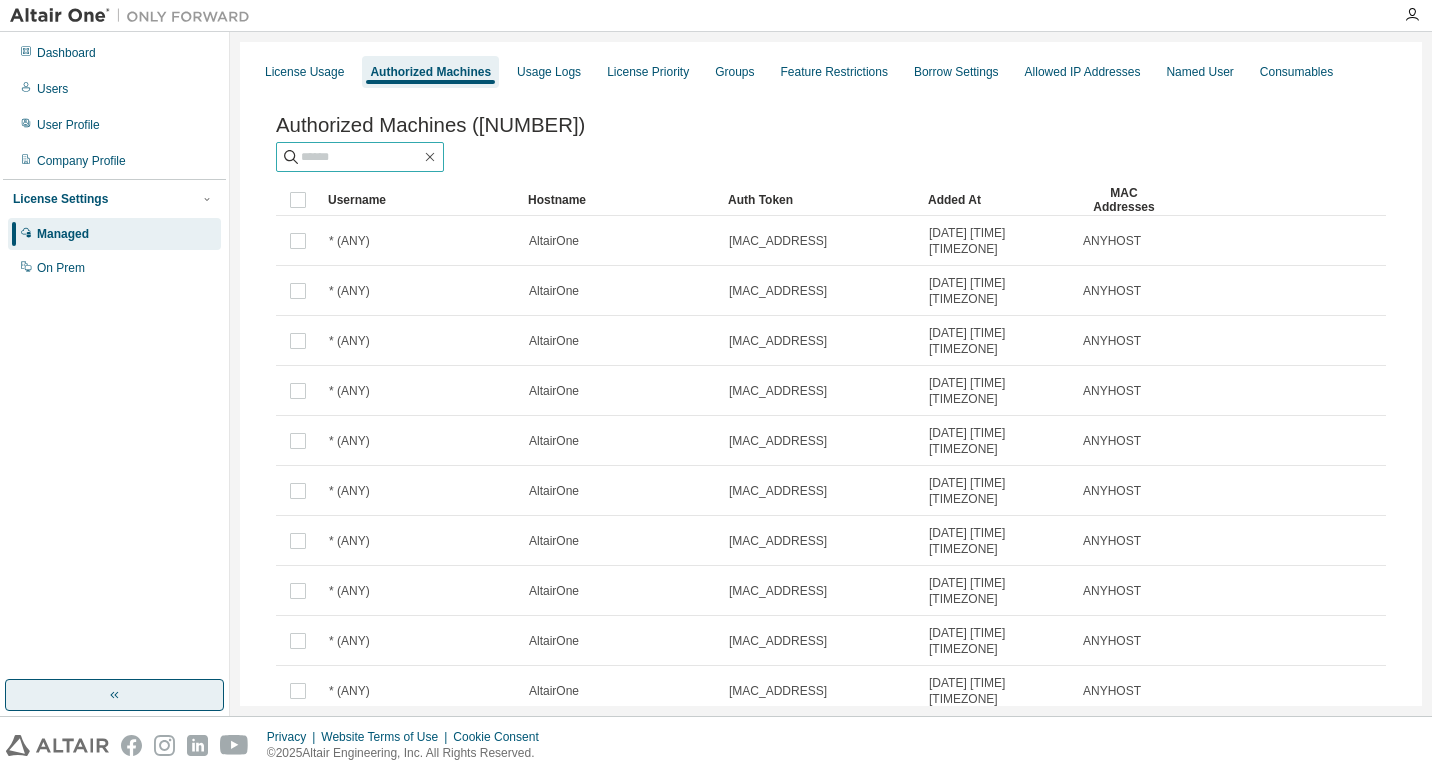 click at bounding box center (361, 157) 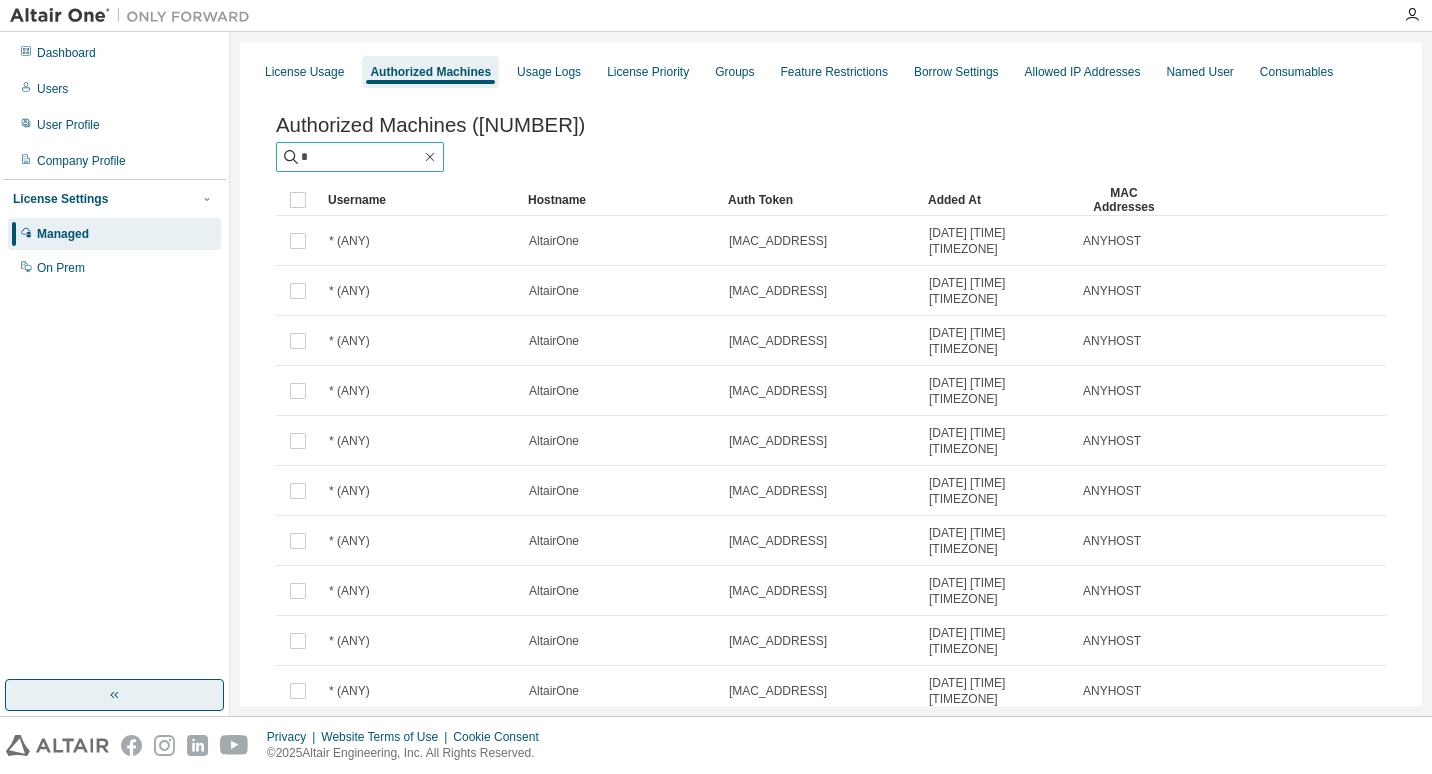 type on "*" 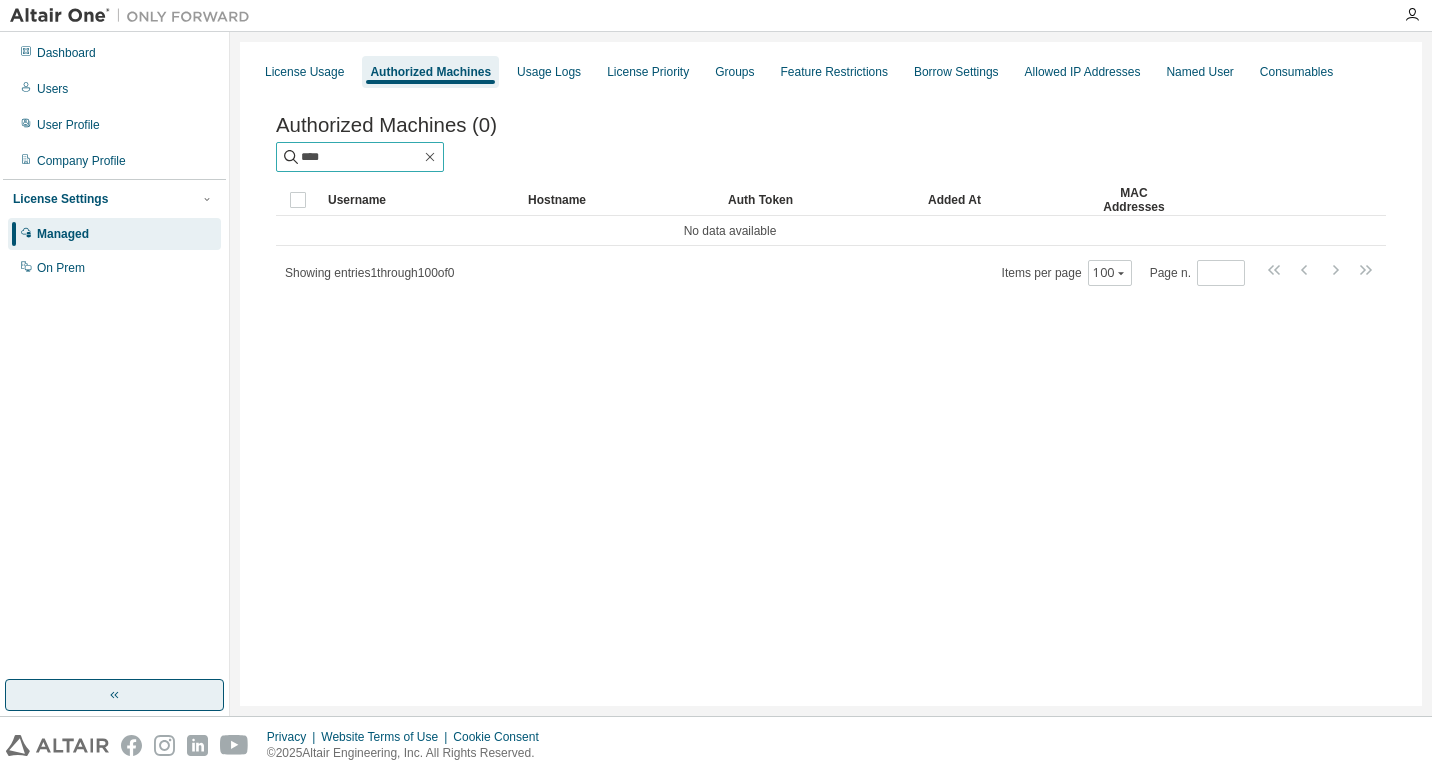 click on "****" at bounding box center [361, 157] 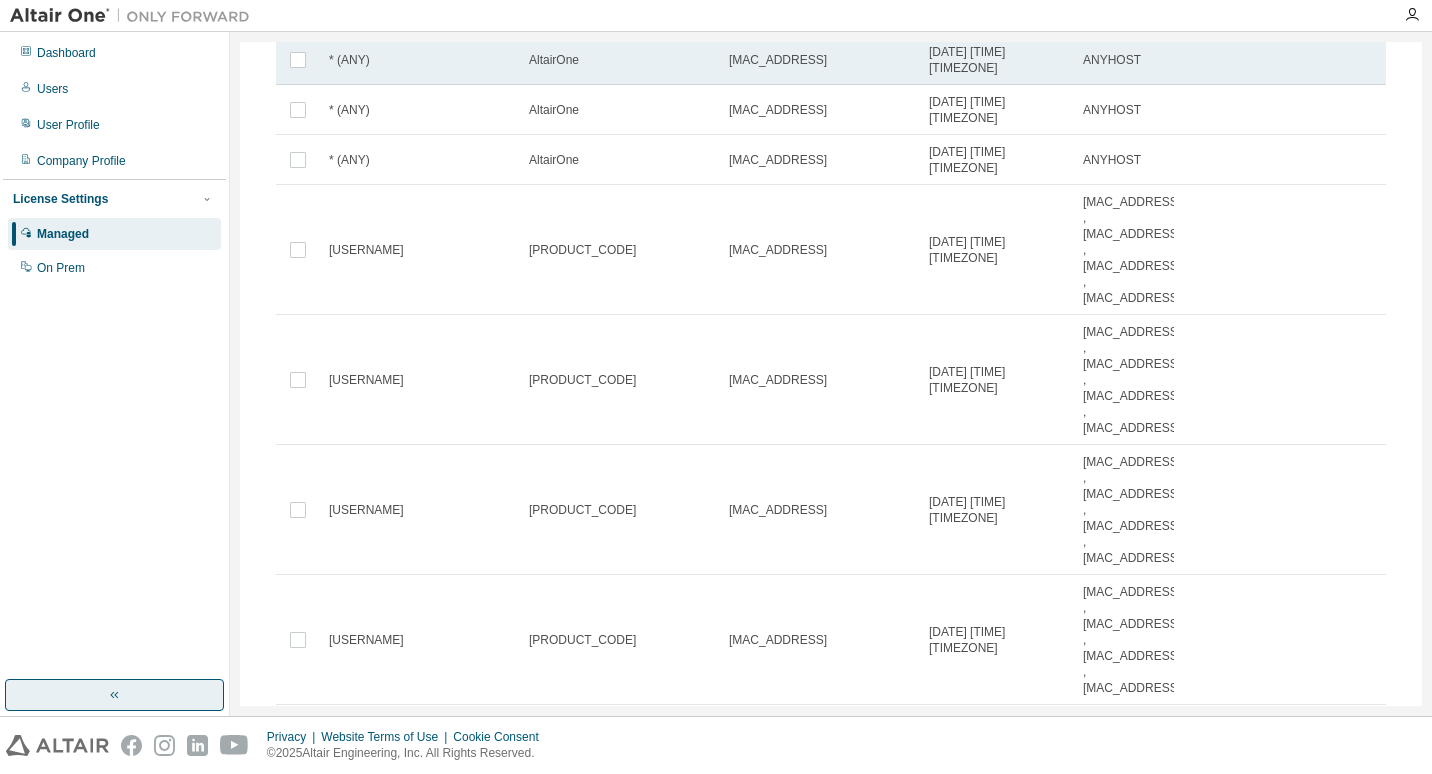 scroll, scrollTop: 0, scrollLeft: 0, axis: both 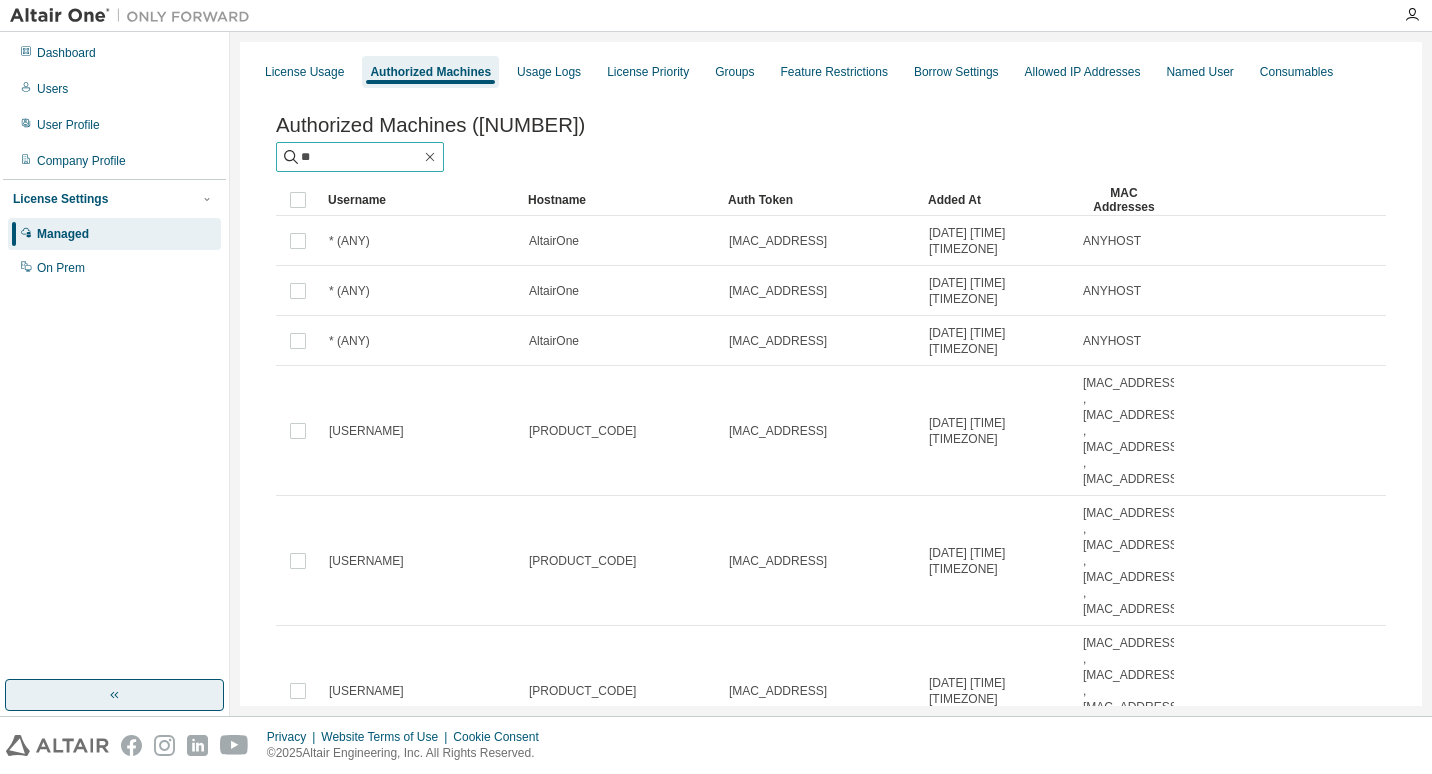 click on "**" at bounding box center [361, 157] 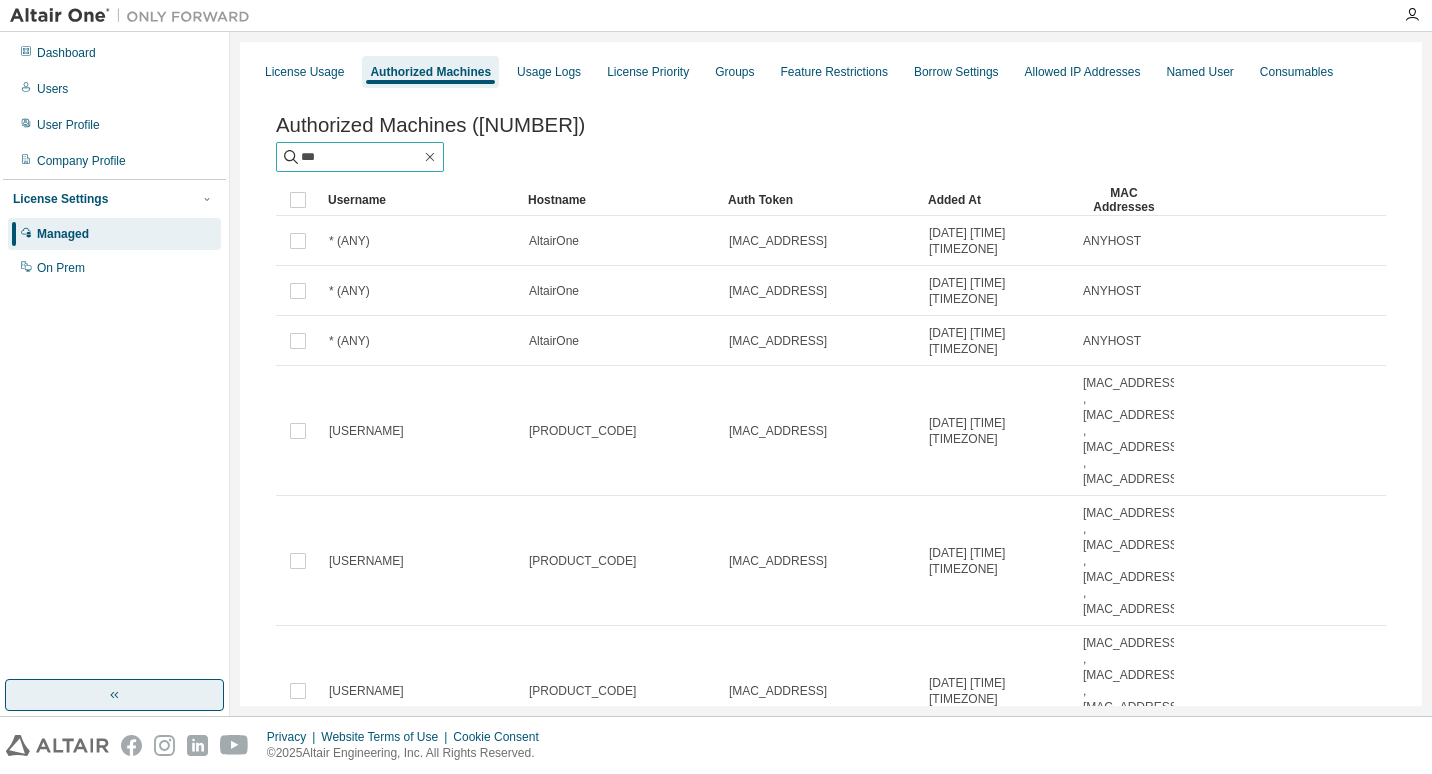 type on "***" 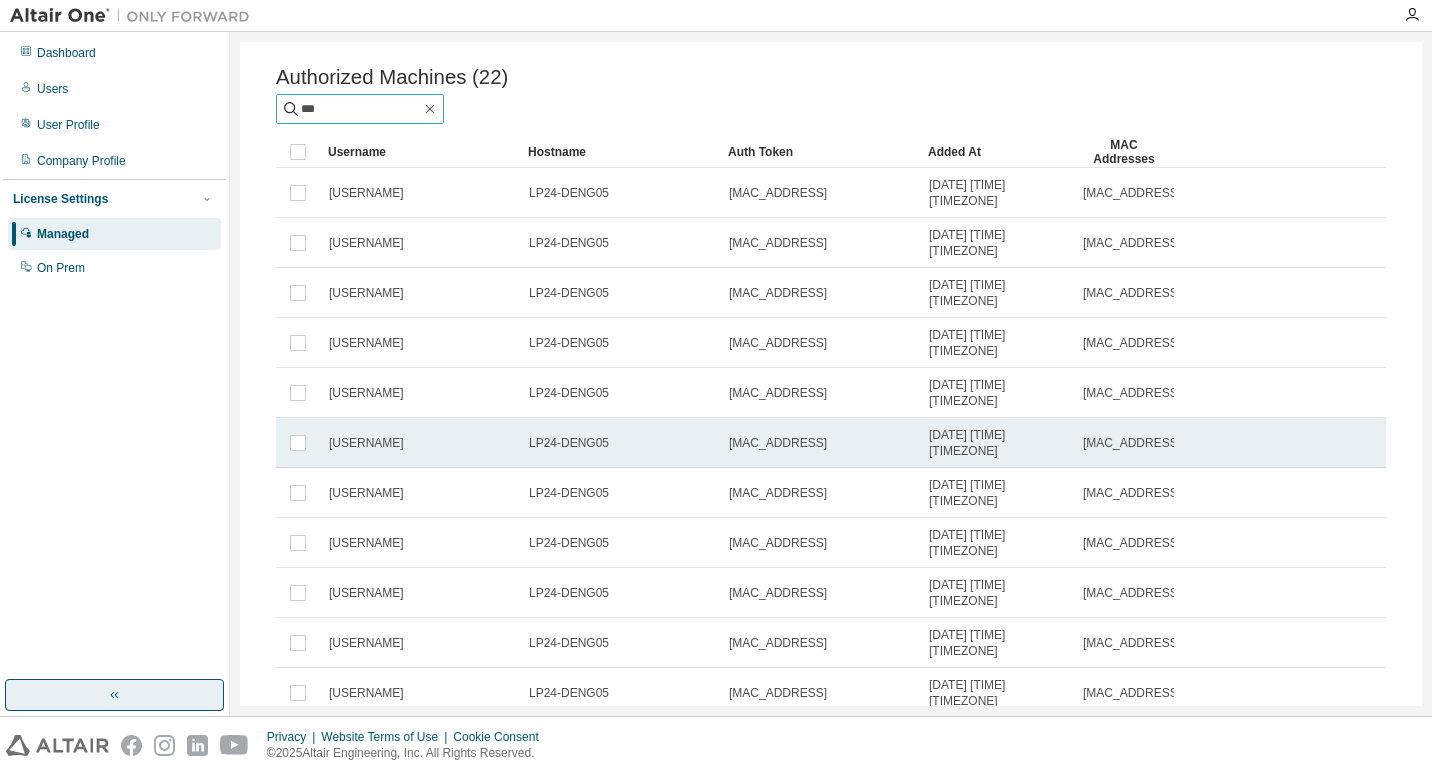 scroll, scrollTop: 0, scrollLeft: 0, axis: both 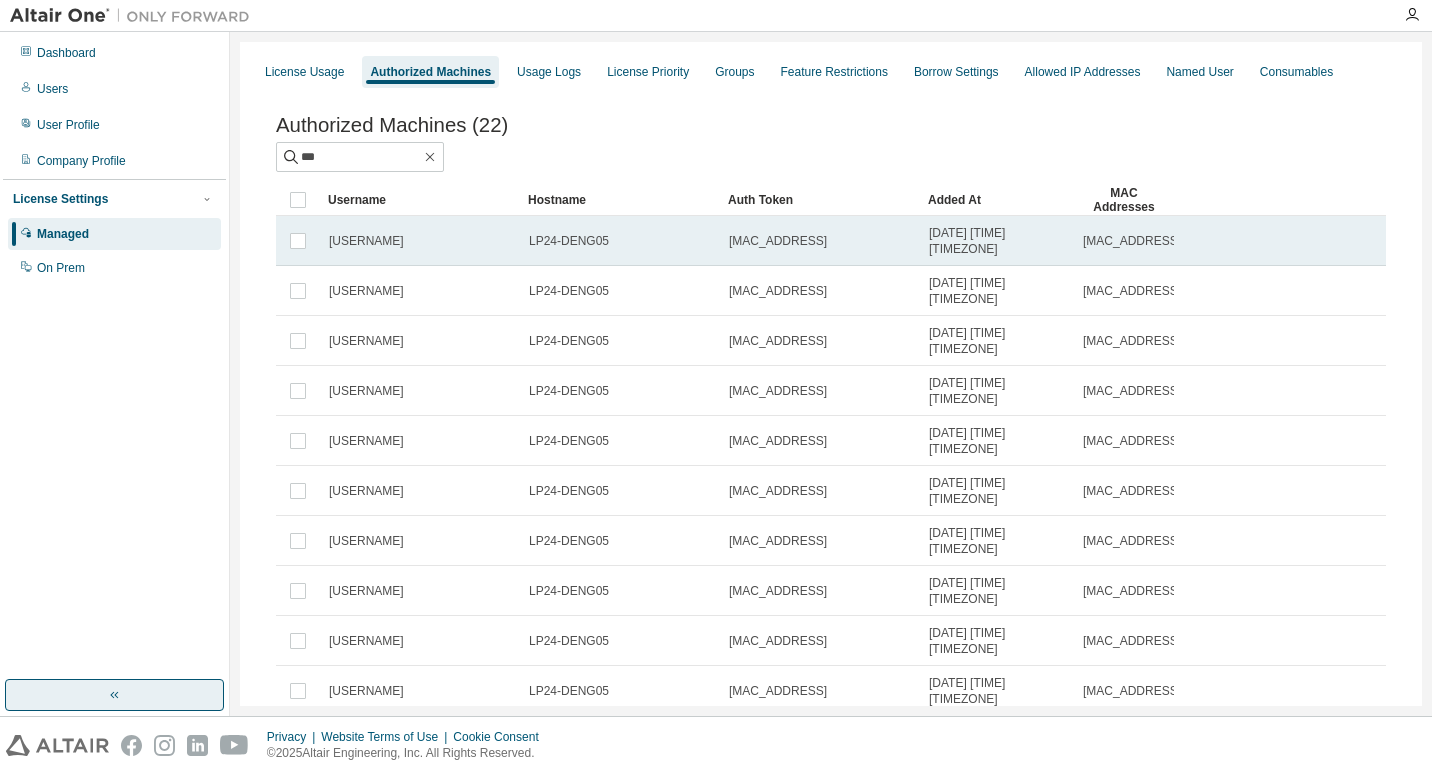 click on "[MAC_ADDRESS]" at bounding box center [1132, 241] 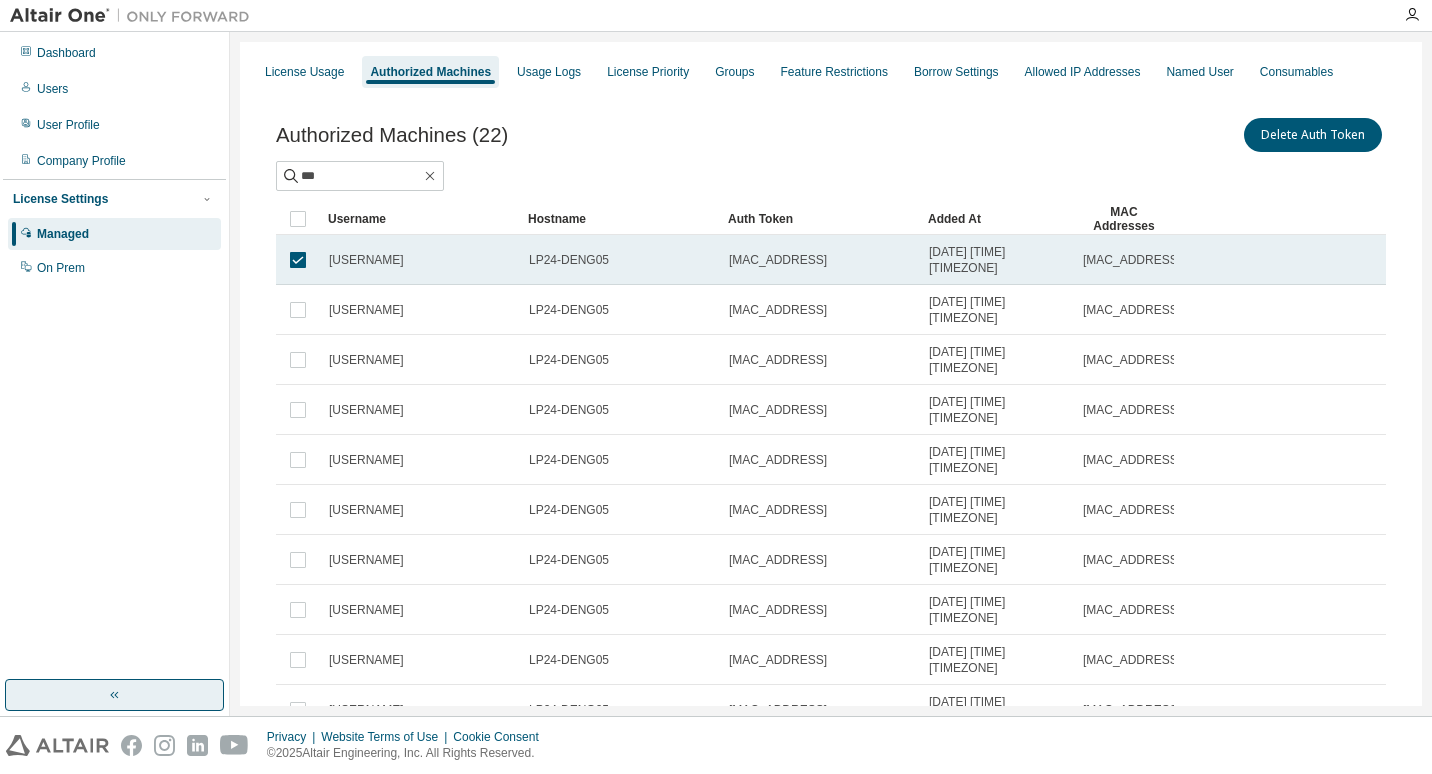 click on "[MAC_ADDRESS]" at bounding box center (1124, 260) 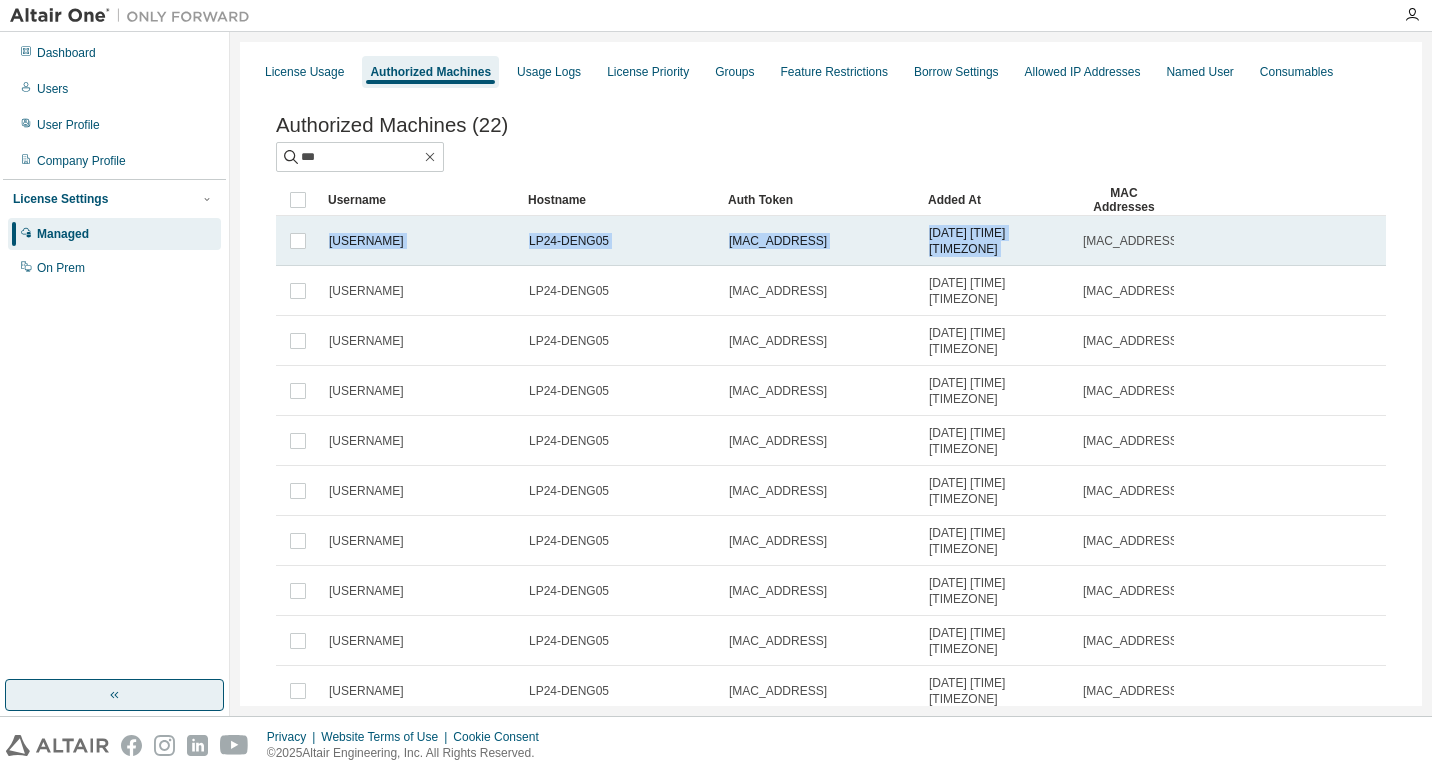 drag, startPoint x: 1081, startPoint y: 244, endPoint x: 1179, endPoint y: 269, distance: 101.13852 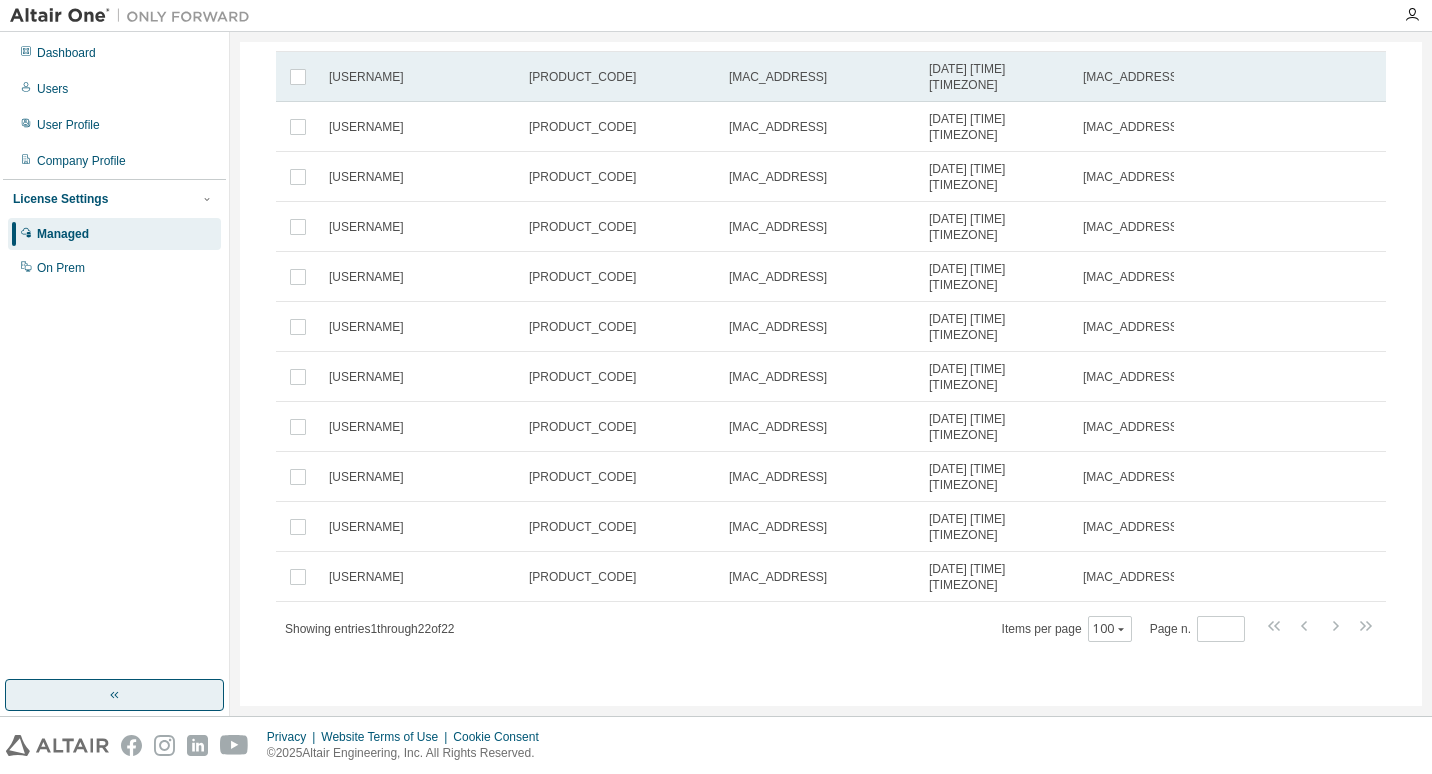 scroll, scrollTop: 734, scrollLeft: 0, axis: vertical 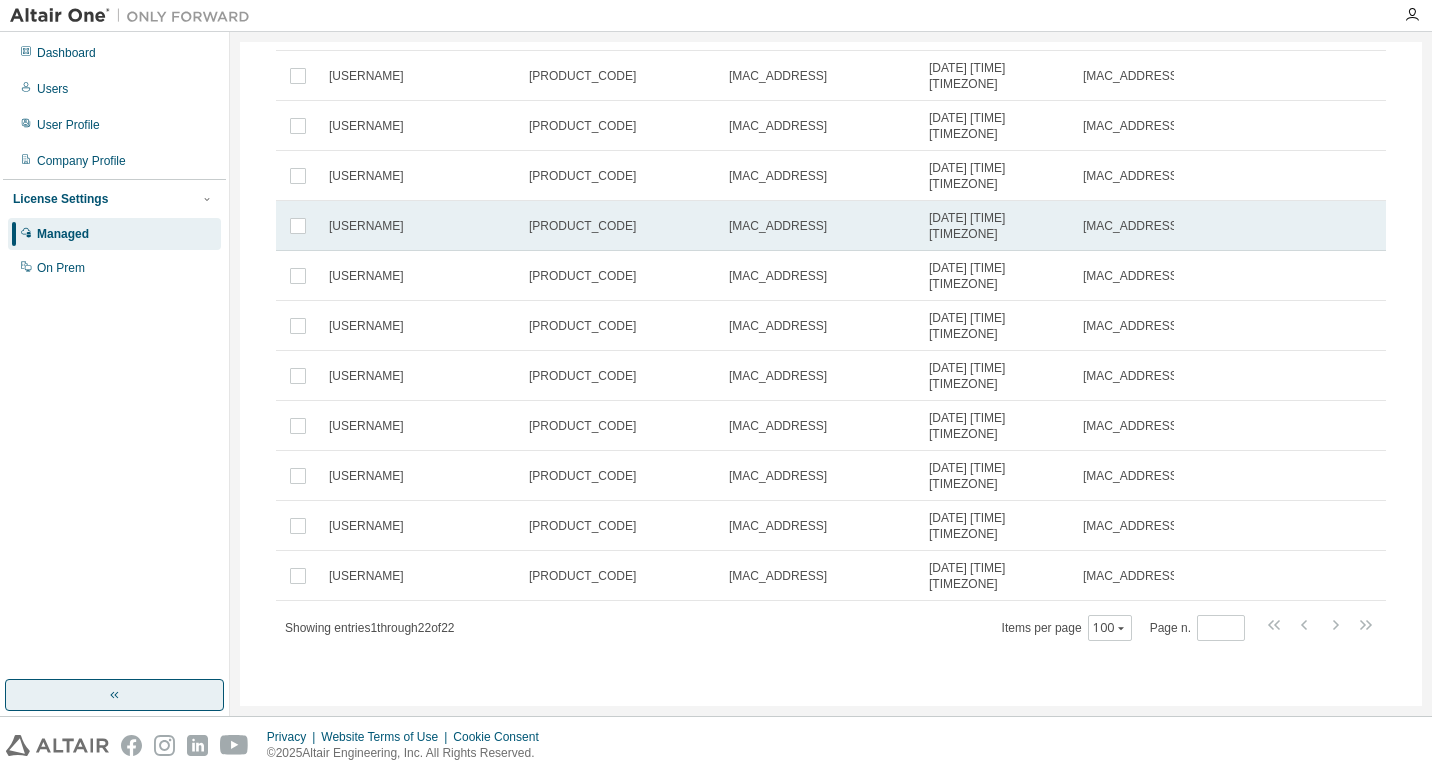 drag, startPoint x: 1086, startPoint y: 231, endPoint x: 1172, endPoint y: 226, distance: 86.145226 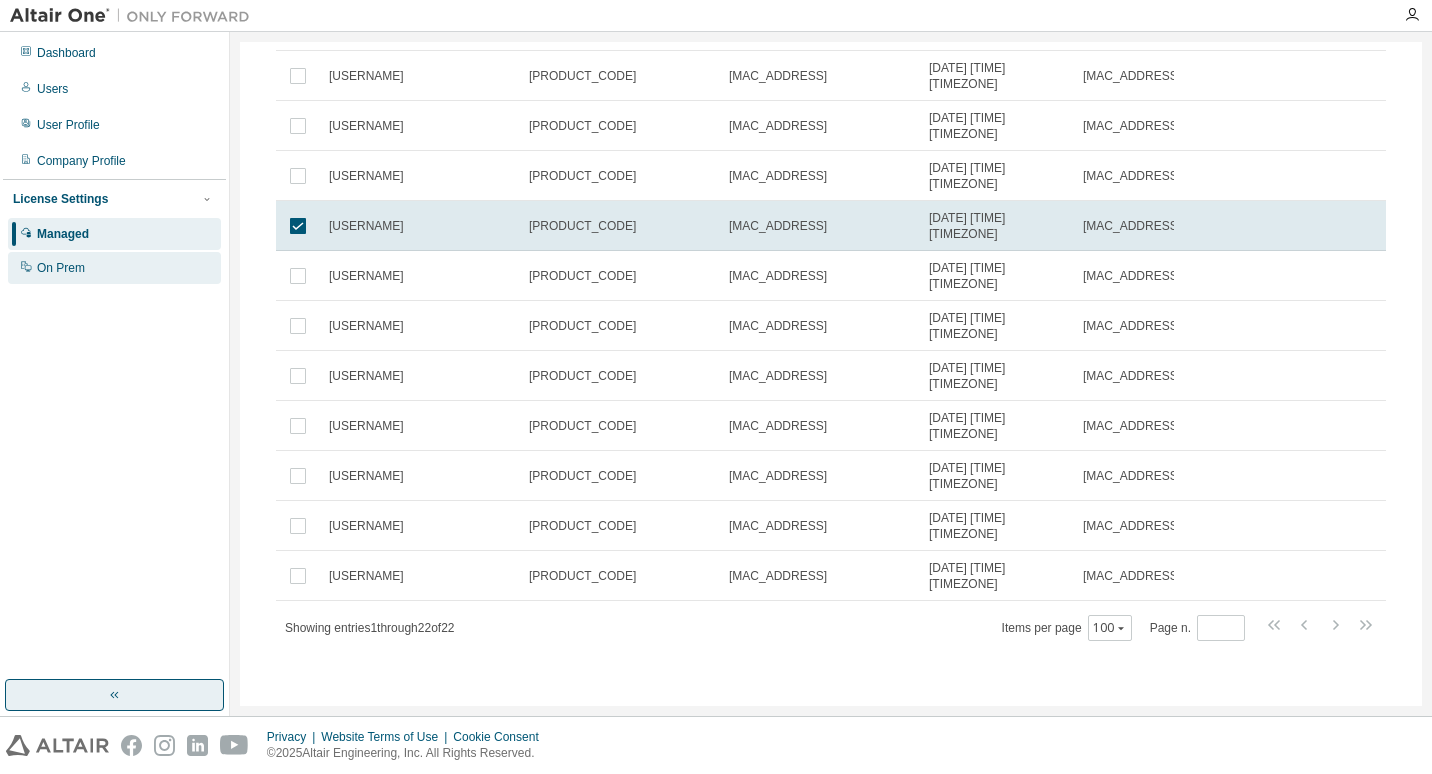 click on "On Prem" at bounding box center (114, 268) 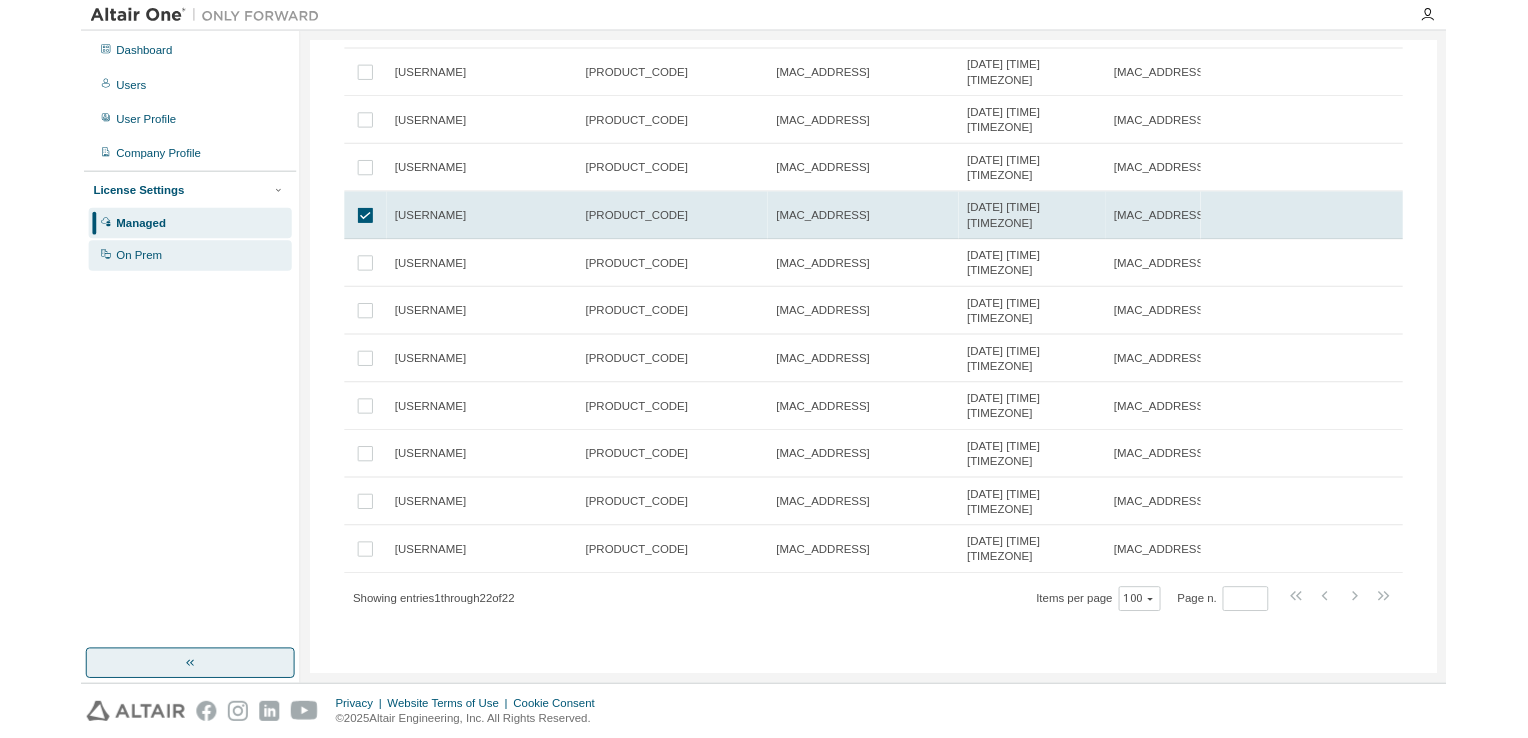 scroll, scrollTop: 0, scrollLeft: 0, axis: both 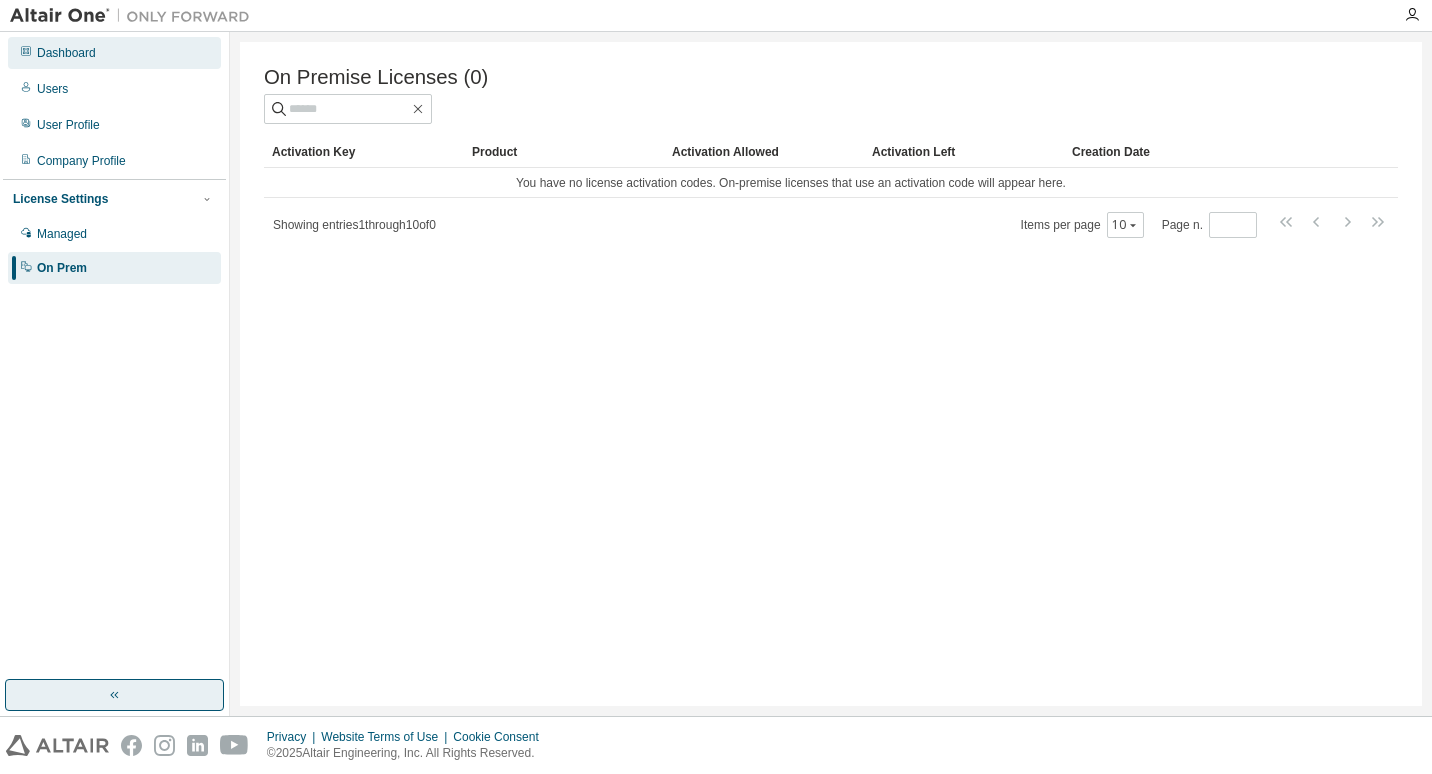 click on "Dashboard" at bounding box center (66, 53) 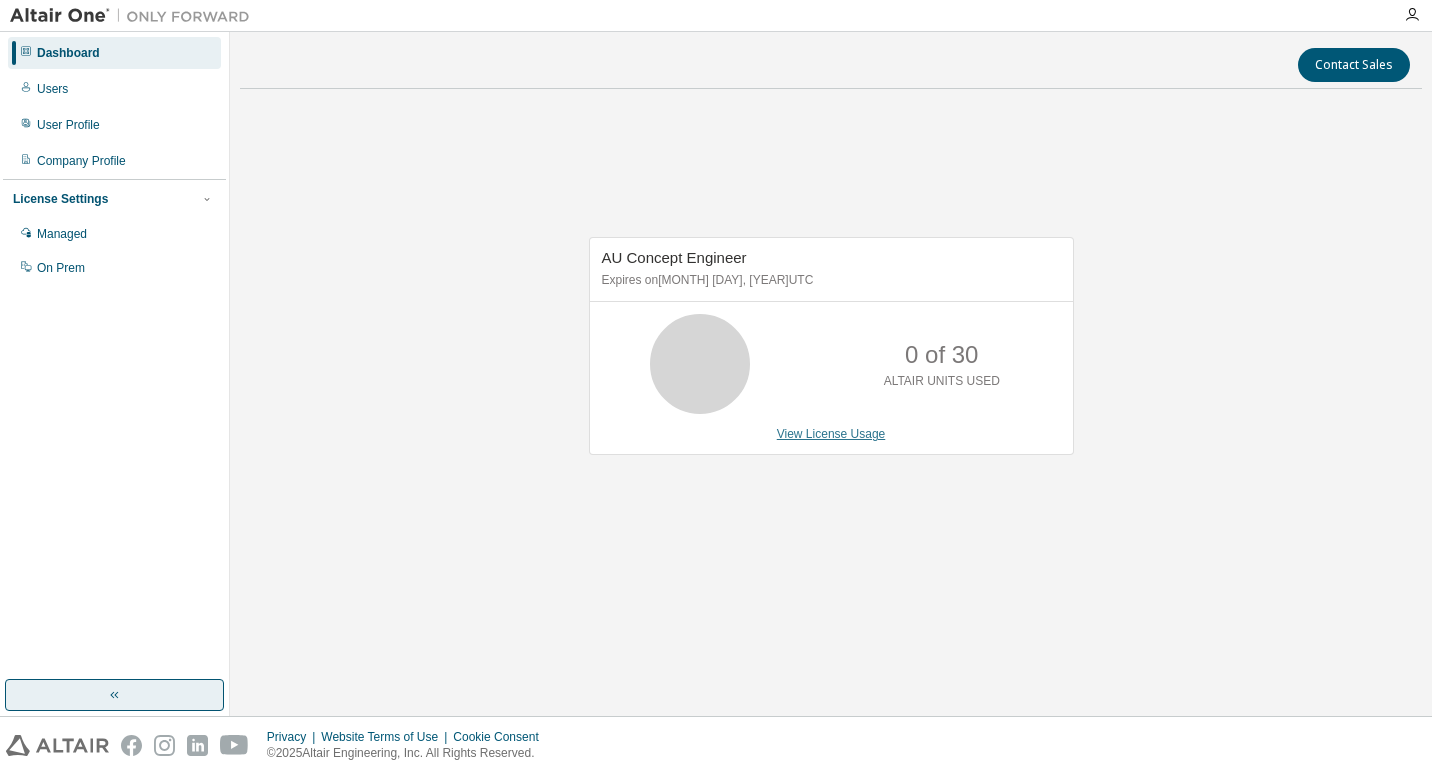 click on "View License Usage" at bounding box center (831, 434) 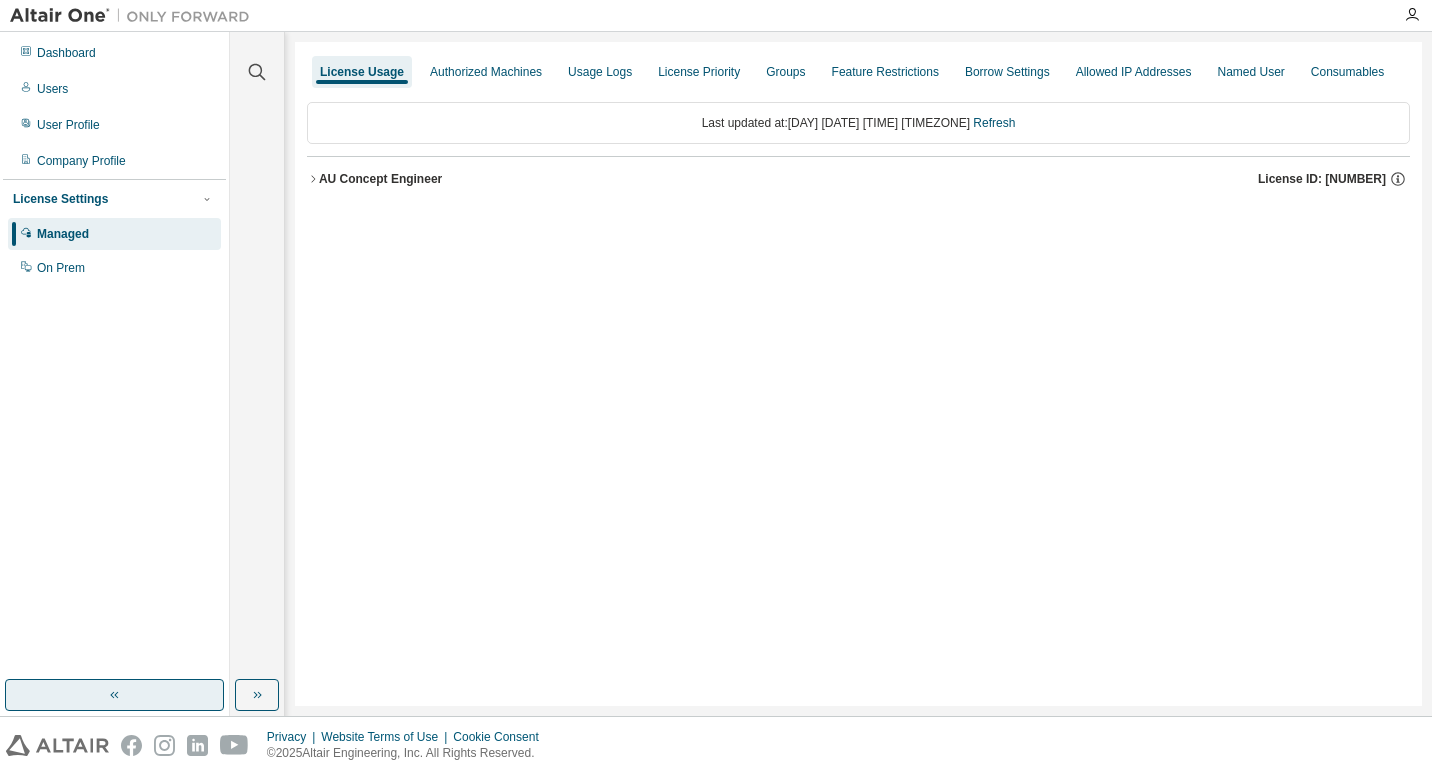 click 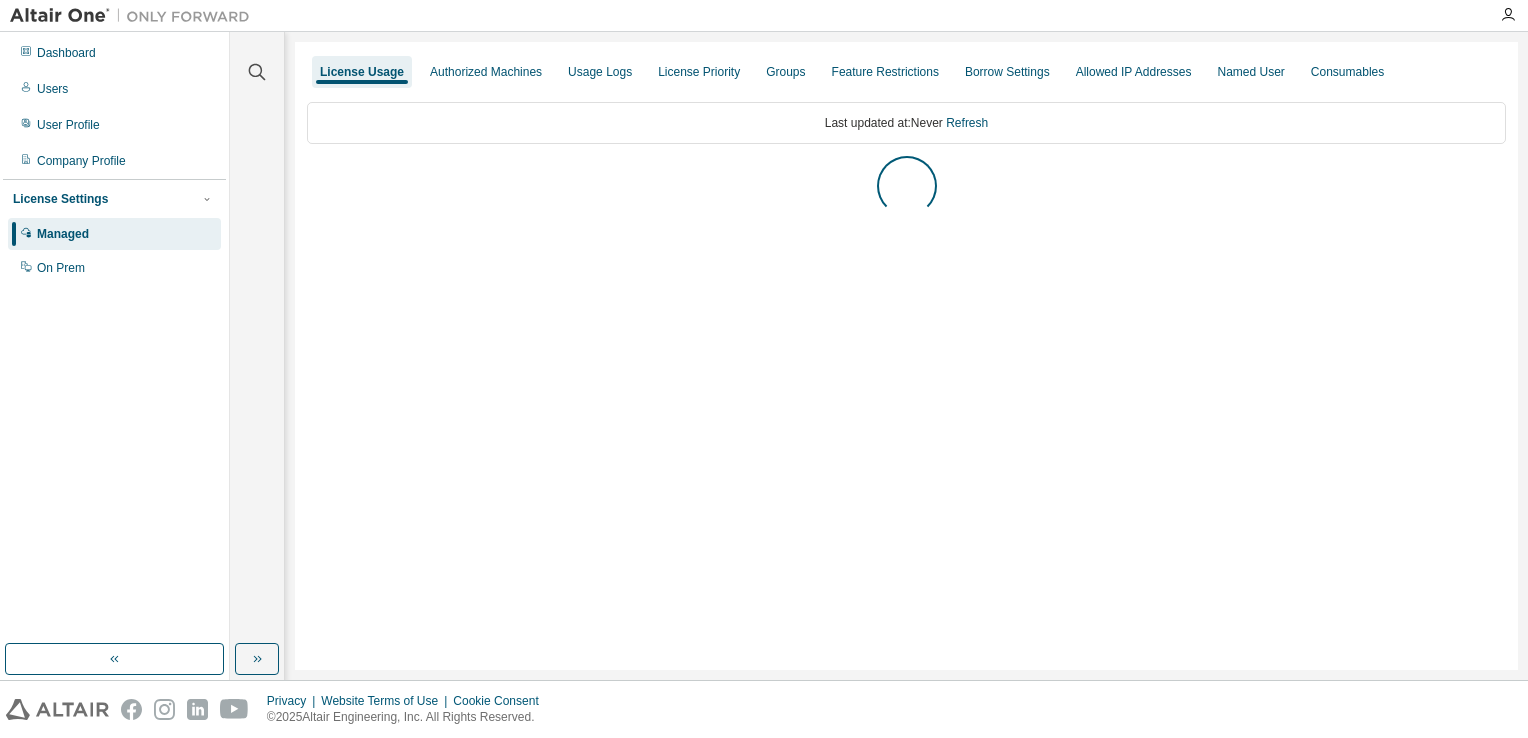 scroll, scrollTop: 0, scrollLeft: 0, axis: both 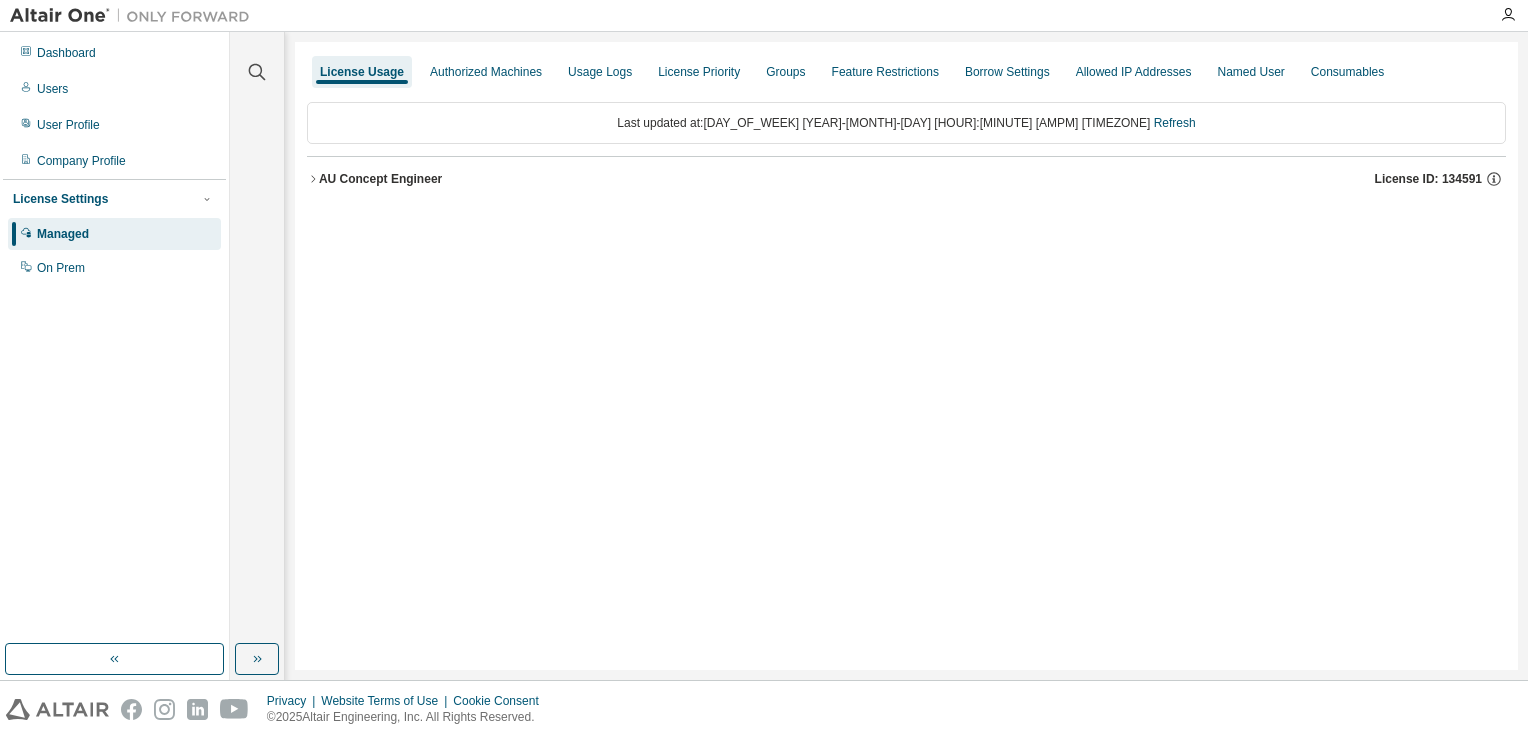 click on "AU Concept Engineer" at bounding box center [380, 179] 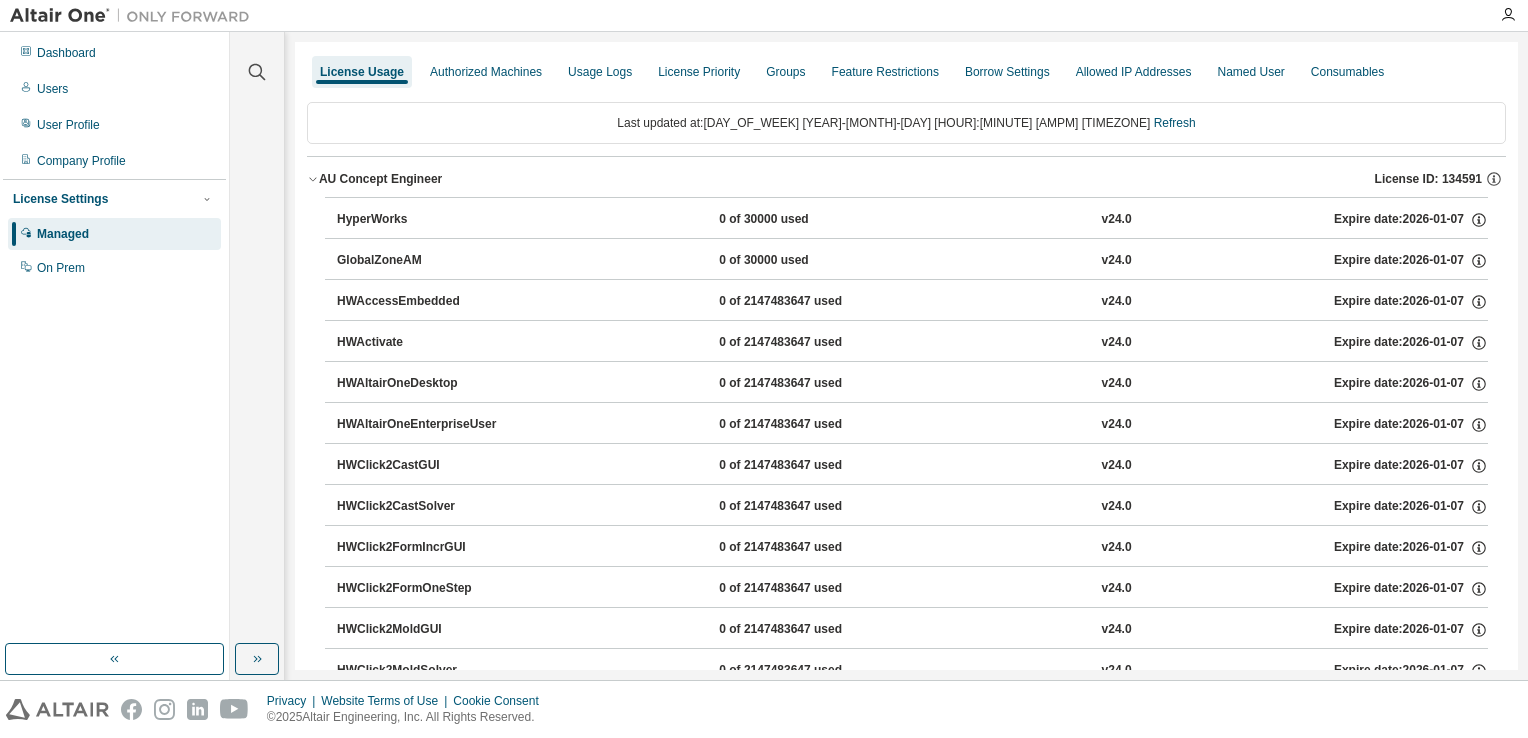 type 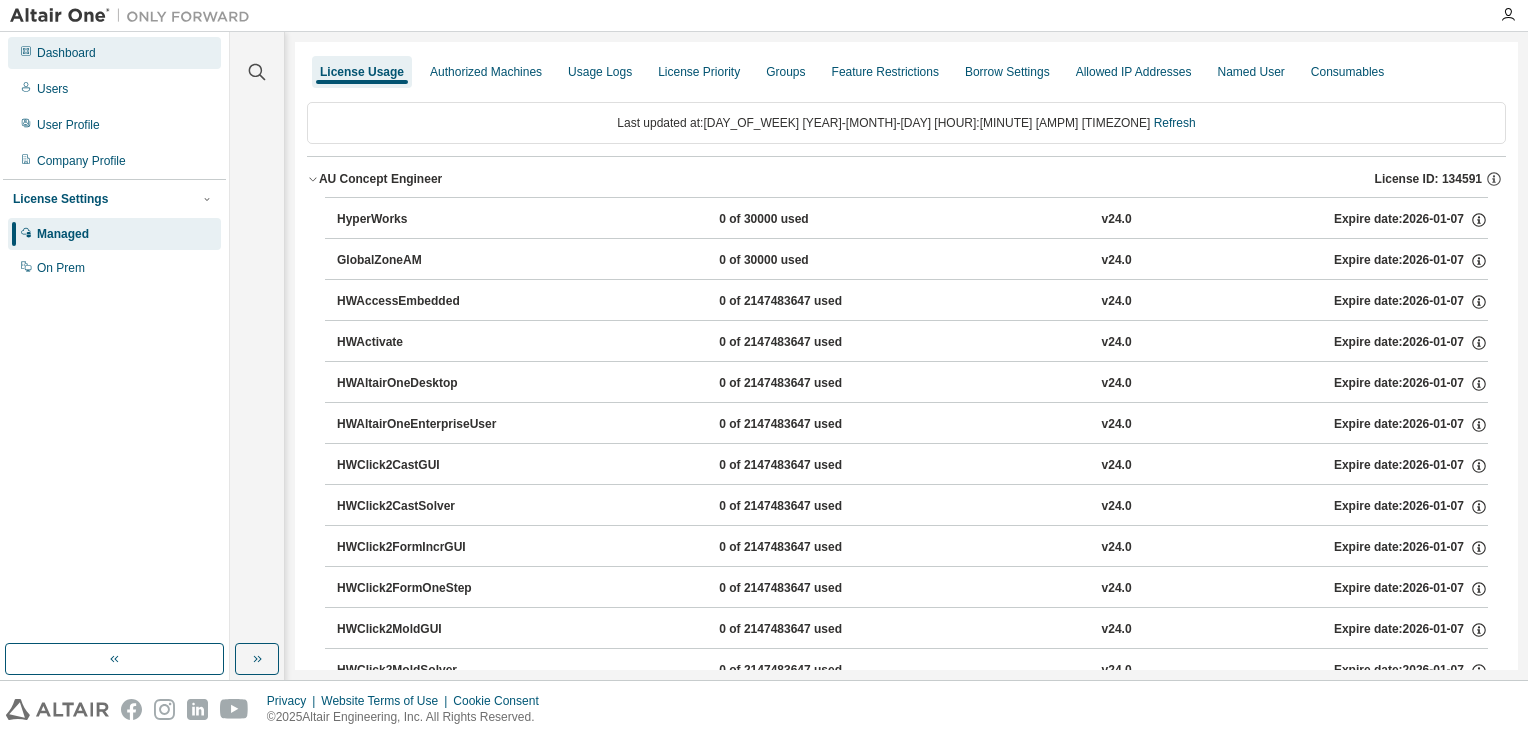 click on "Dashboard" at bounding box center [114, 53] 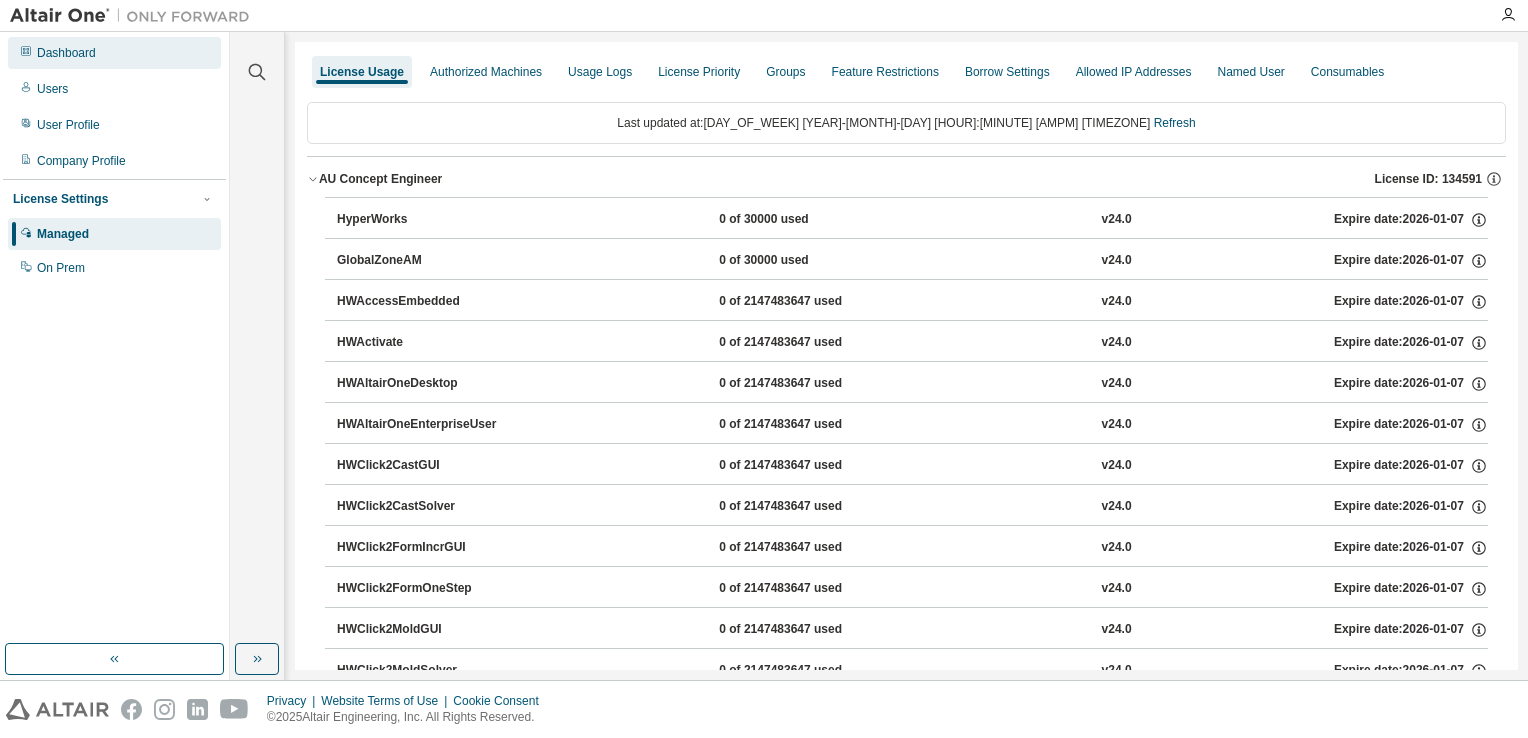 scroll, scrollTop: 0, scrollLeft: 0, axis: both 